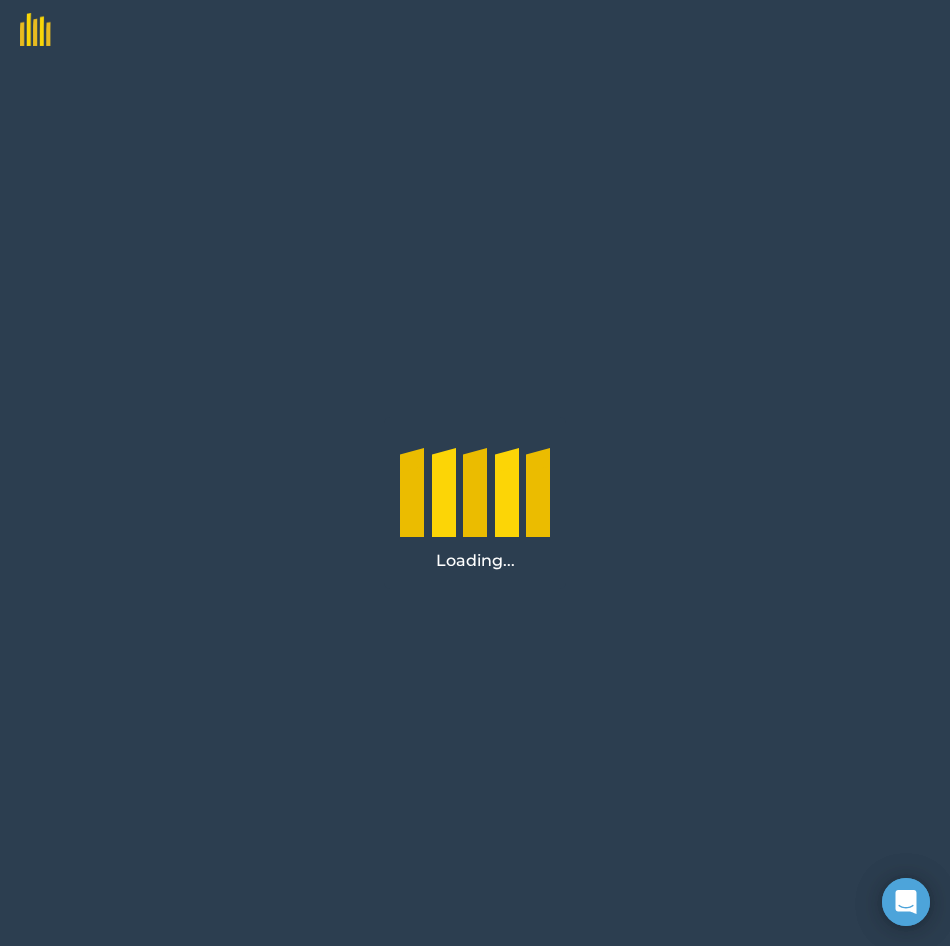scroll, scrollTop: 0, scrollLeft: 0, axis: both 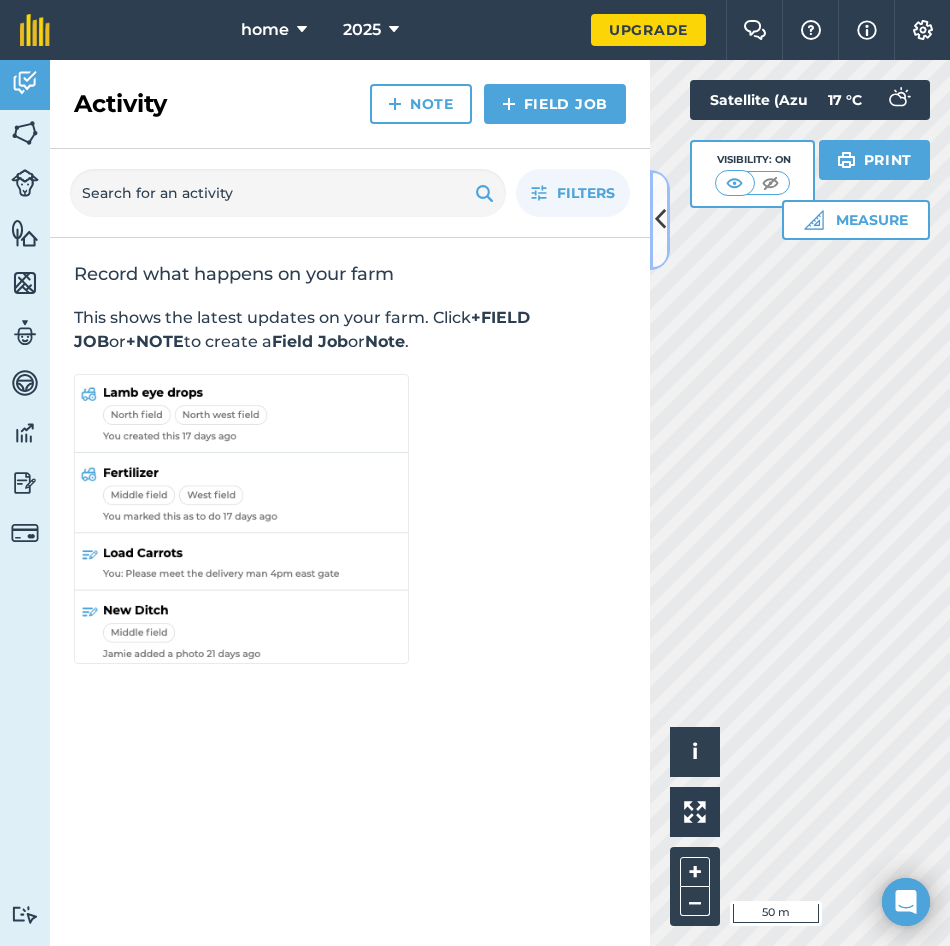 click at bounding box center [660, 220] 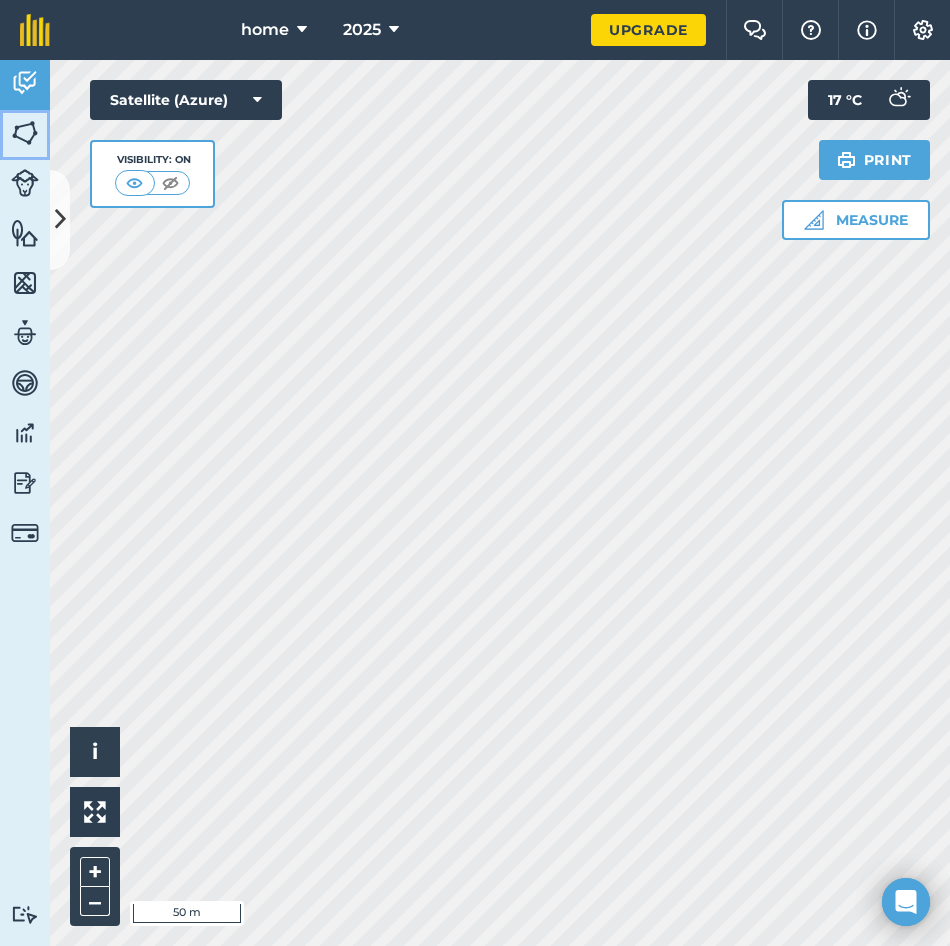 click at bounding box center (25, 133) 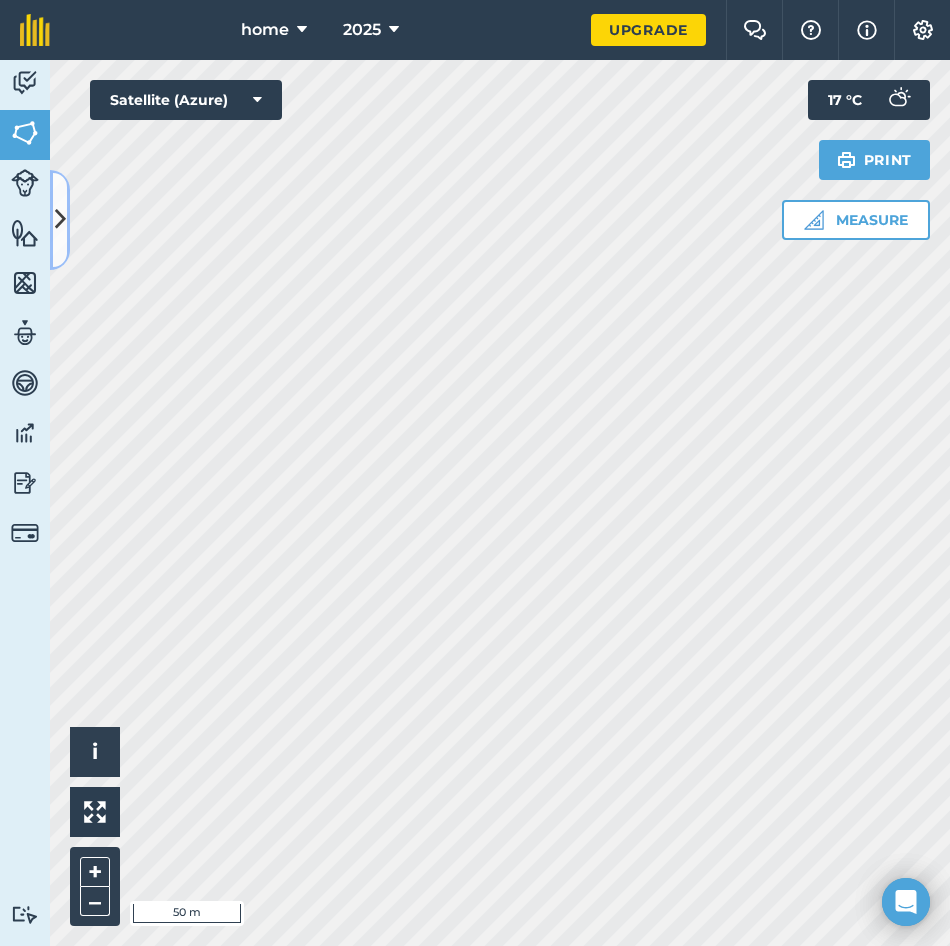 click at bounding box center (60, 219) 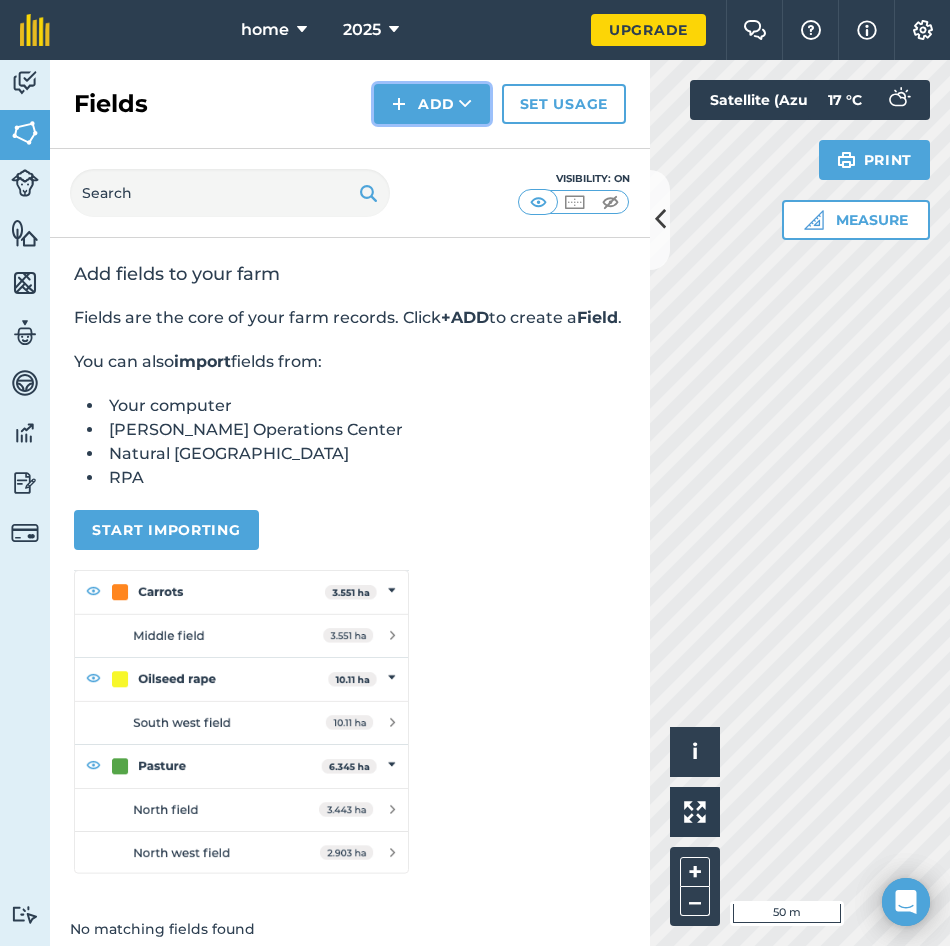 click on "Add" at bounding box center [432, 104] 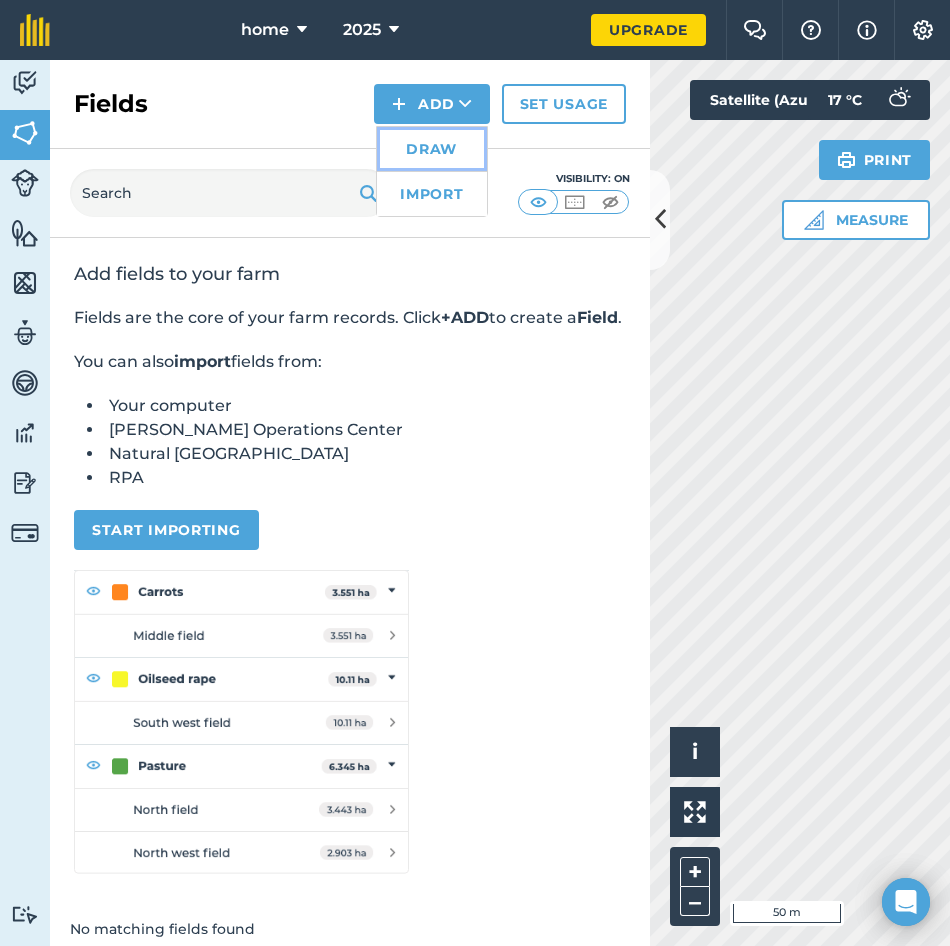 click on "Draw" at bounding box center (432, 149) 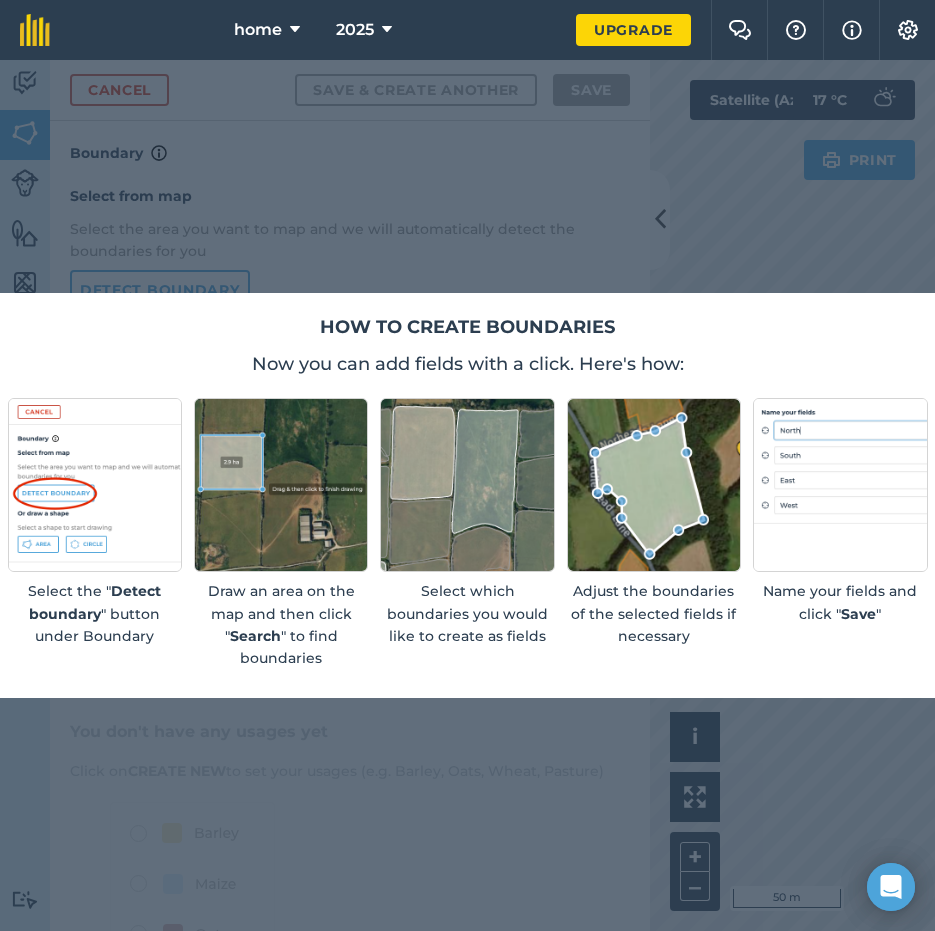 scroll, scrollTop: 0, scrollLeft: 0, axis: both 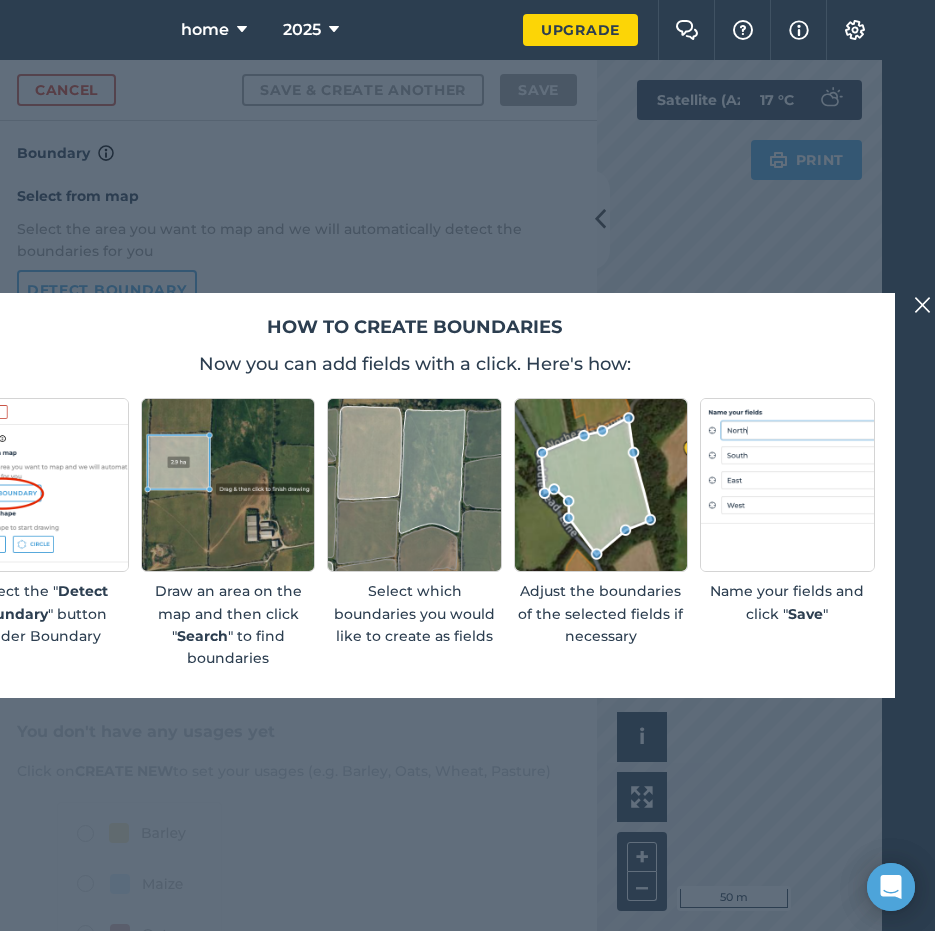 click at bounding box center [923, 305] 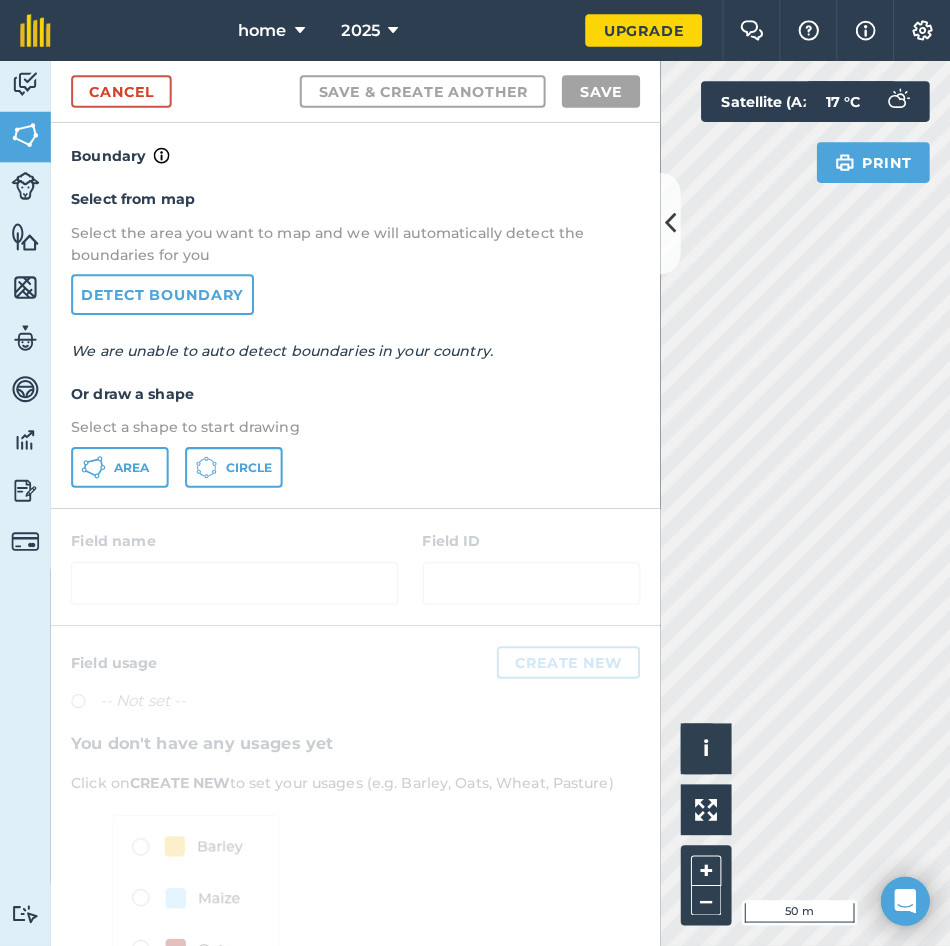 scroll, scrollTop: 0, scrollLeft: 0, axis: both 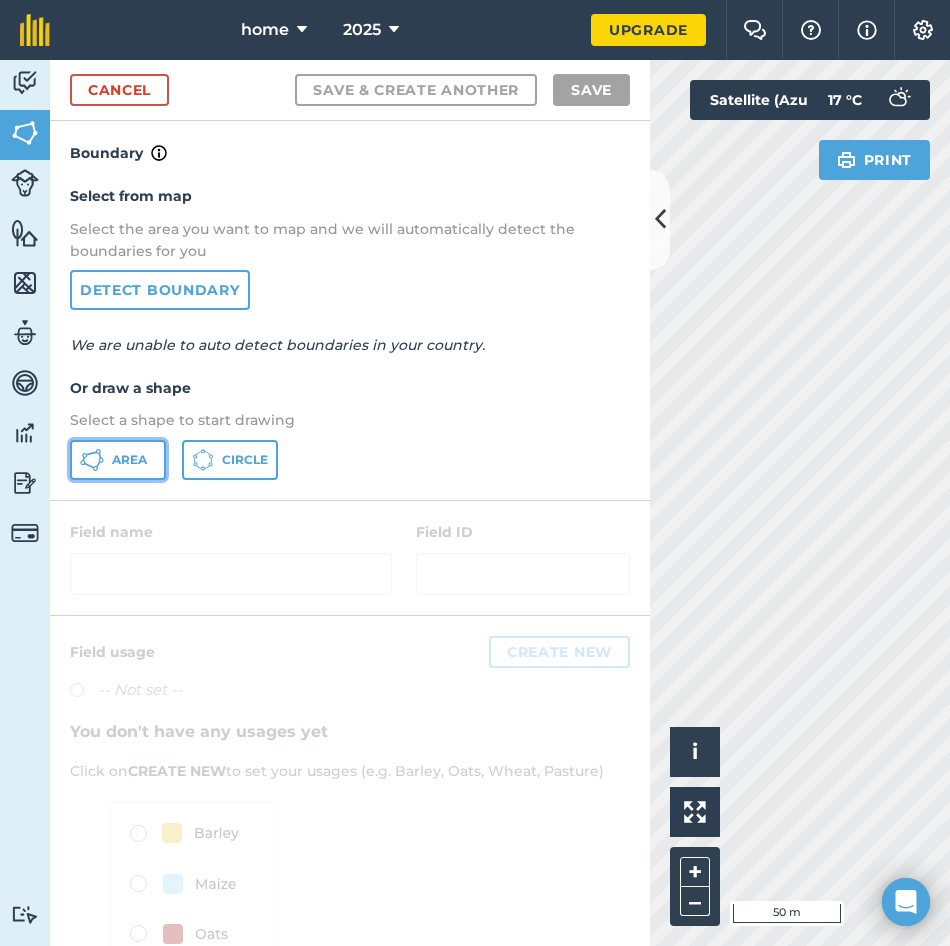 click 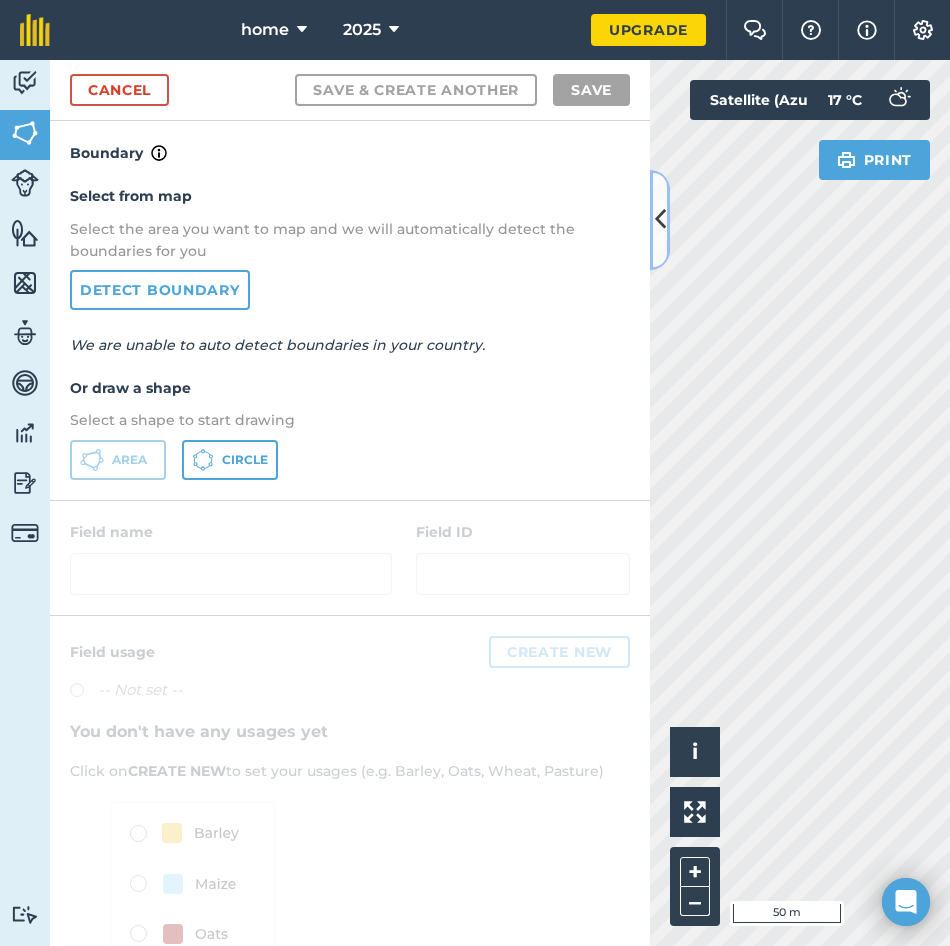 click at bounding box center (660, 219) 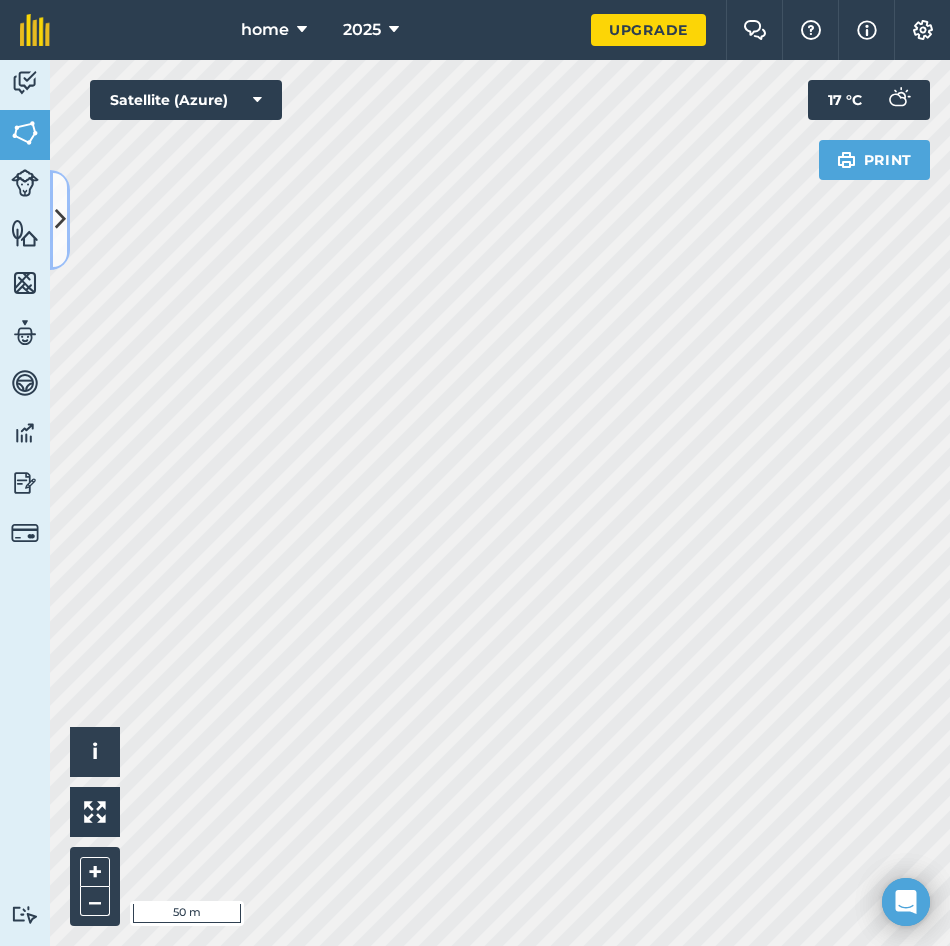 click at bounding box center [60, 220] 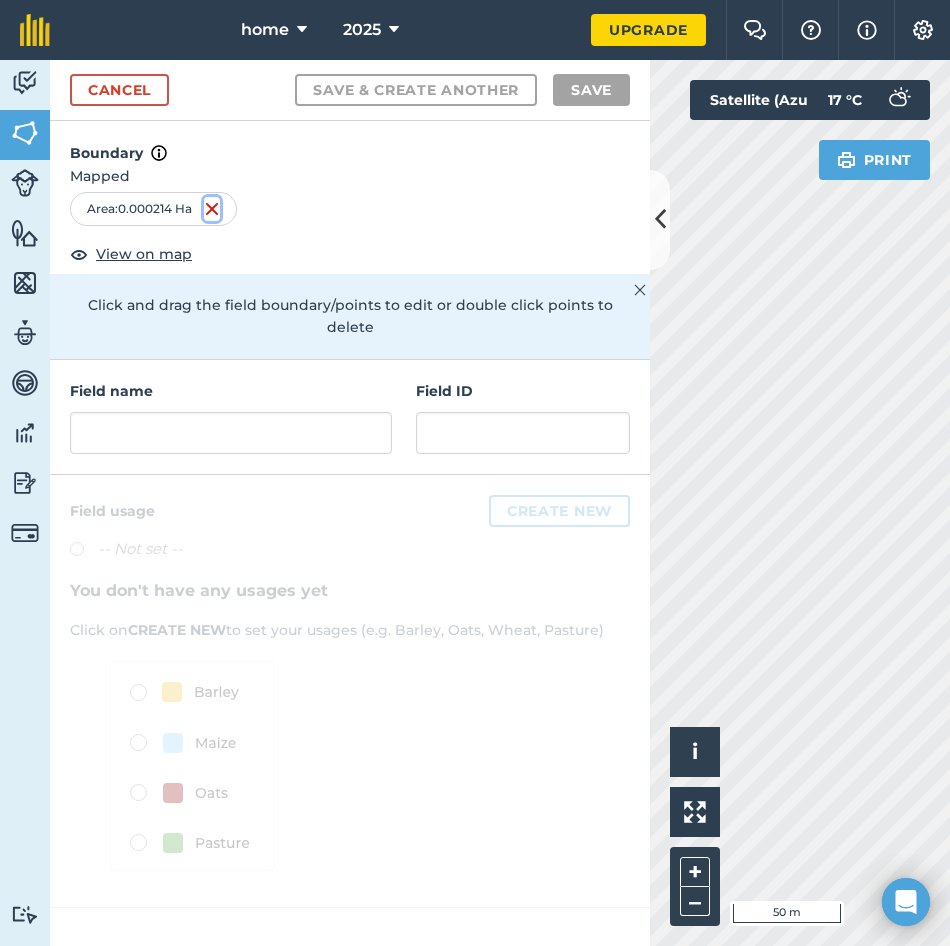click at bounding box center (212, 209) 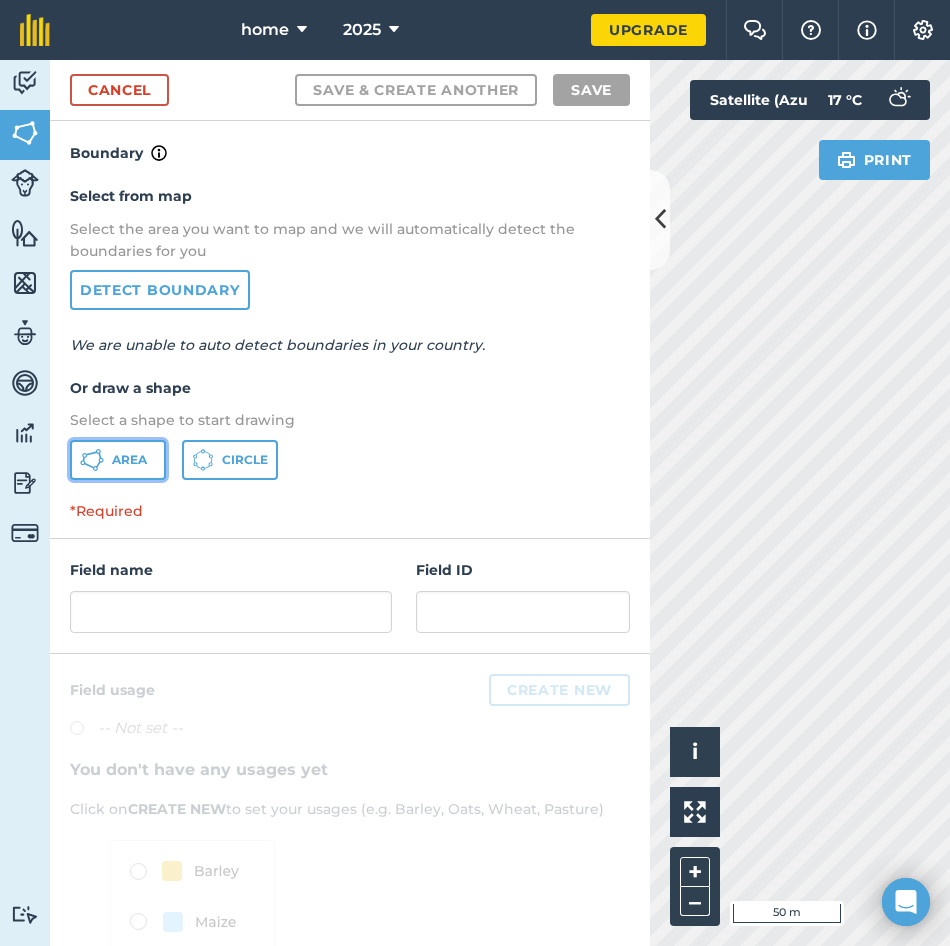click on "Area" at bounding box center [118, 460] 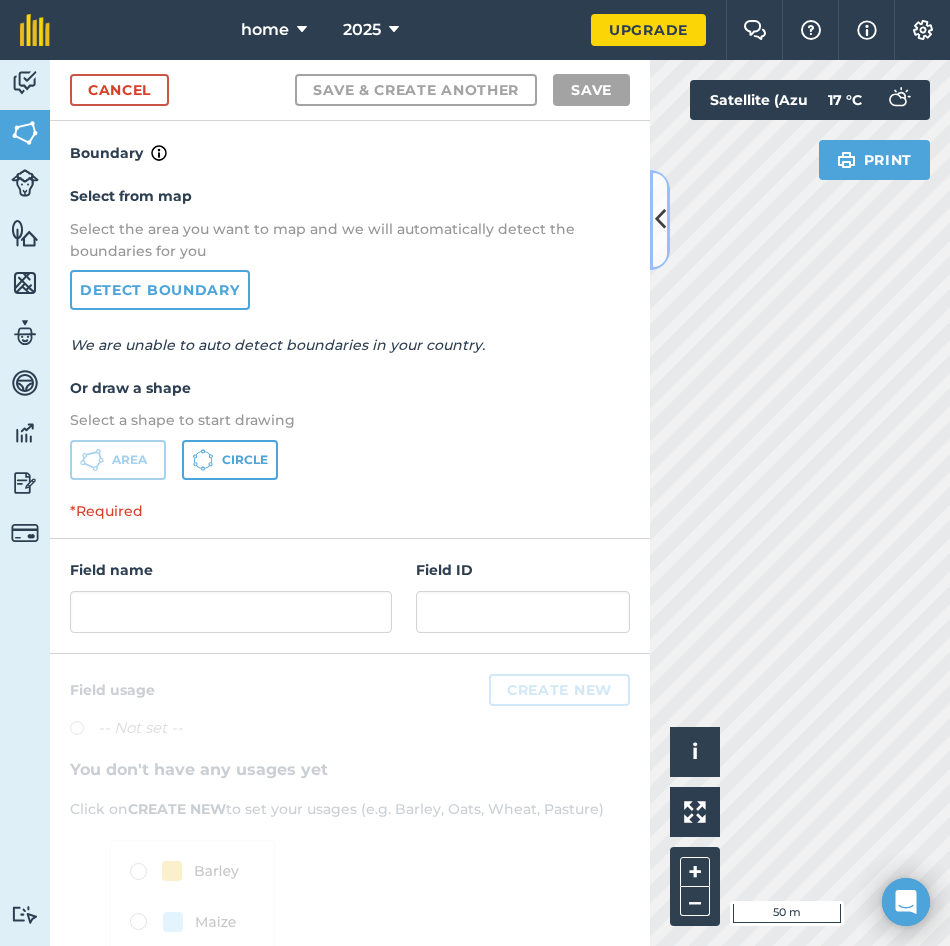 click at bounding box center (660, 219) 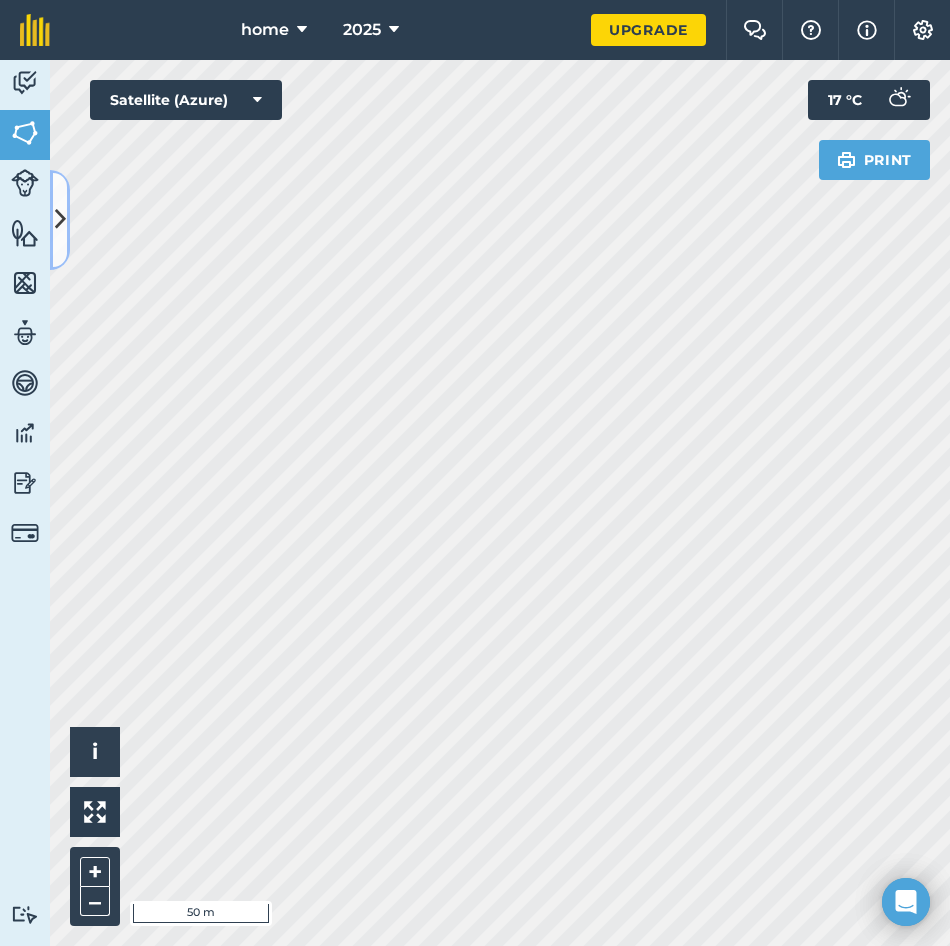 click at bounding box center [60, 220] 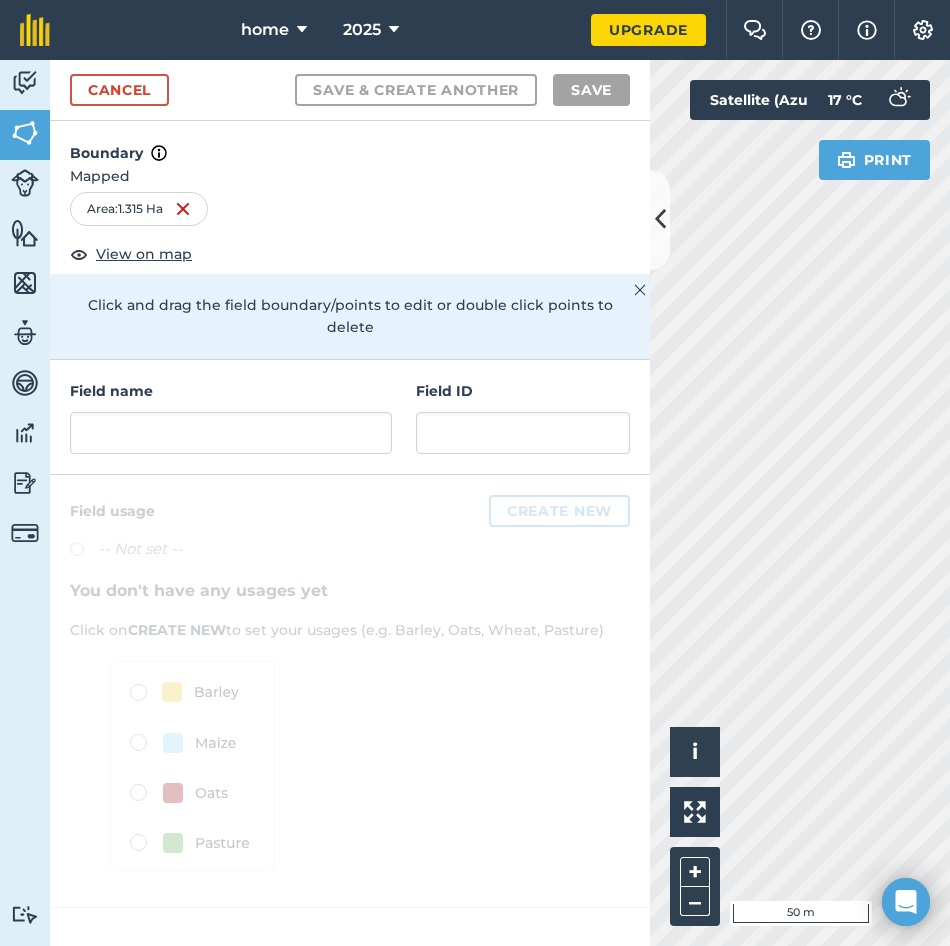 click on "Field name Field ID" at bounding box center (350, 417) 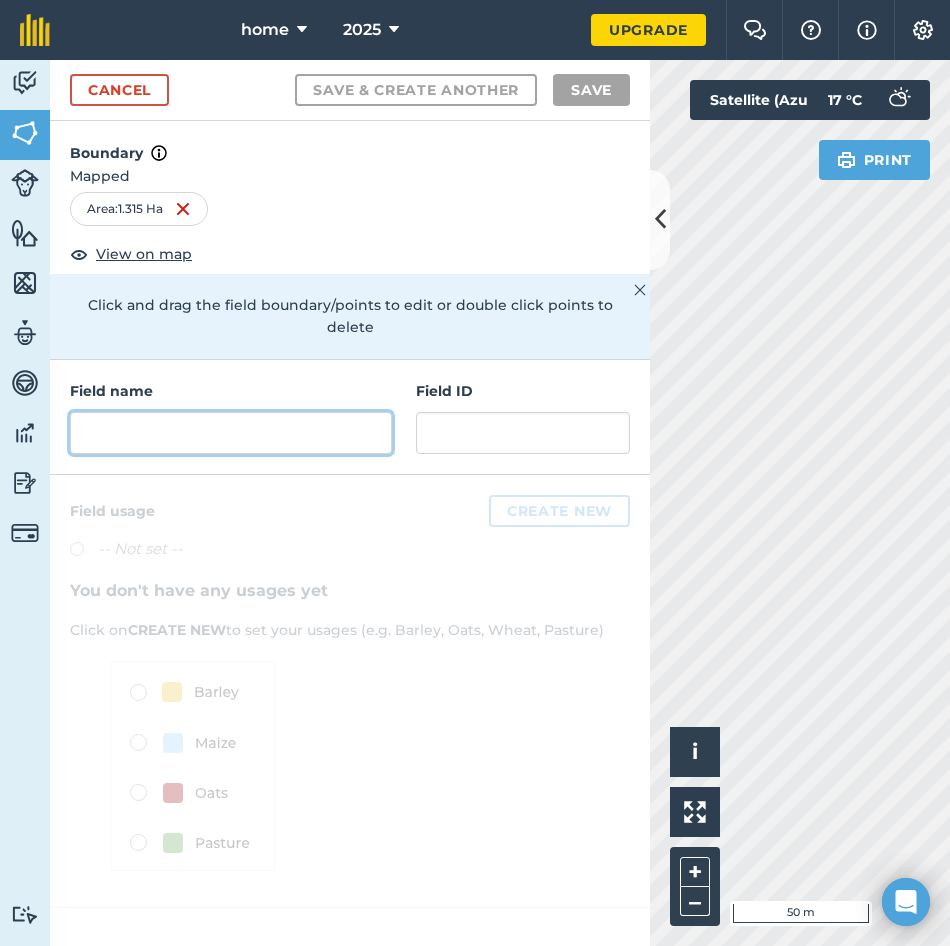 click at bounding box center [231, 433] 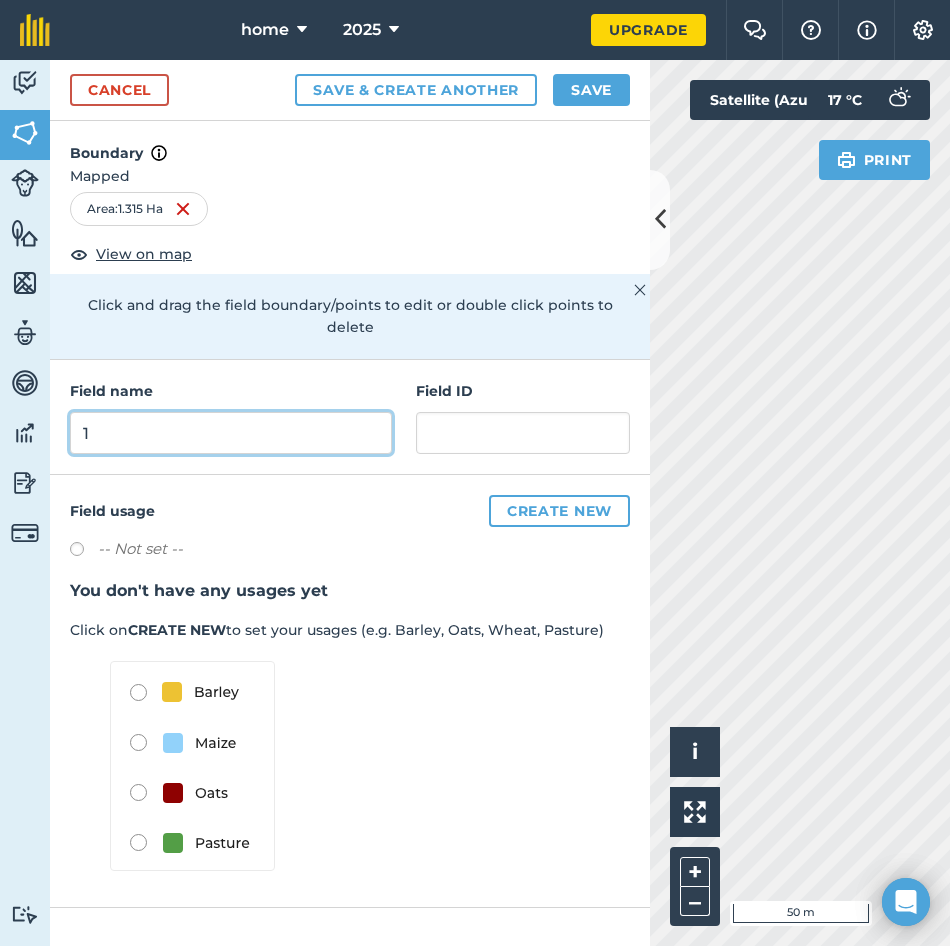 type on "1" 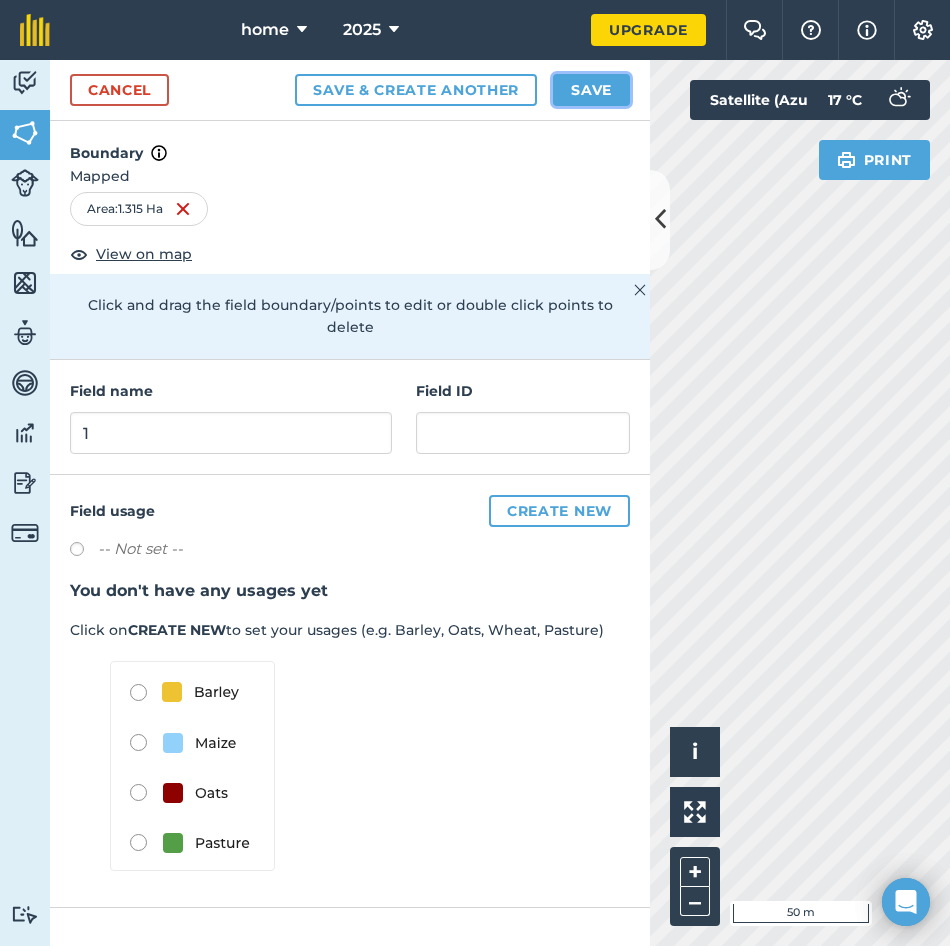 click on "Save" at bounding box center [591, 90] 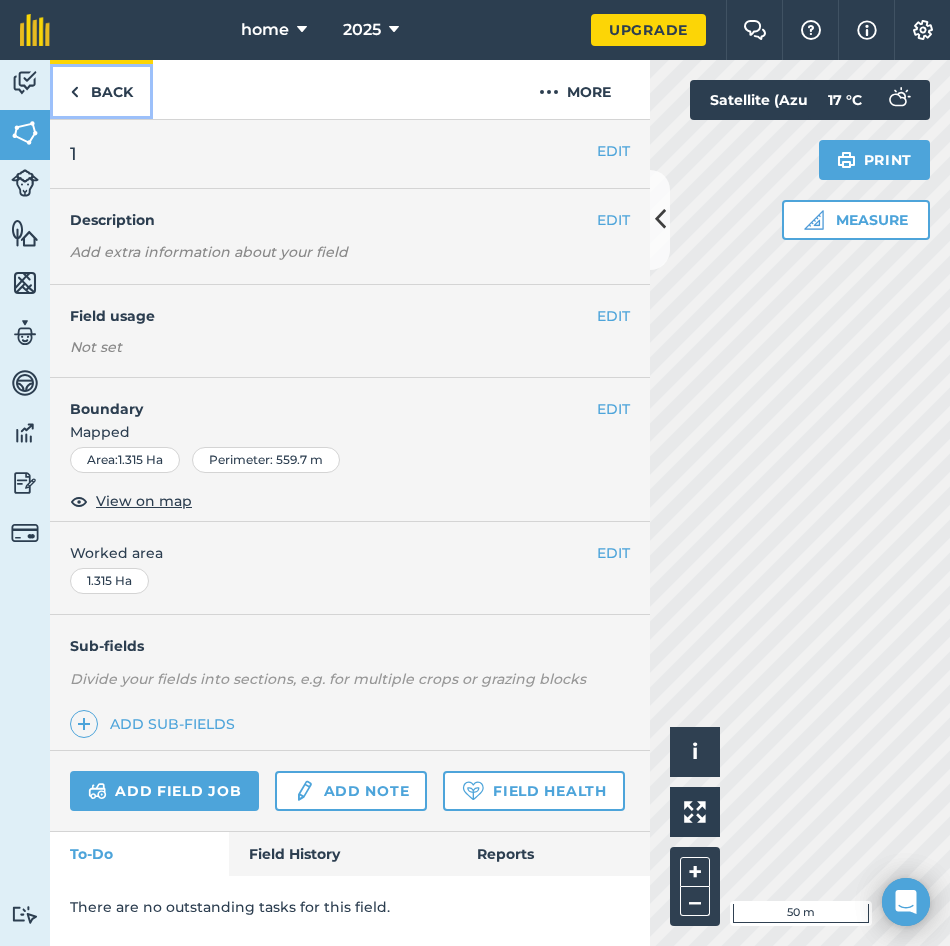 click on "Back" at bounding box center [101, 89] 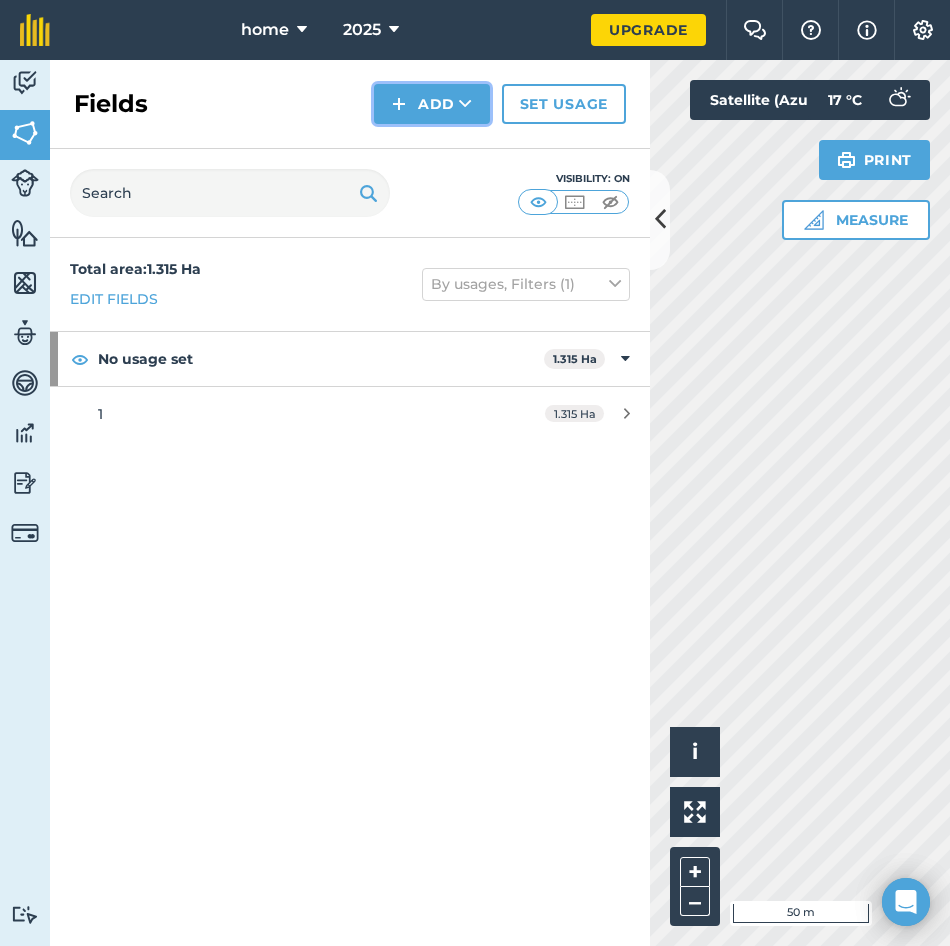 click at bounding box center (465, 104) 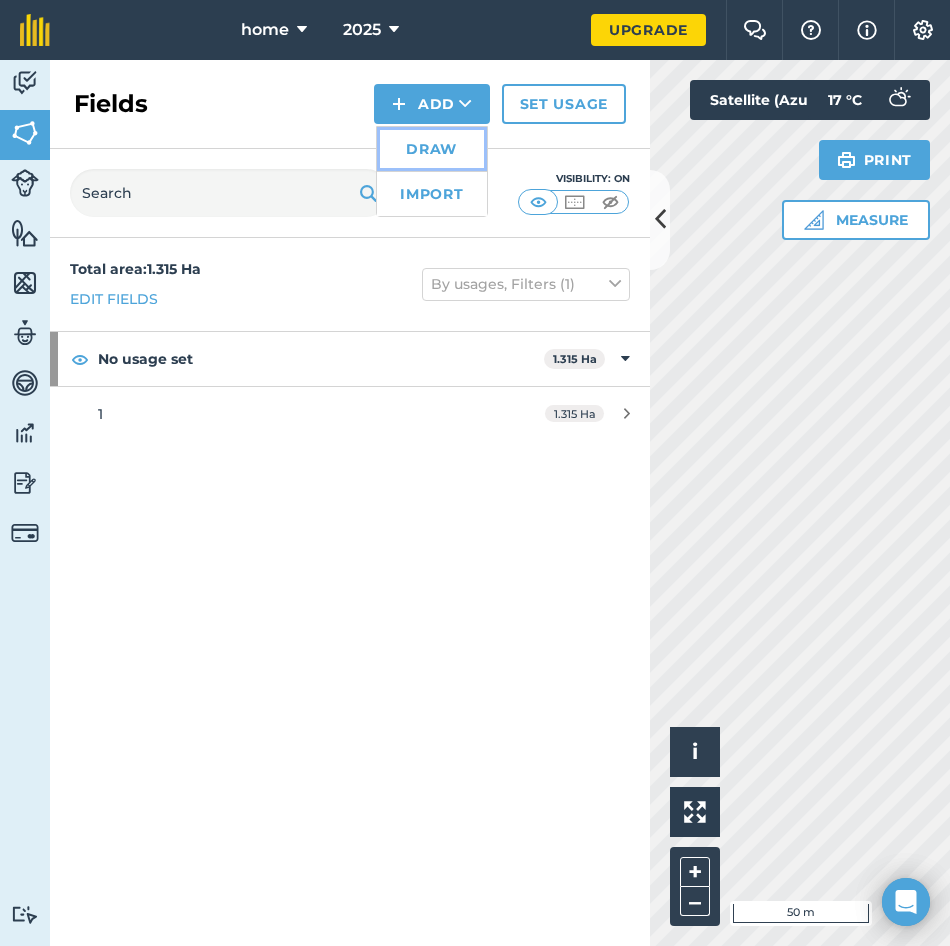 click on "Draw" at bounding box center (432, 149) 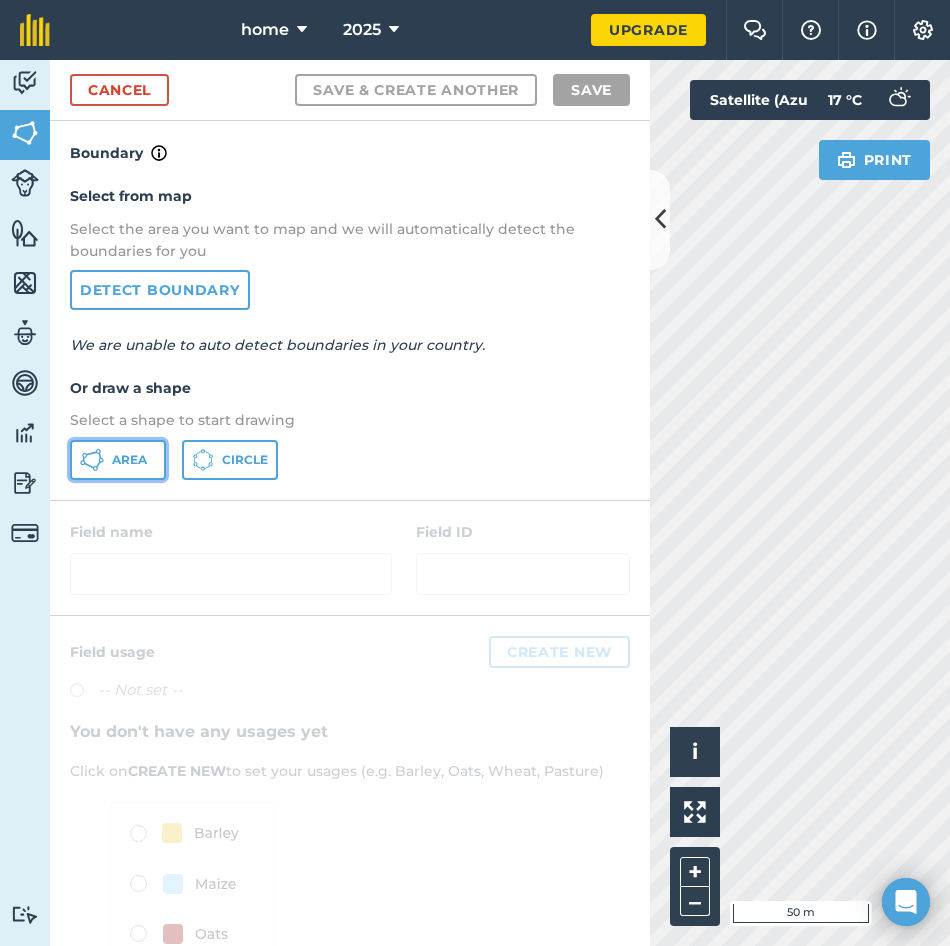 click on "Area" at bounding box center (118, 460) 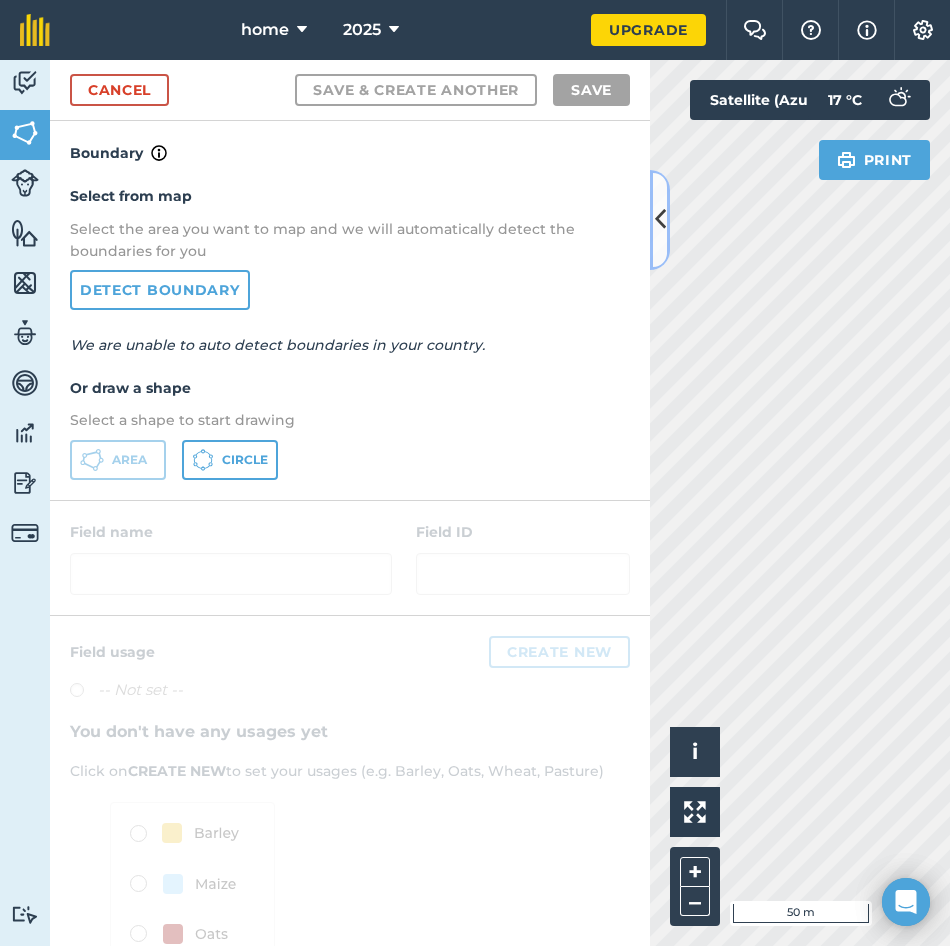 click at bounding box center (660, 219) 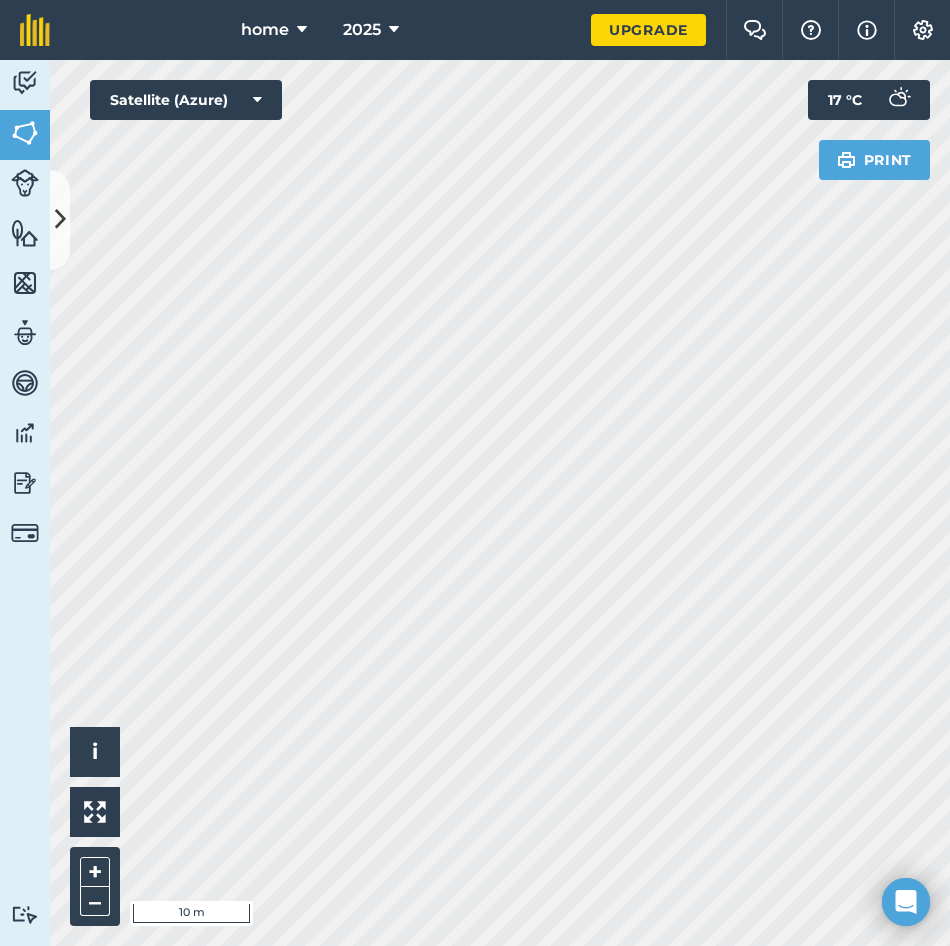 click on "home 2025 Upgrade Farm Chat Help Info Settings Map printing is not available on our free plan Please upgrade to our Essentials, Plus or Pro plan to access this feature. Activity Fields Livestock Features Maps Team Vehicles Data Reporting Billing Tutorials Tutorials Cancel Save & Create Another Save Boundary   Mapped Area :  1.036   Ha   View on map Click and drag the field boundary/points to edit or double click points to delete Field name Field ID Field usage   Create new -- Not set -- You don't have any usages yet Click on  CREATE NEW  to set your usages (e.g. Barley, Oats, Wheat, Pasture) Click to start drawing i © 2025 TomTom, Microsoft 10 m + – Satellite (Azure) Print 17   ° C" at bounding box center [475, 473] 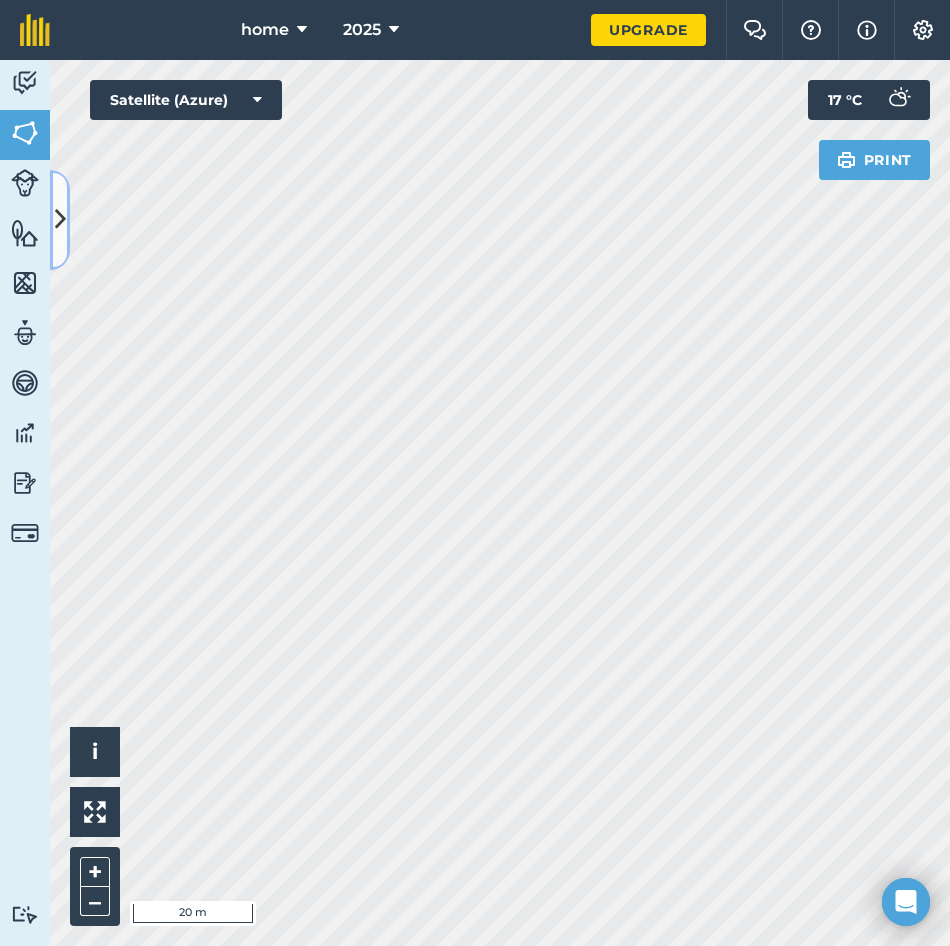 click at bounding box center [60, 219] 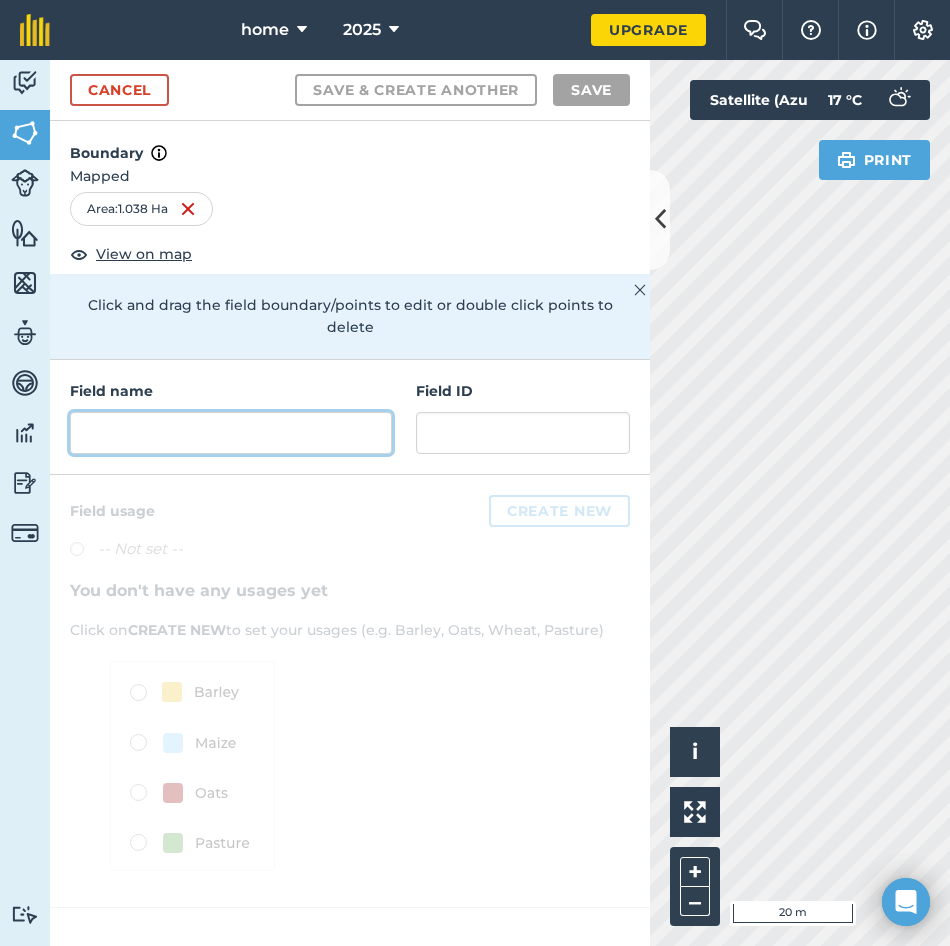 click at bounding box center (231, 433) 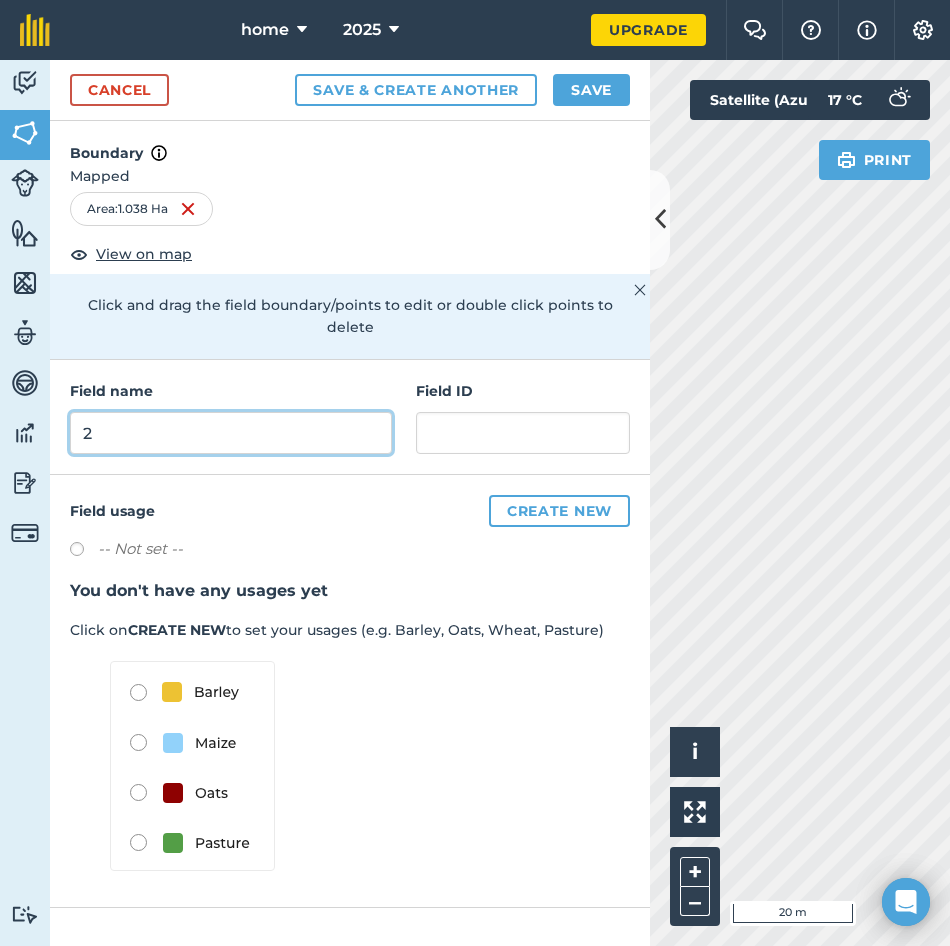 type on "2" 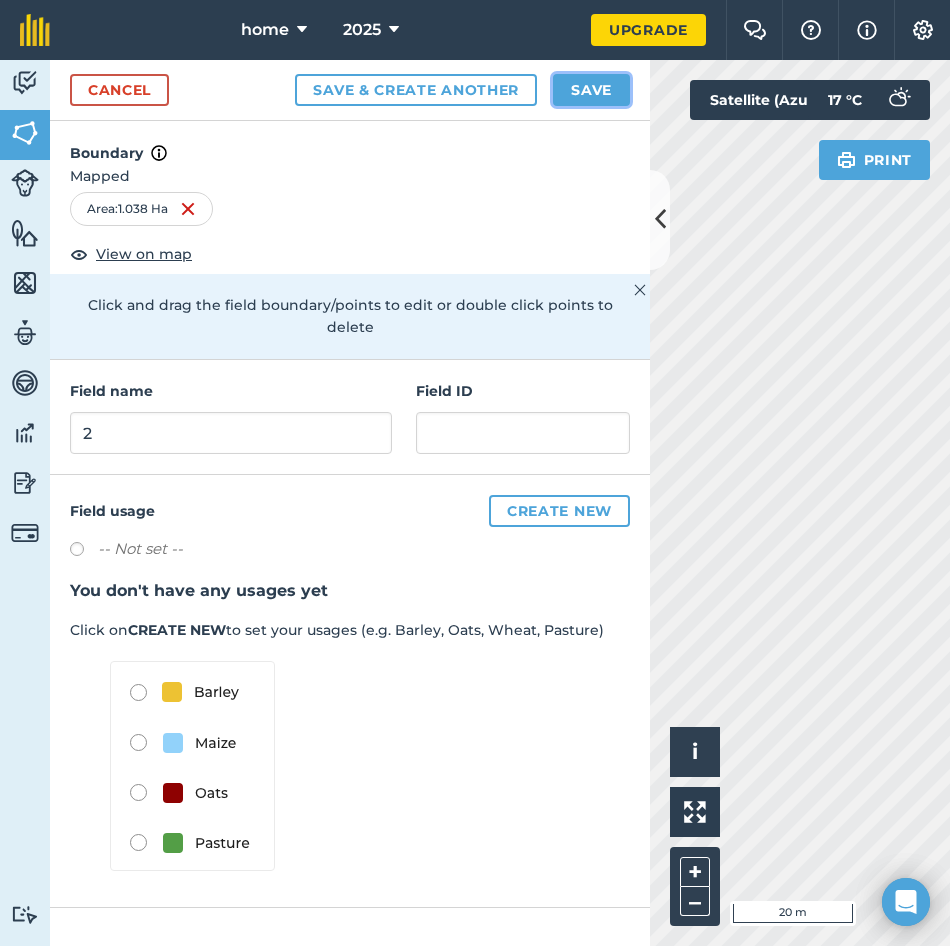 click on "Save" at bounding box center [591, 90] 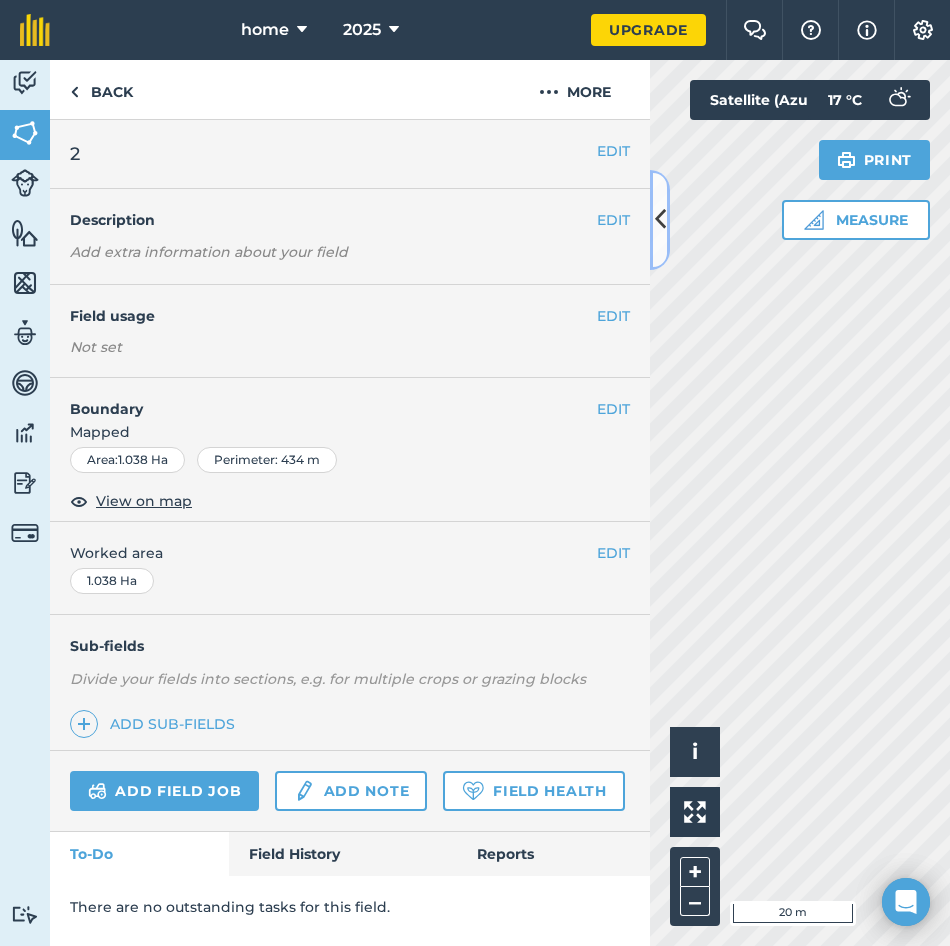 click at bounding box center (660, 219) 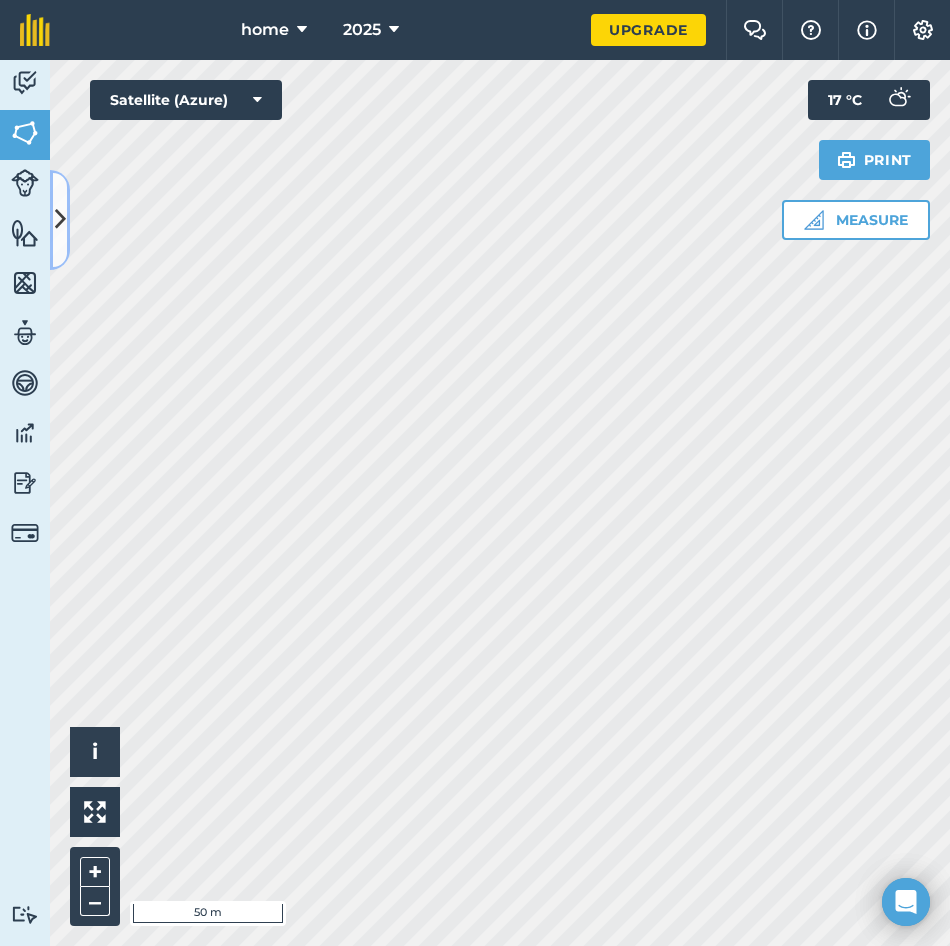 click at bounding box center [60, 219] 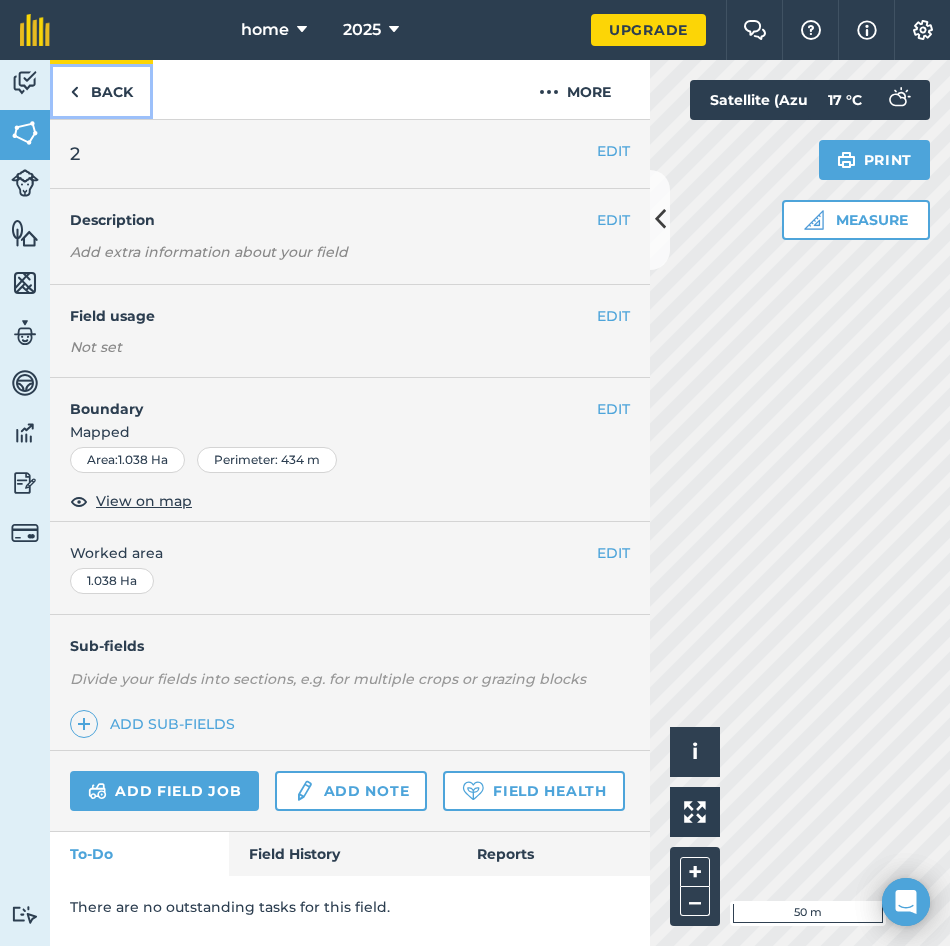 click on "Back" at bounding box center (101, 89) 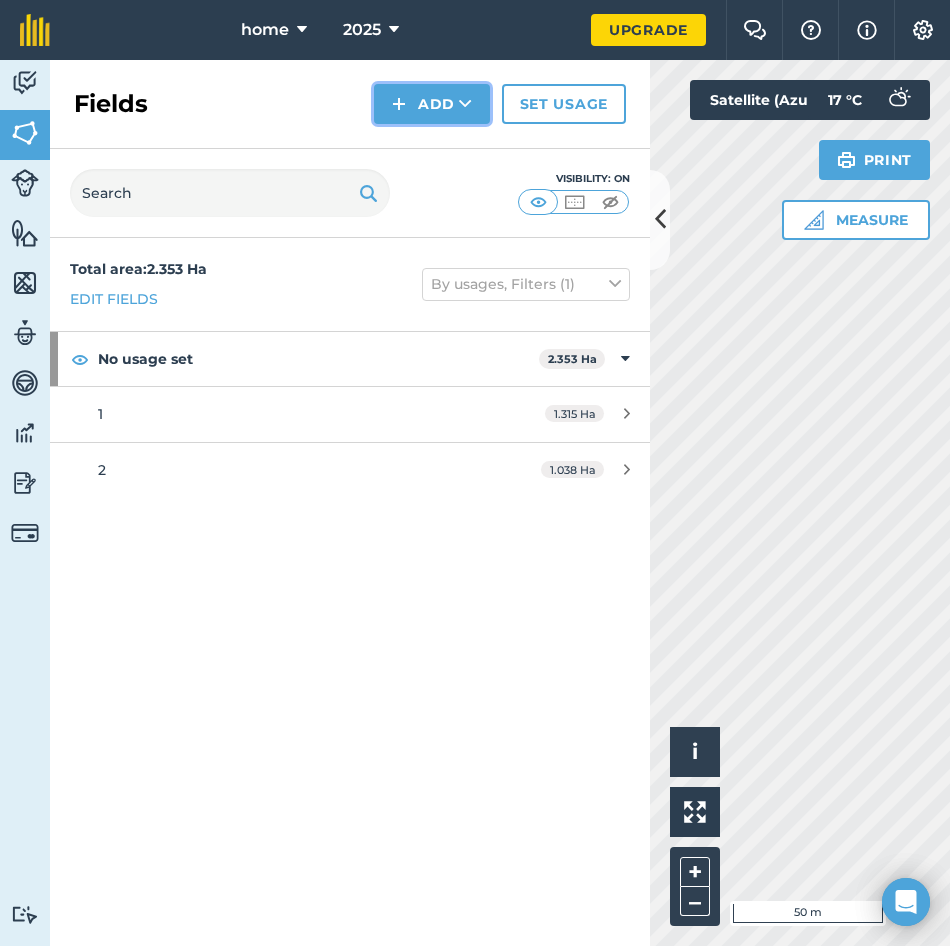 click on "Add" at bounding box center [432, 104] 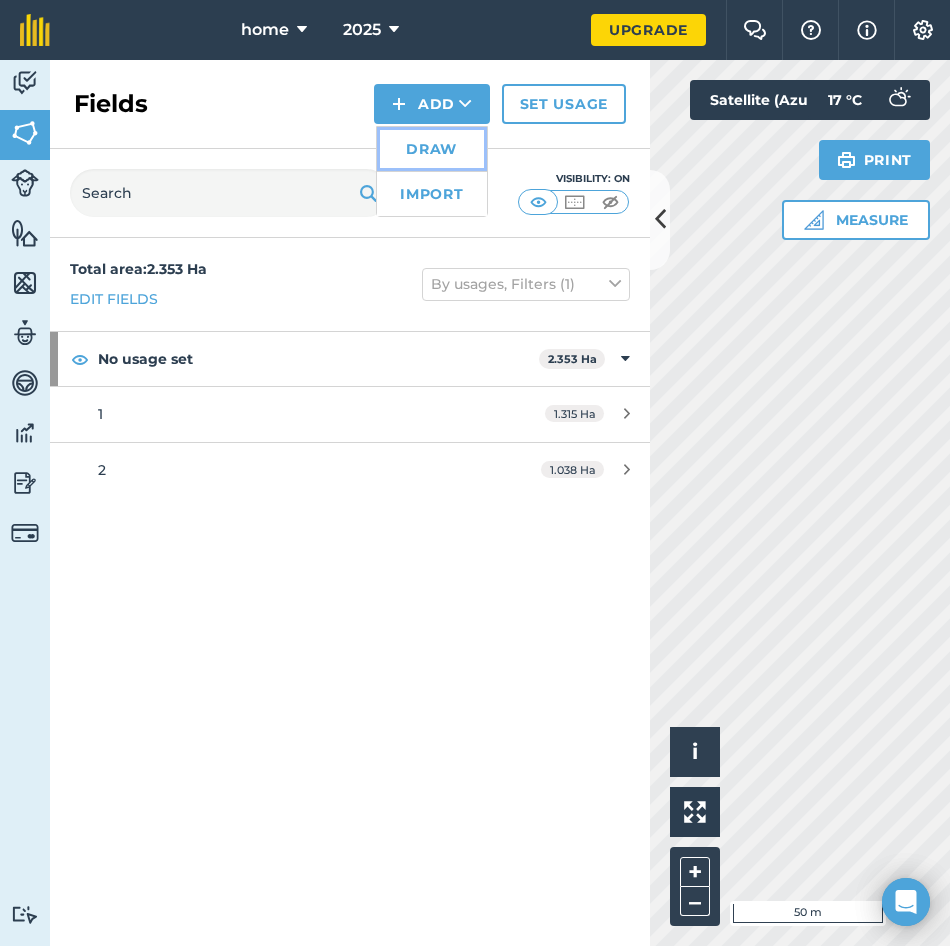 click on "Draw" at bounding box center [432, 149] 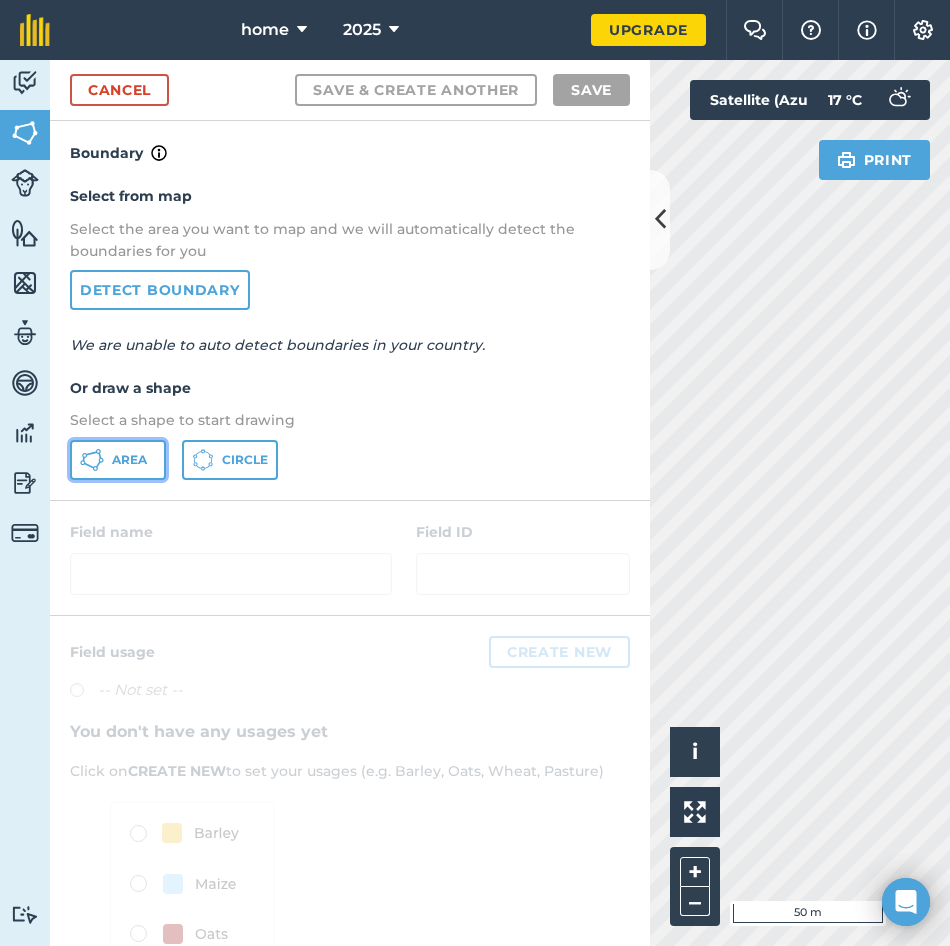 click on "Area" at bounding box center (129, 460) 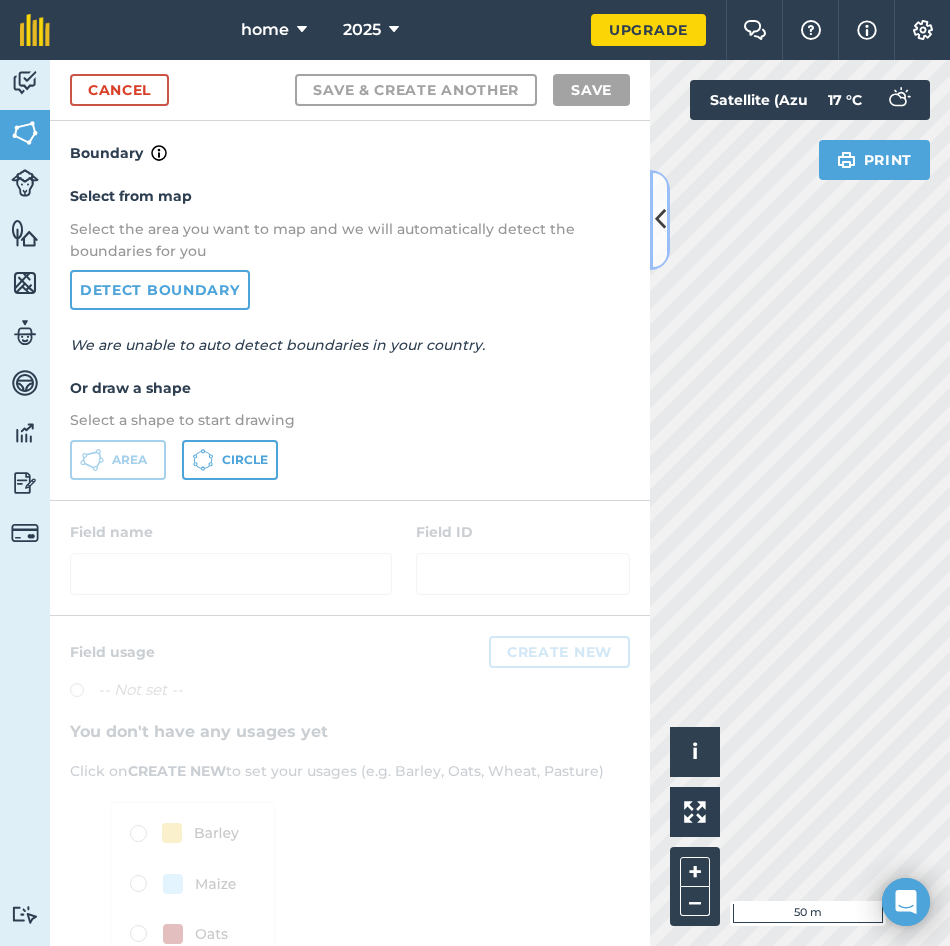 click at bounding box center [660, 220] 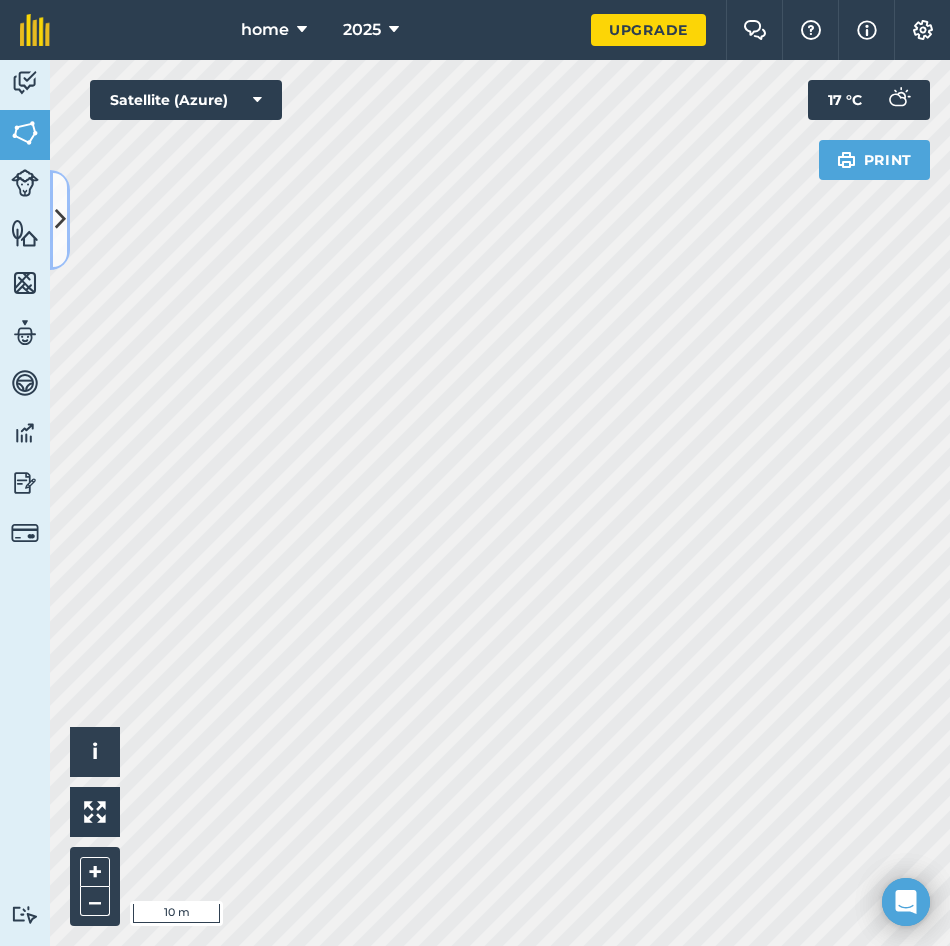 click at bounding box center [60, 220] 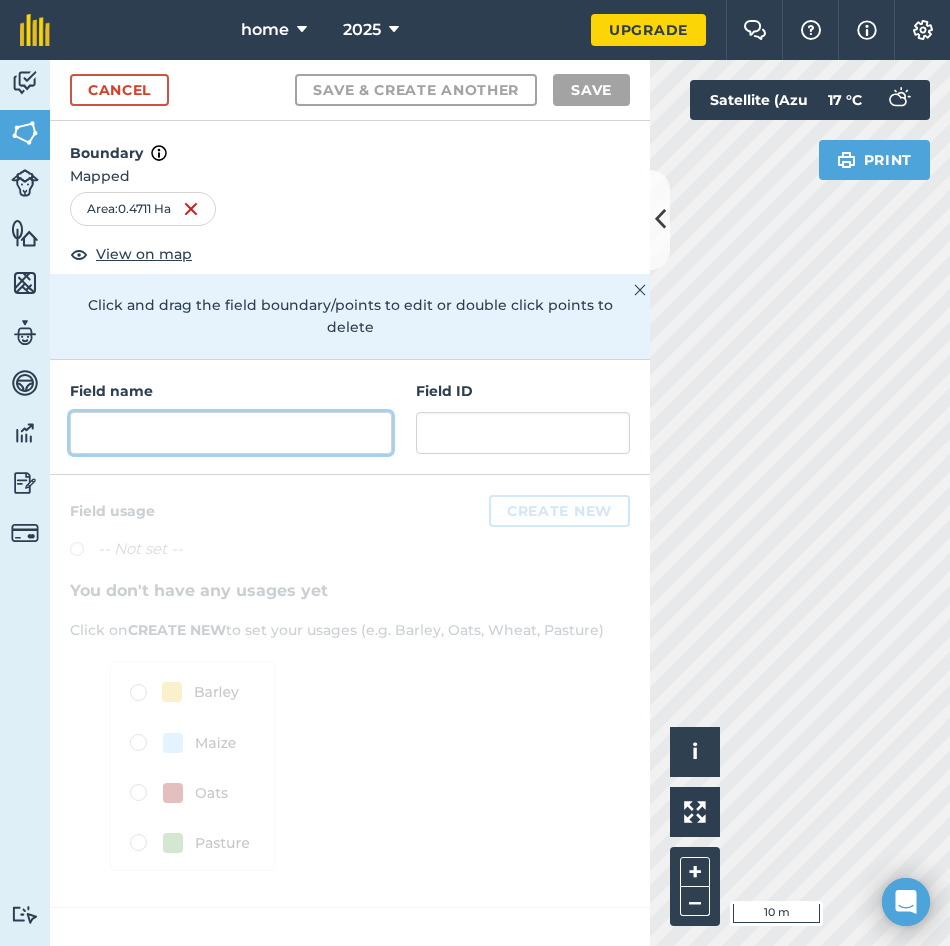 click at bounding box center [231, 433] 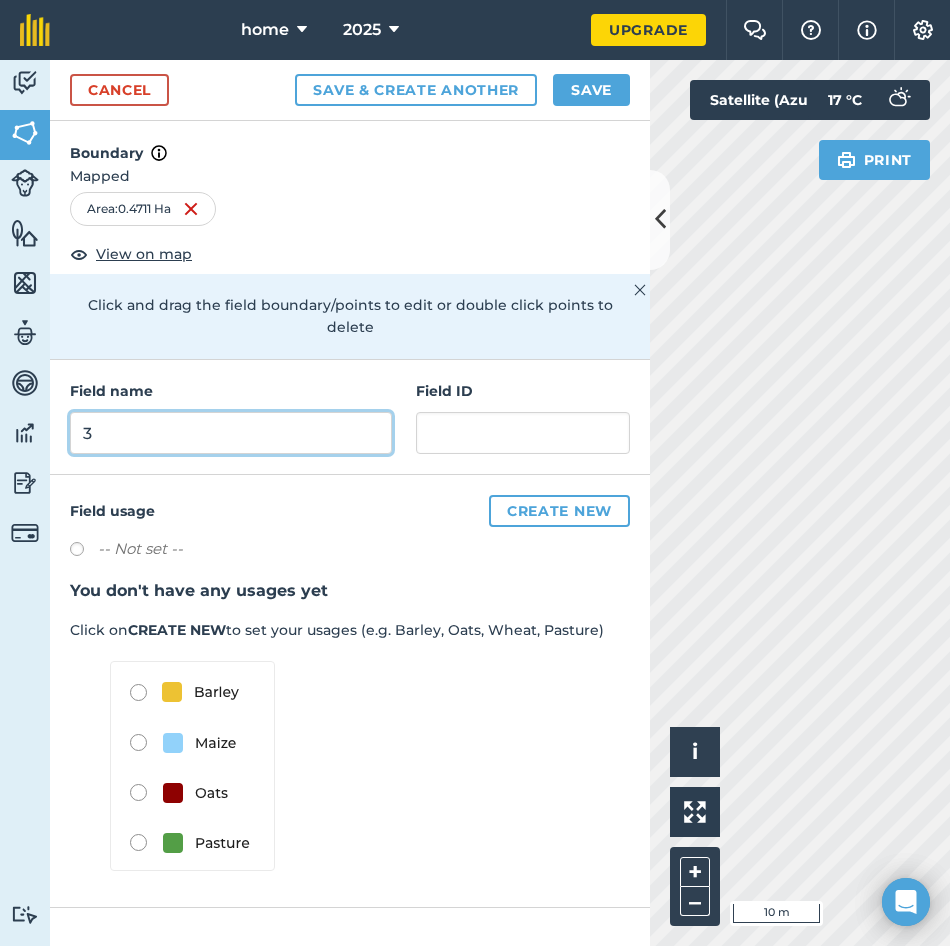 type on "3" 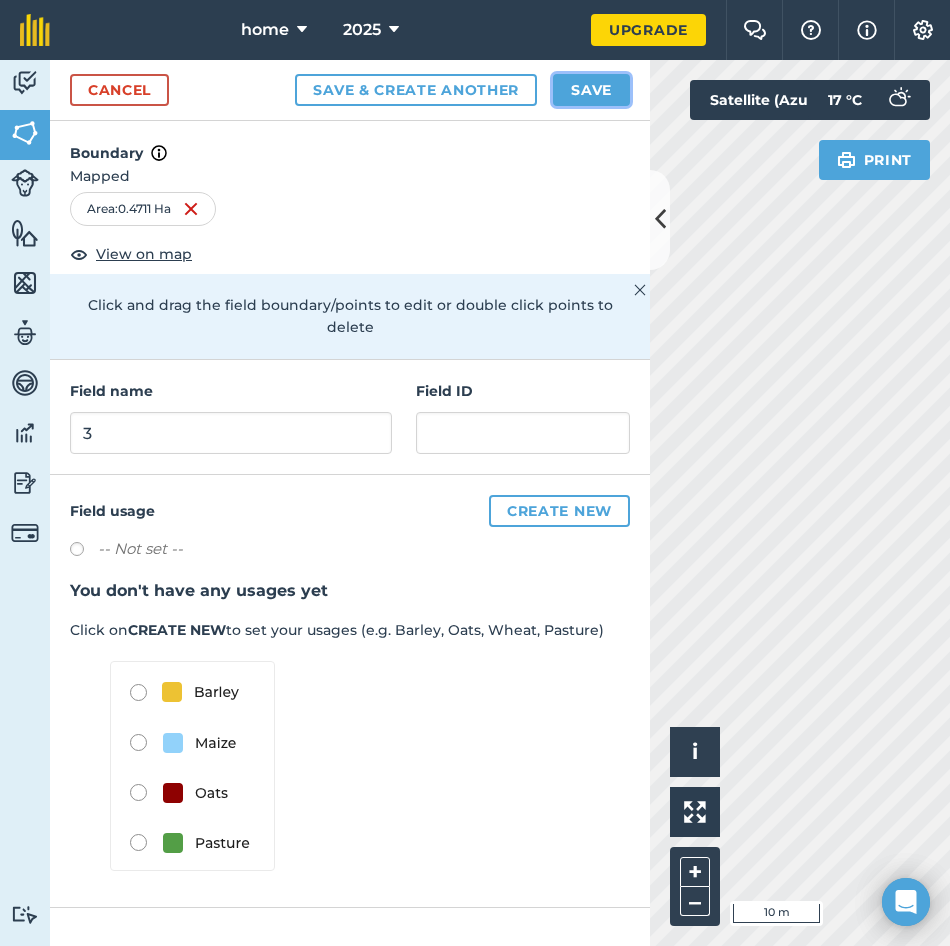 drag, startPoint x: 582, startPoint y: 95, endPoint x: 575, endPoint y: 109, distance: 15.652476 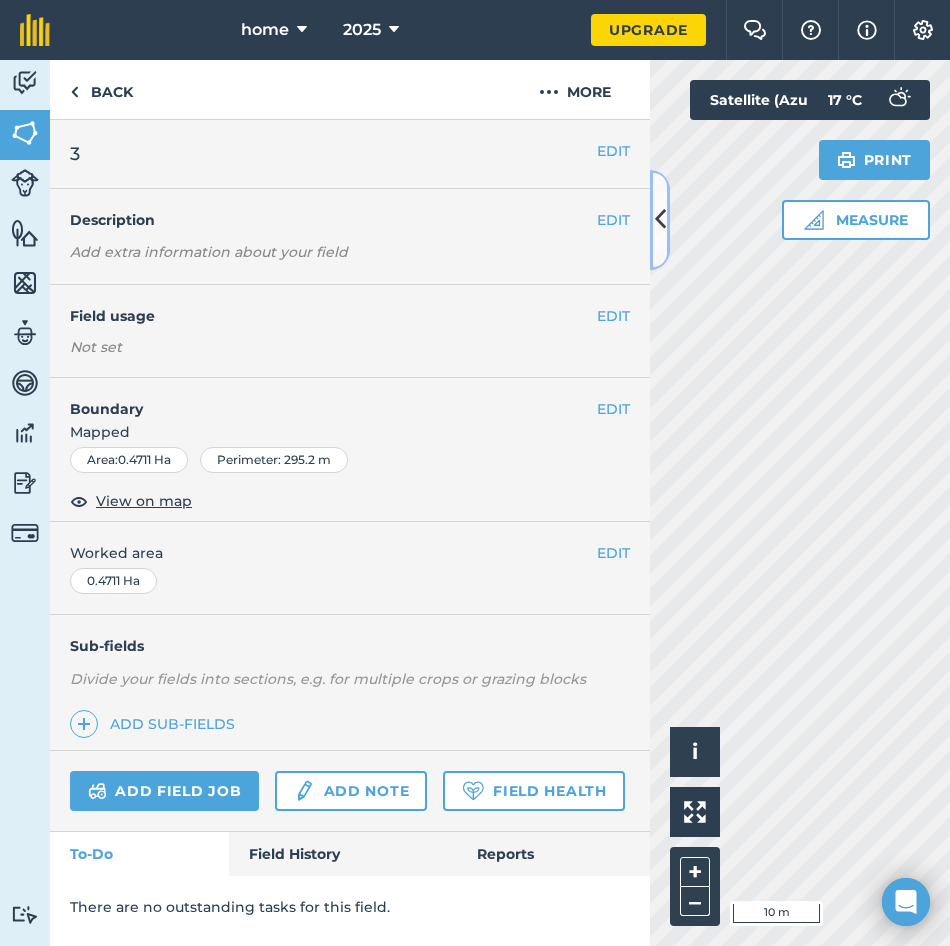 click at bounding box center (660, 219) 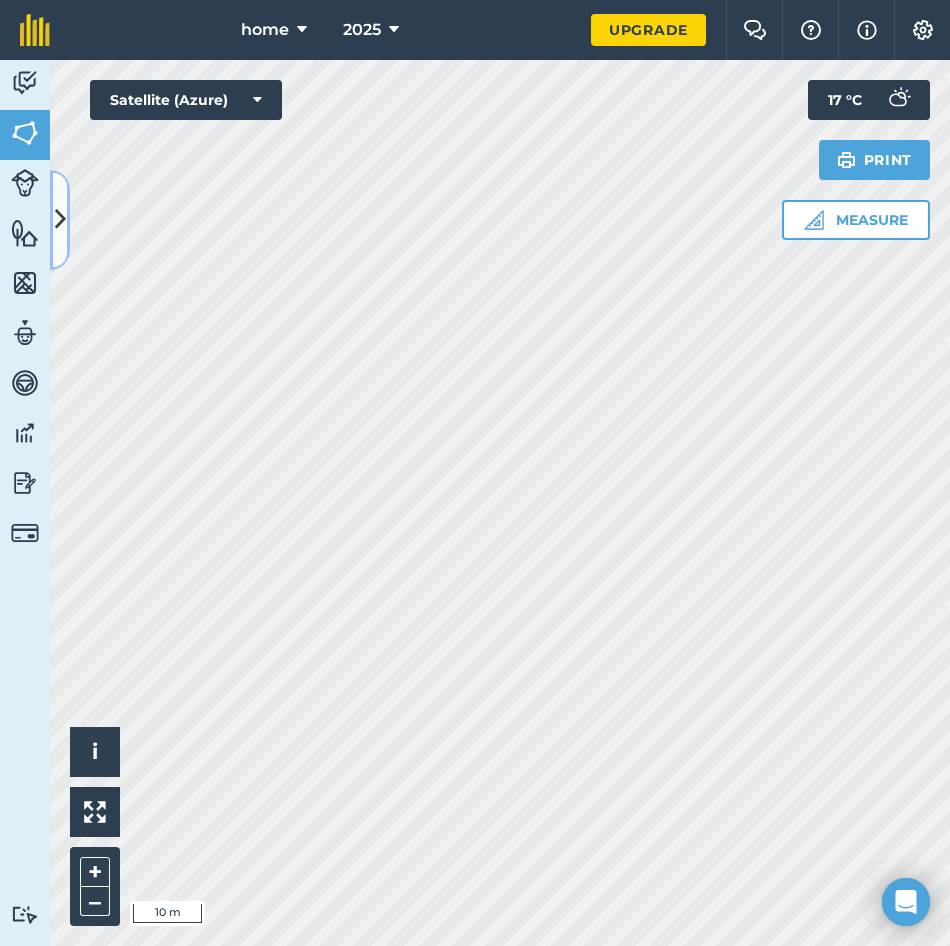 click at bounding box center [60, 220] 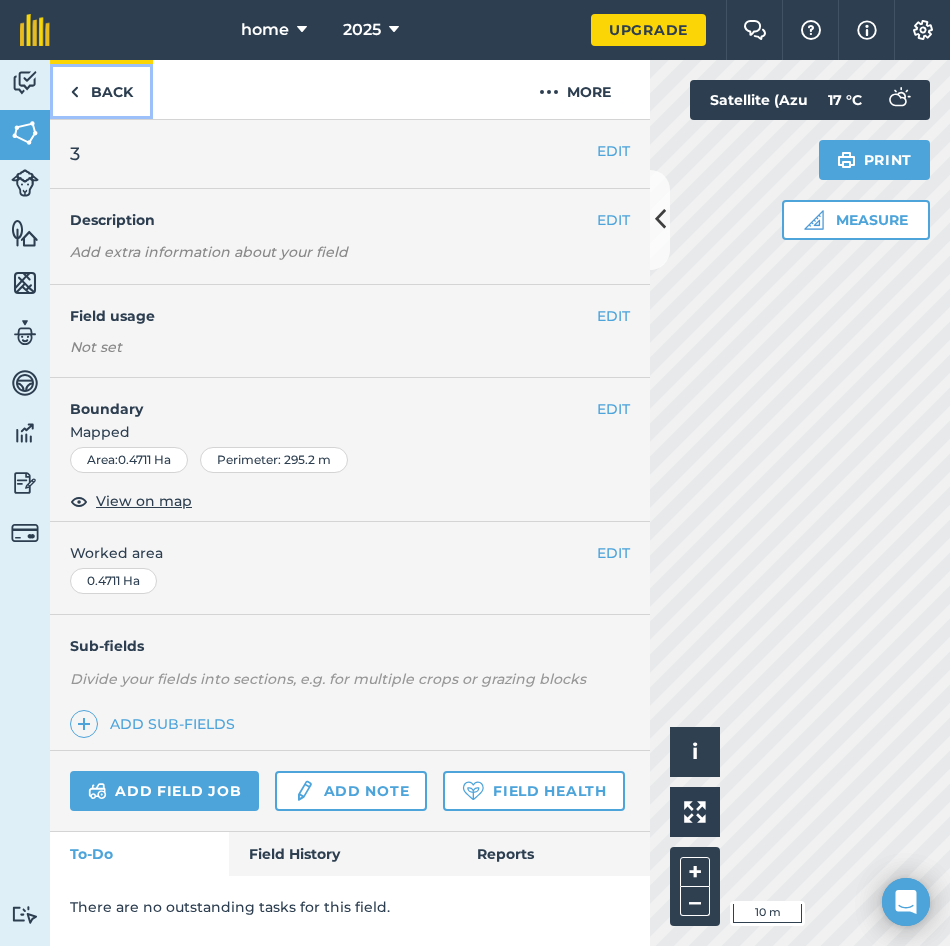click on "Back" at bounding box center [101, 89] 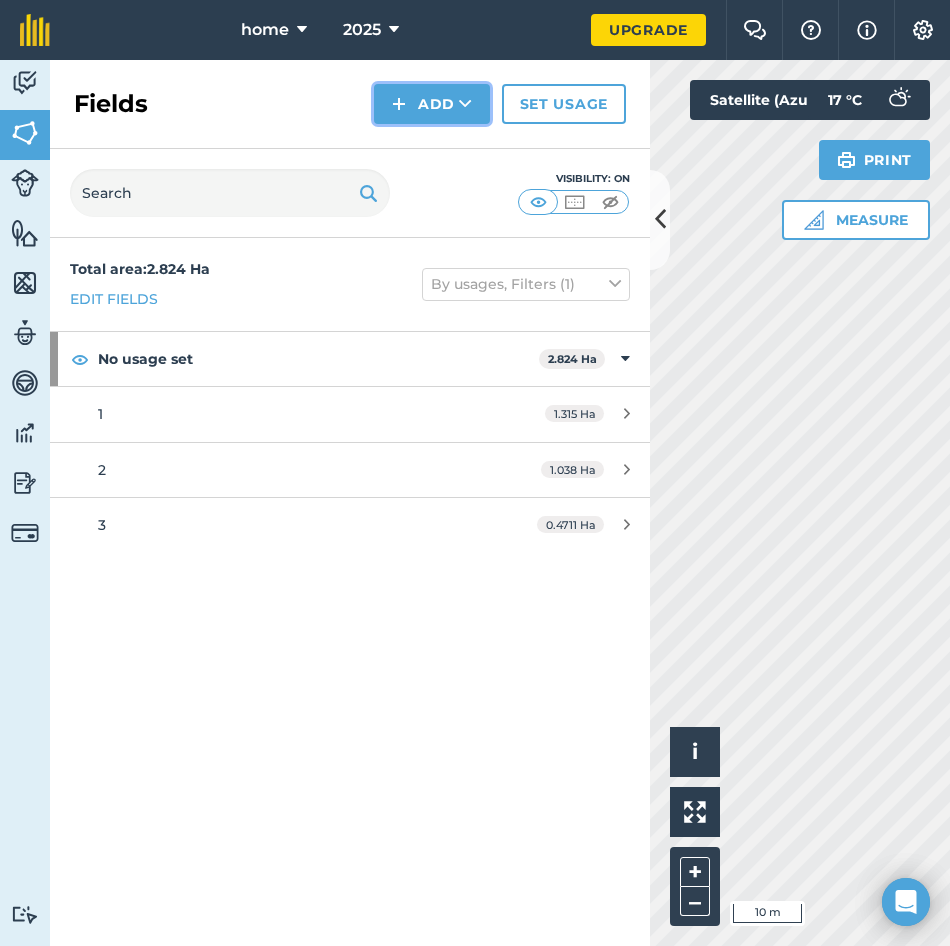 drag, startPoint x: 451, startPoint y: 94, endPoint x: 448, endPoint y: 113, distance: 19.235384 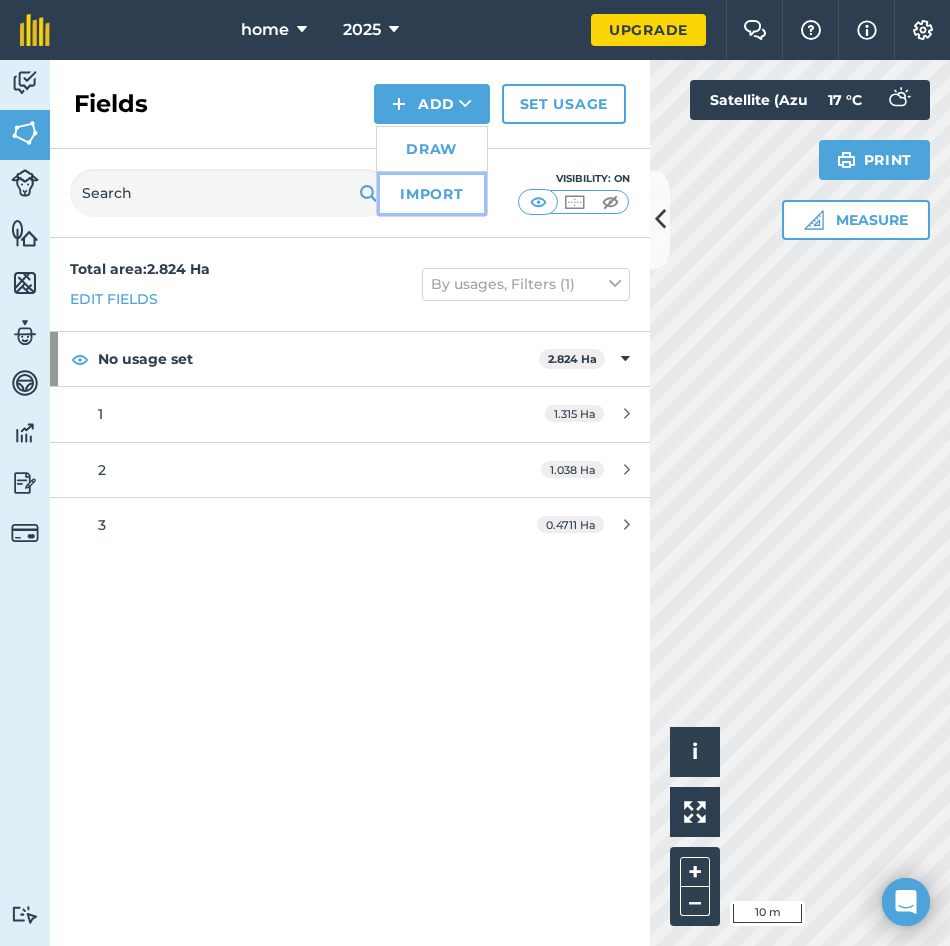 click on "Import" at bounding box center [432, 194] 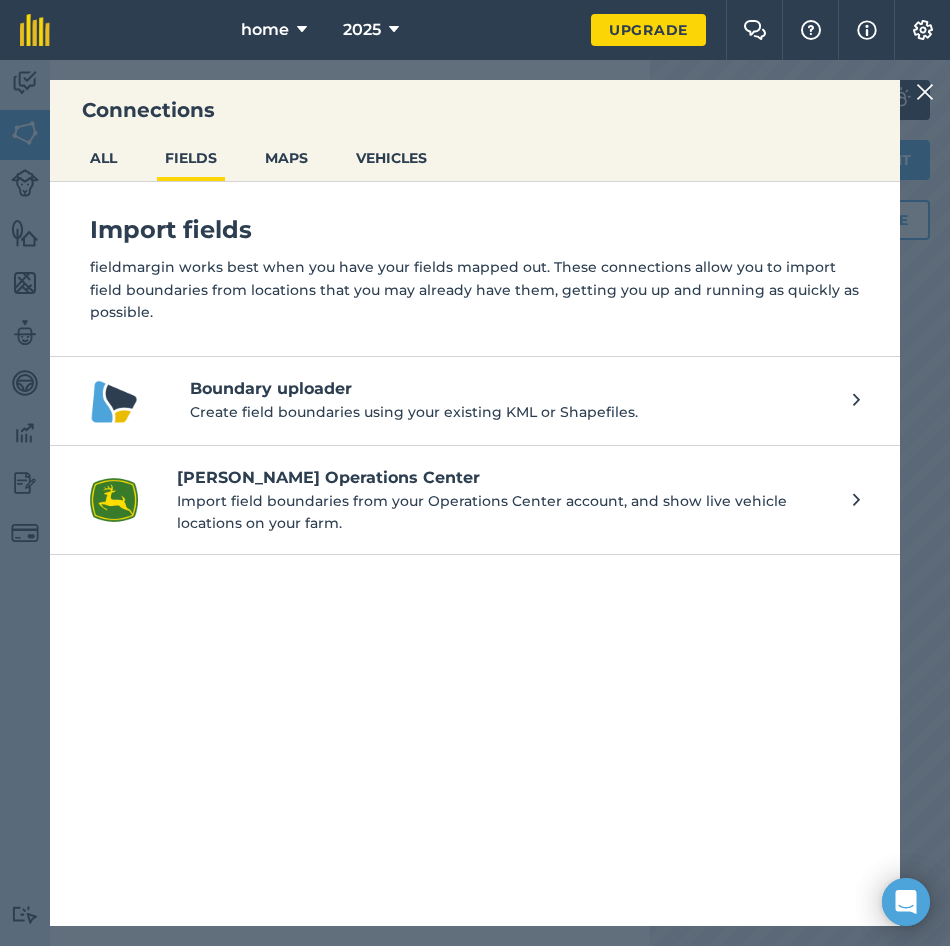 click on "Import fields fieldmargin works best when you have your fields mapped out. These connections allow you to import field boundaries from locations that you may already have them, getting you up and running as quickly as possible." at bounding box center [475, 269] 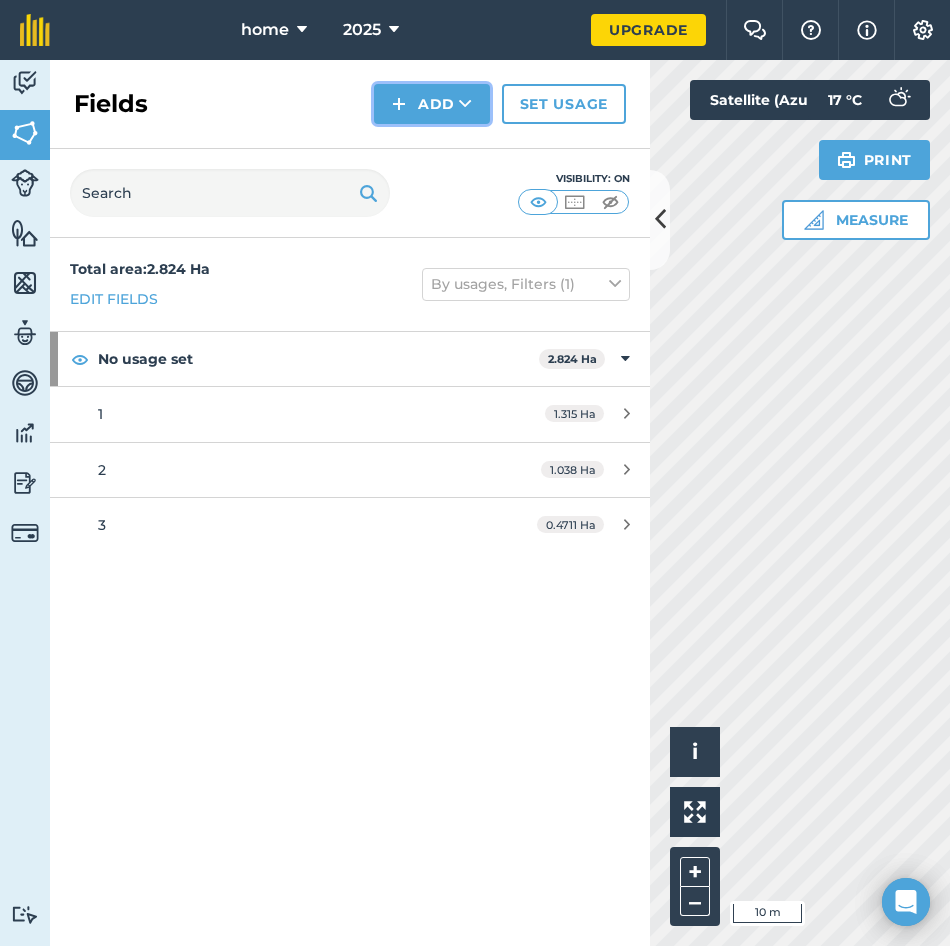 drag, startPoint x: 437, startPoint y: 92, endPoint x: 428, endPoint y: 125, distance: 34.20526 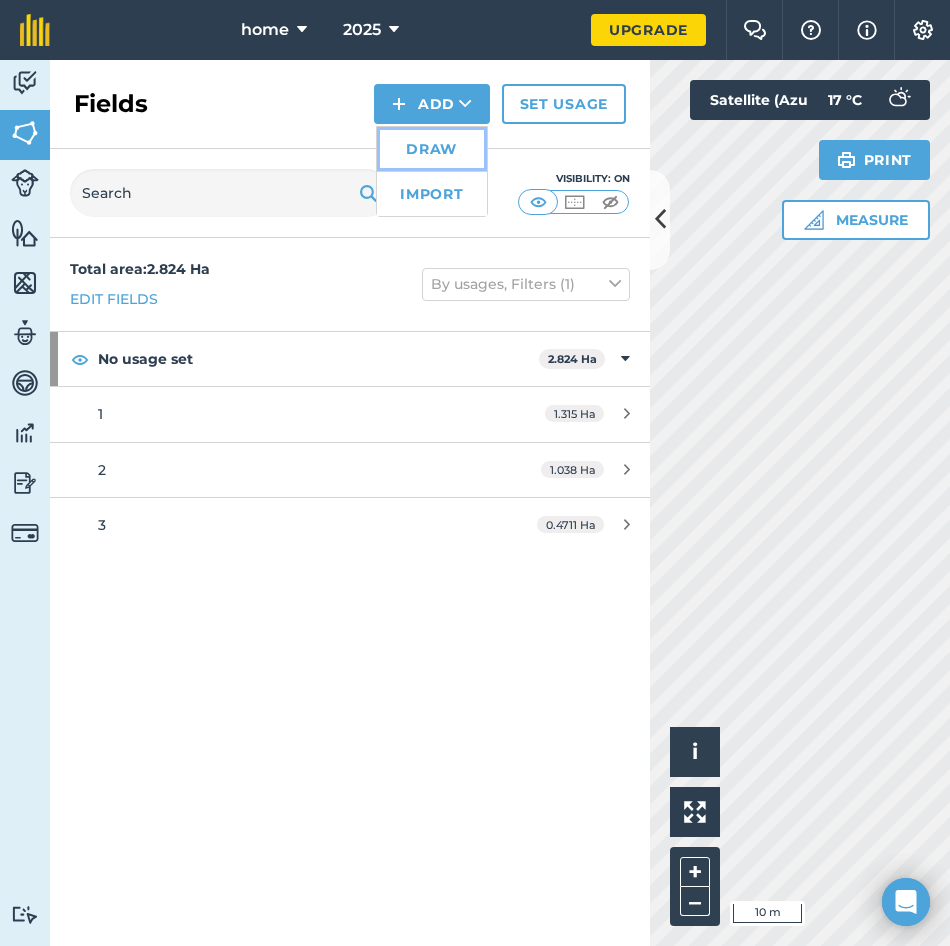 click on "Draw" at bounding box center [432, 149] 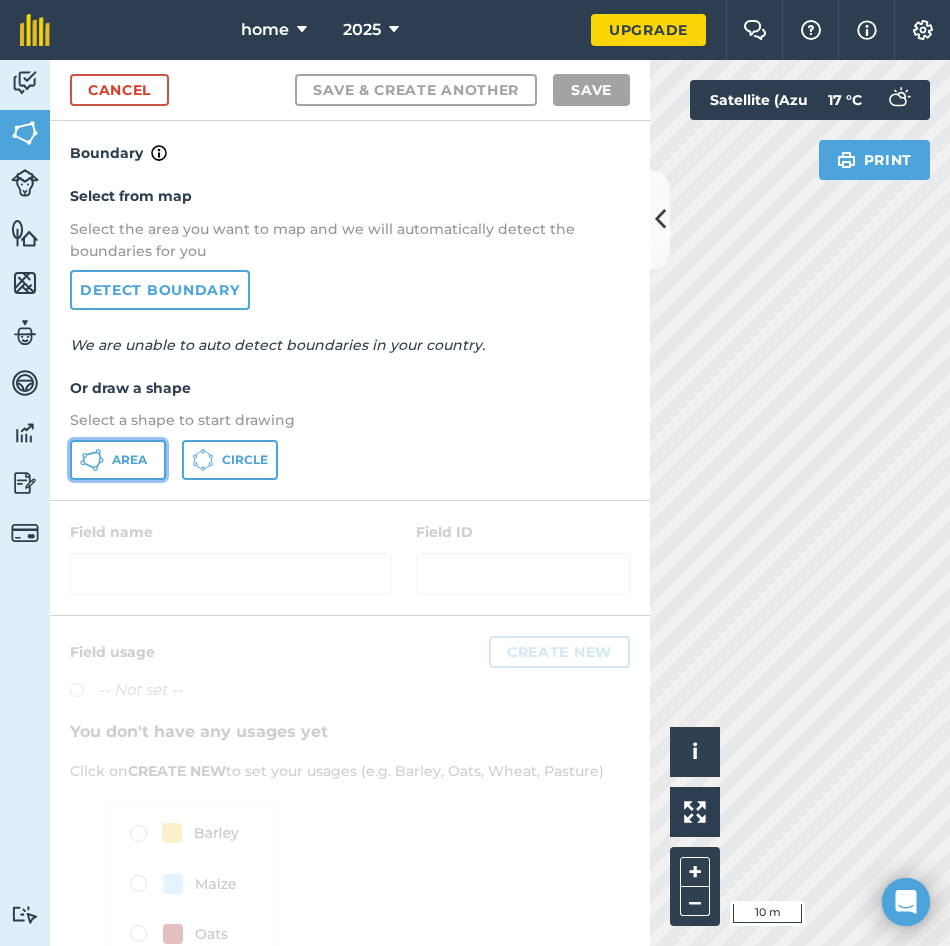 click on "Area" at bounding box center [118, 460] 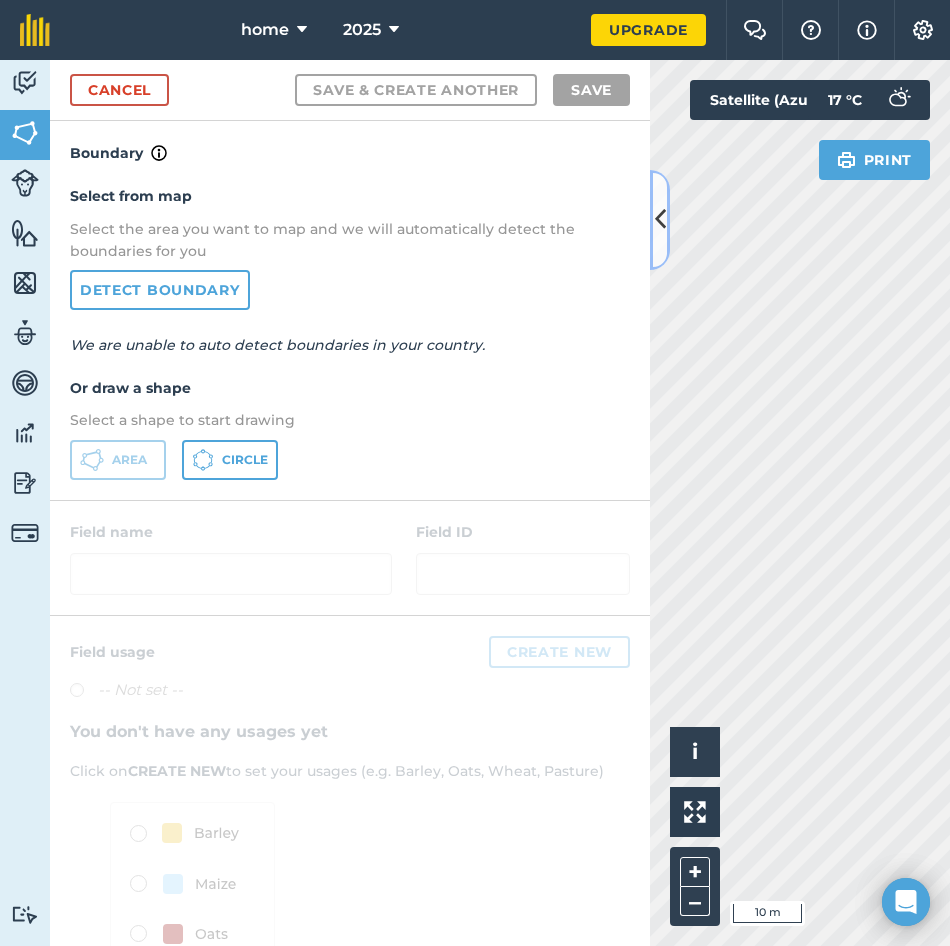 click at bounding box center (660, 219) 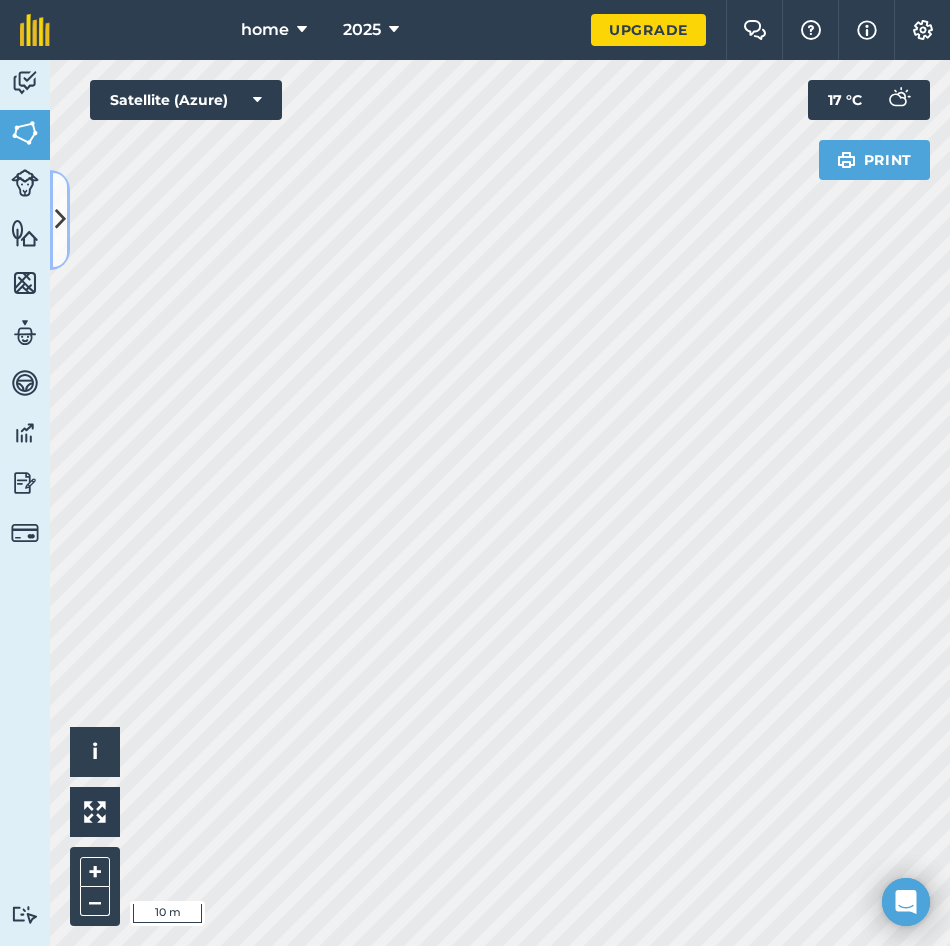 click at bounding box center (60, 220) 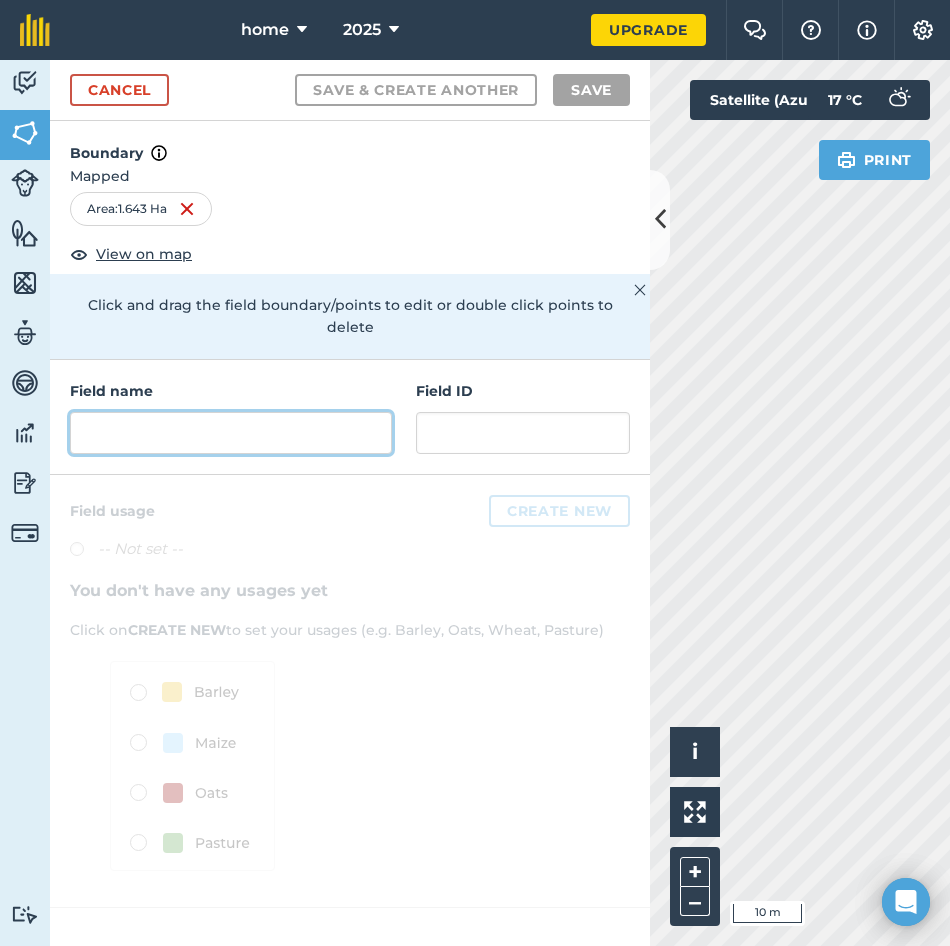 click at bounding box center [231, 433] 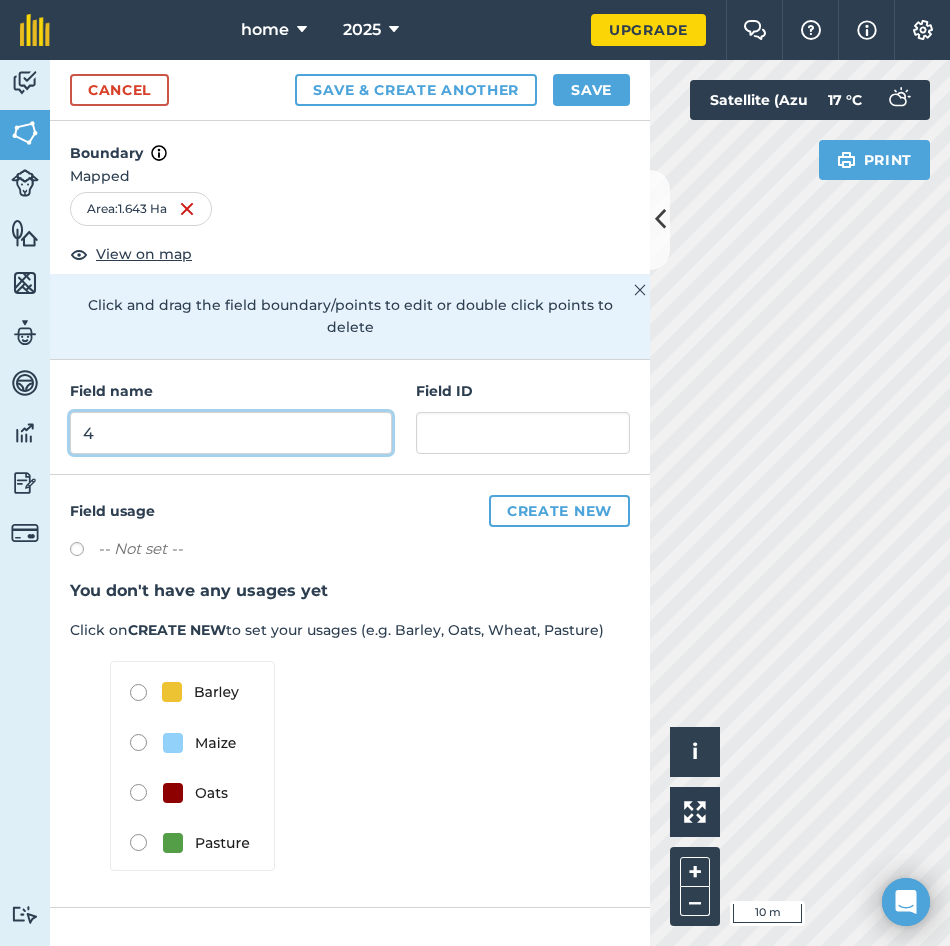 type on "4" 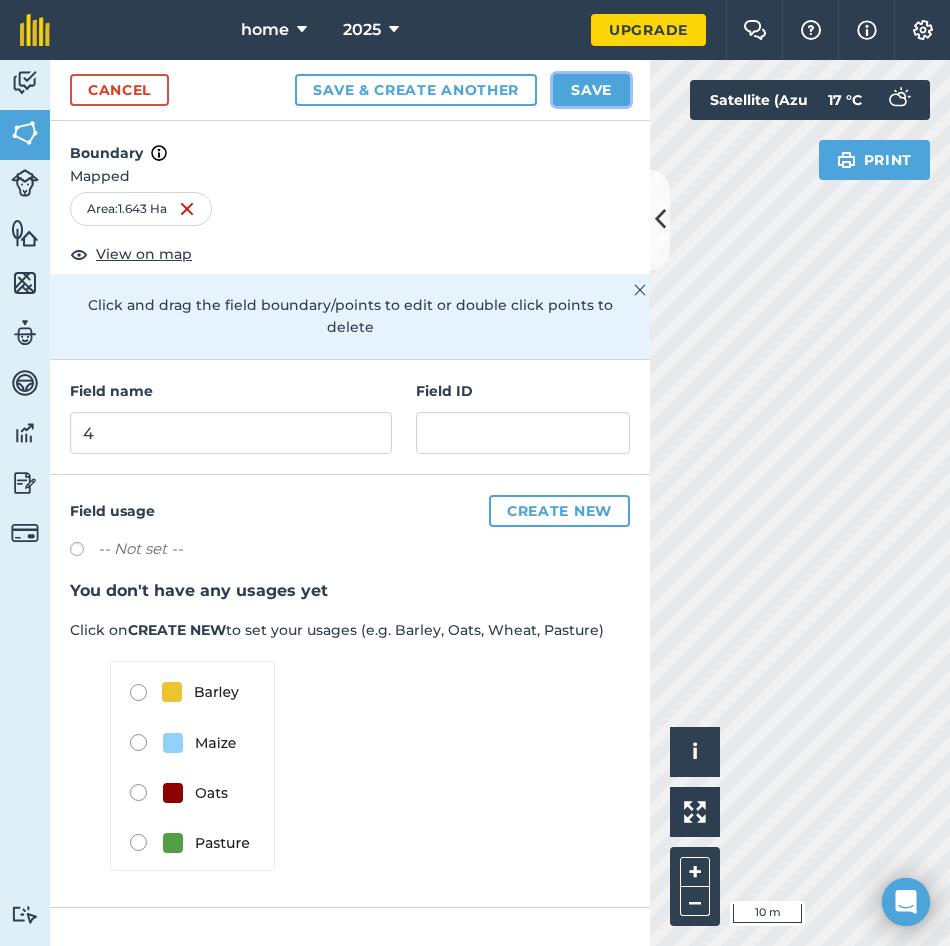 click on "Save" at bounding box center (591, 90) 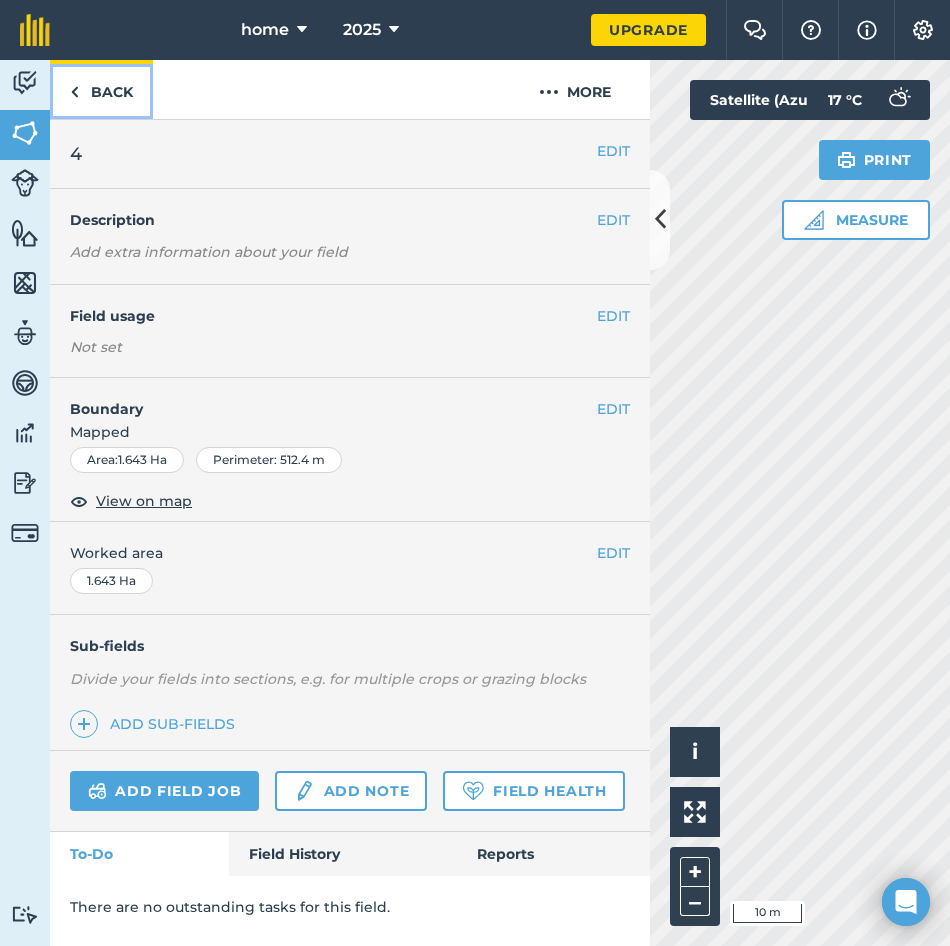 click on "Back" at bounding box center (101, 89) 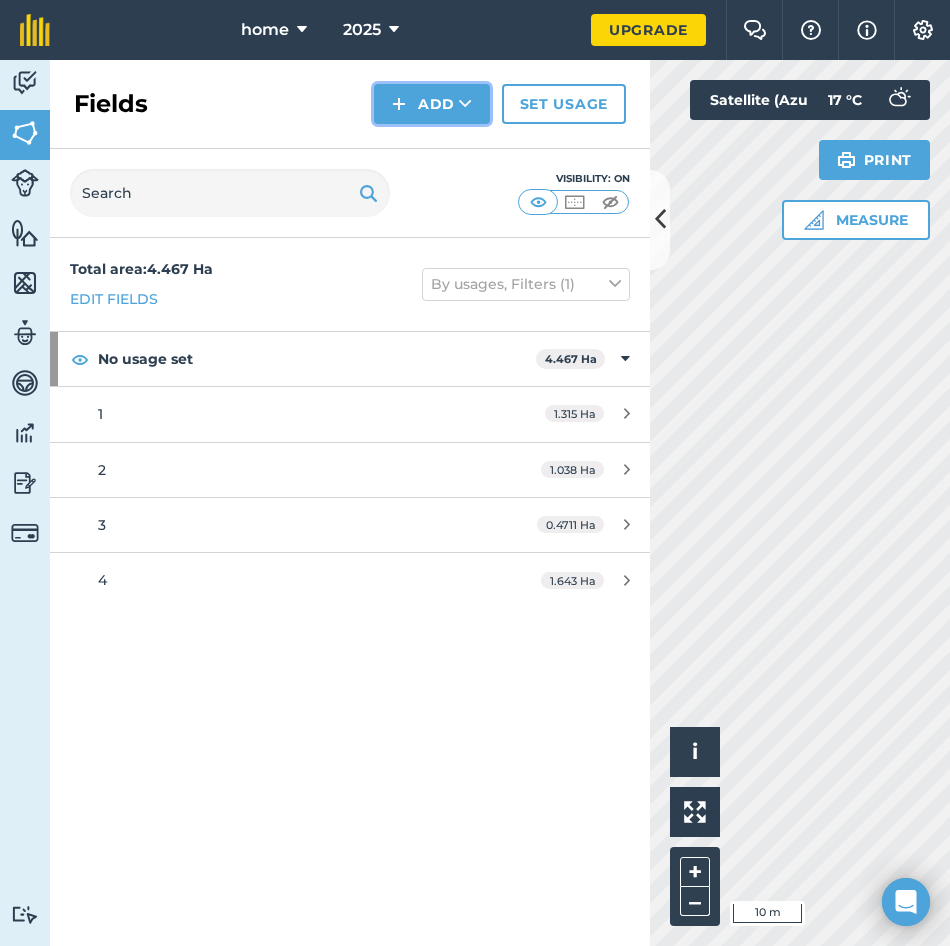 drag, startPoint x: 421, startPoint y: 98, endPoint x: 427, endPoint y: 123, distance: 25.70992 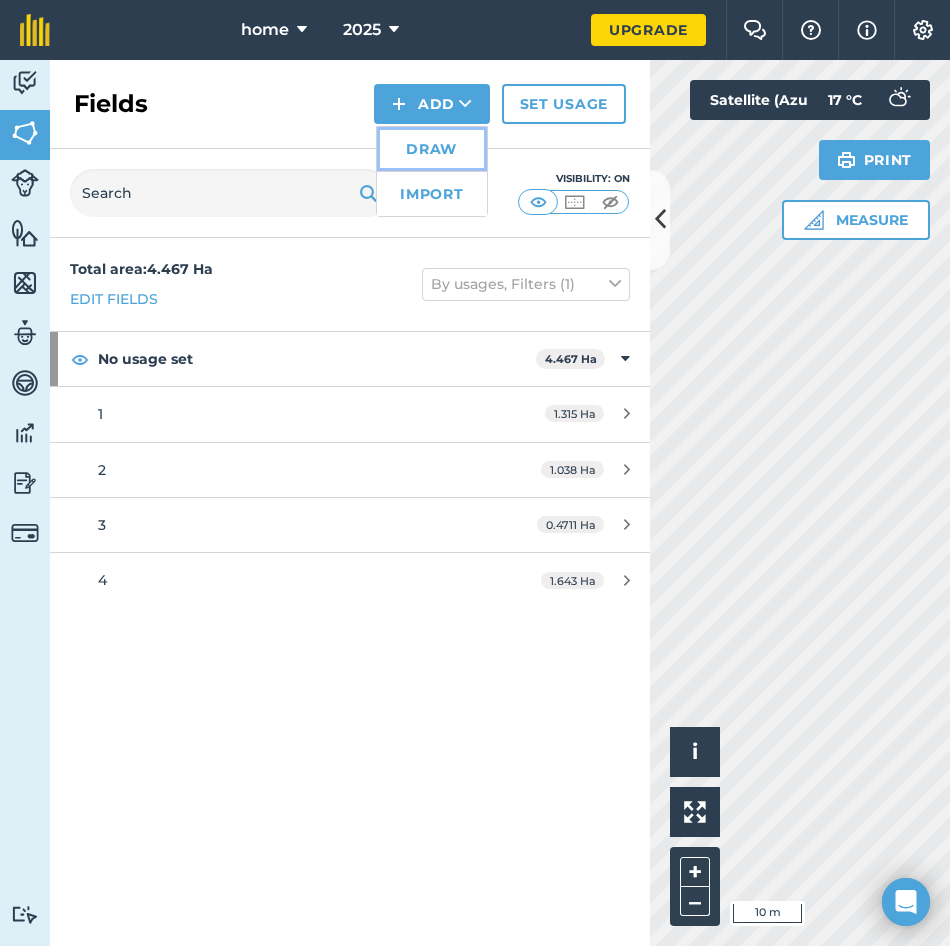 click on "Draw" at bounding box center (432, 149) 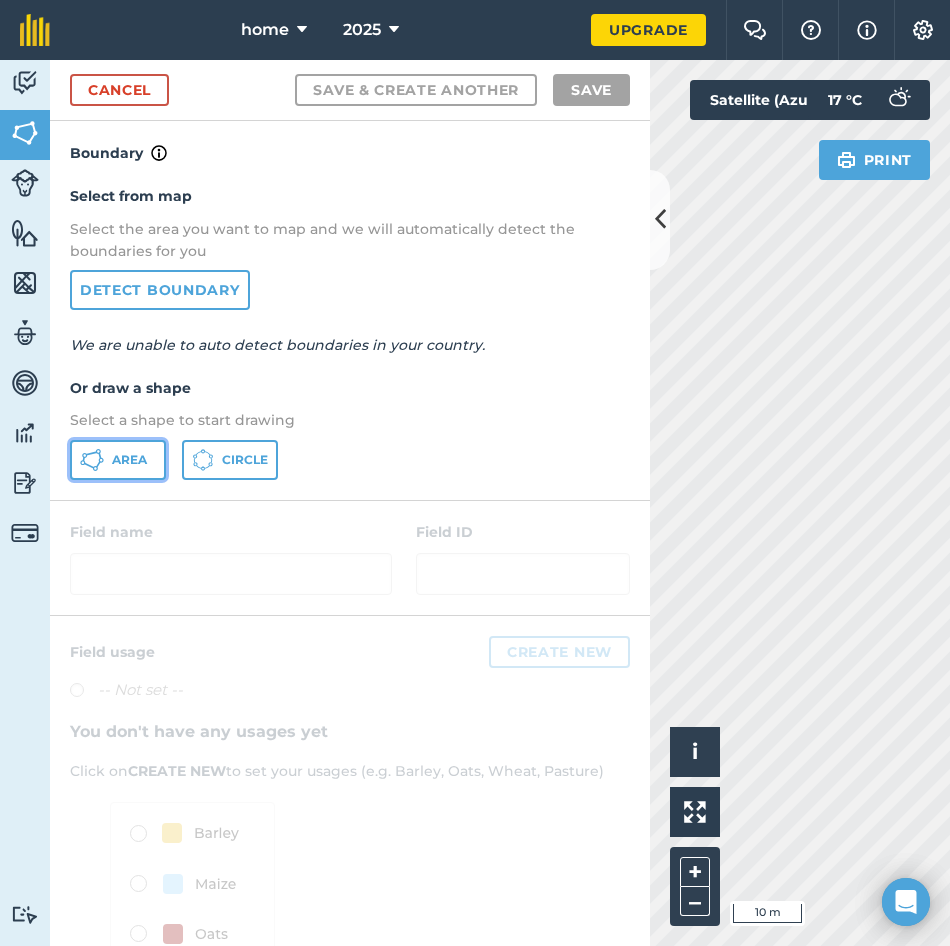 click on "Area" at bounding box center (129, 460) 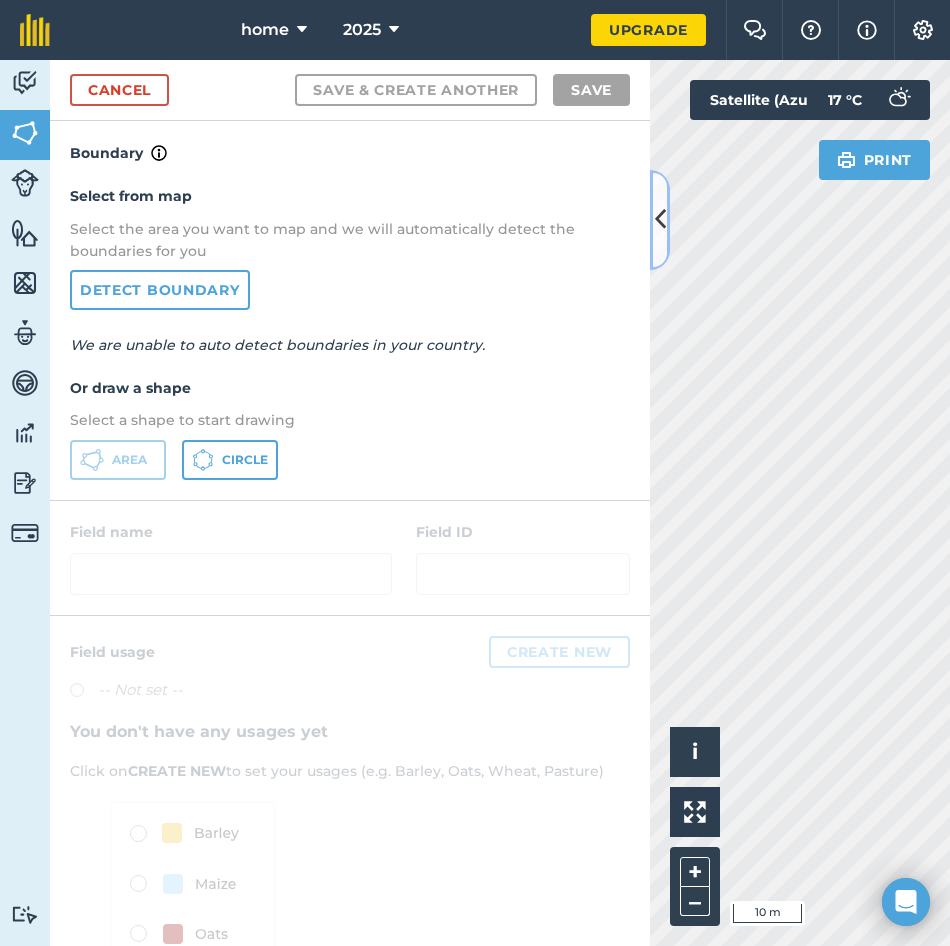 click at bounding box center [660, 220] 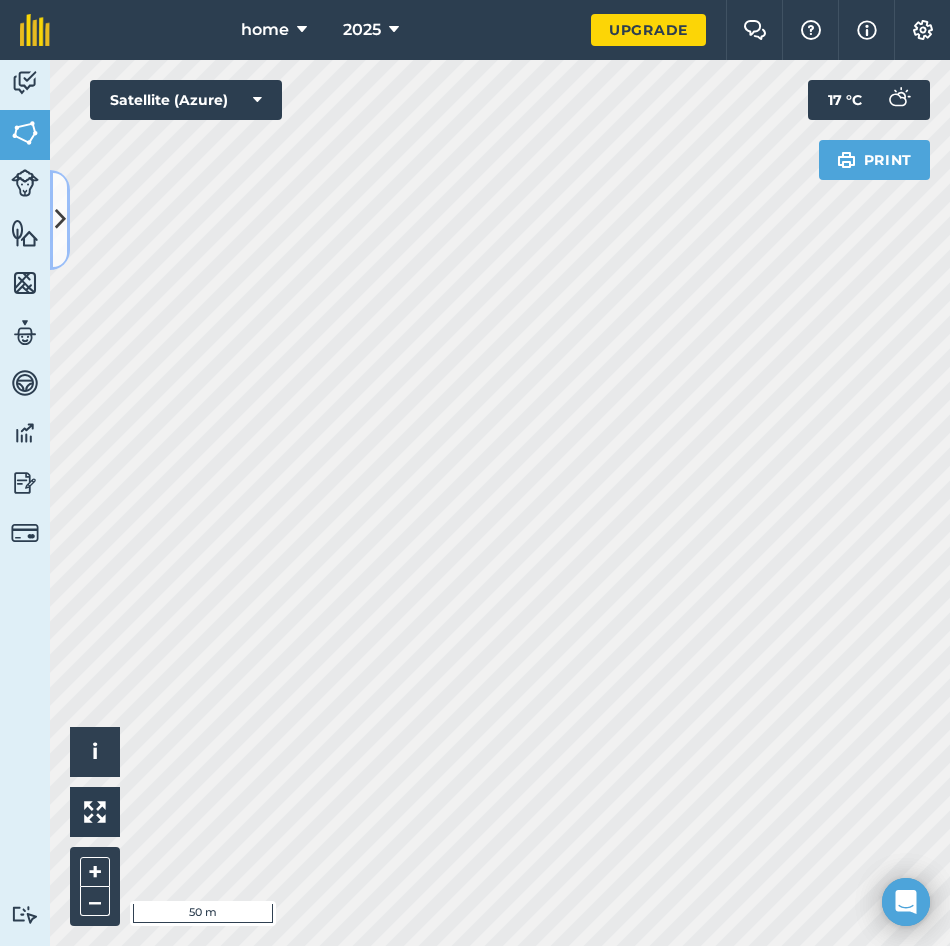 click at bounding box center (60, 220) 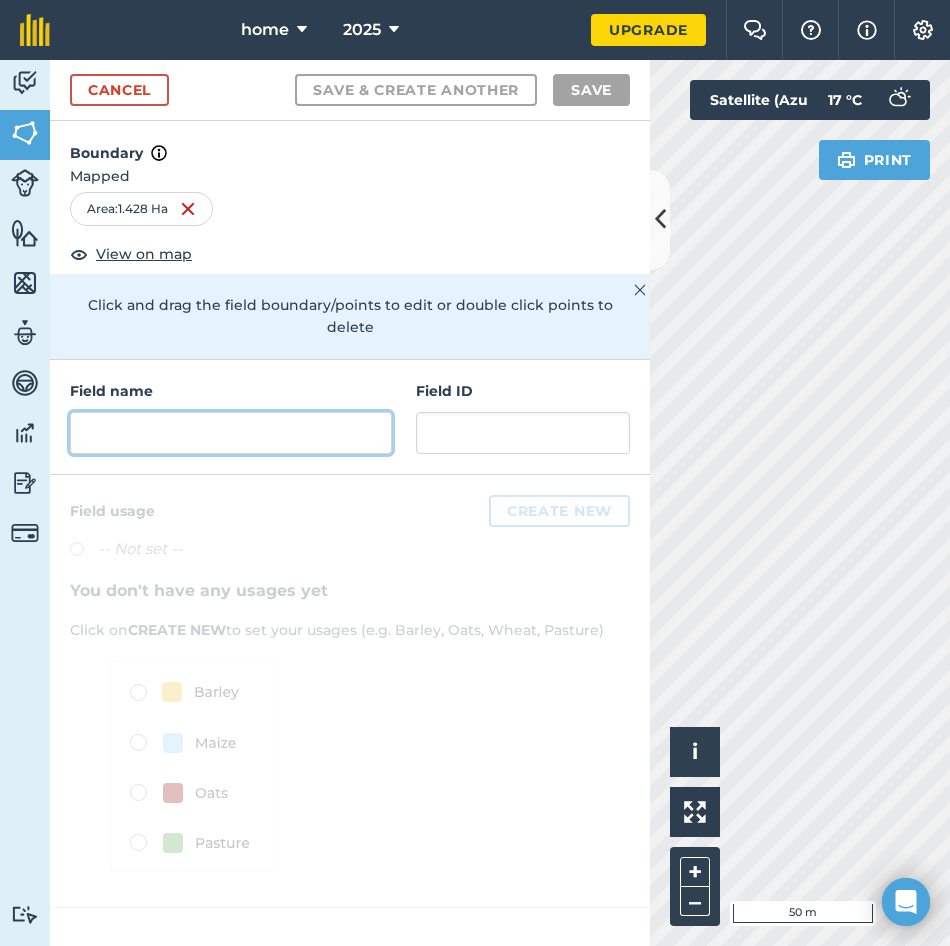 click at bounding box center [231, 433] 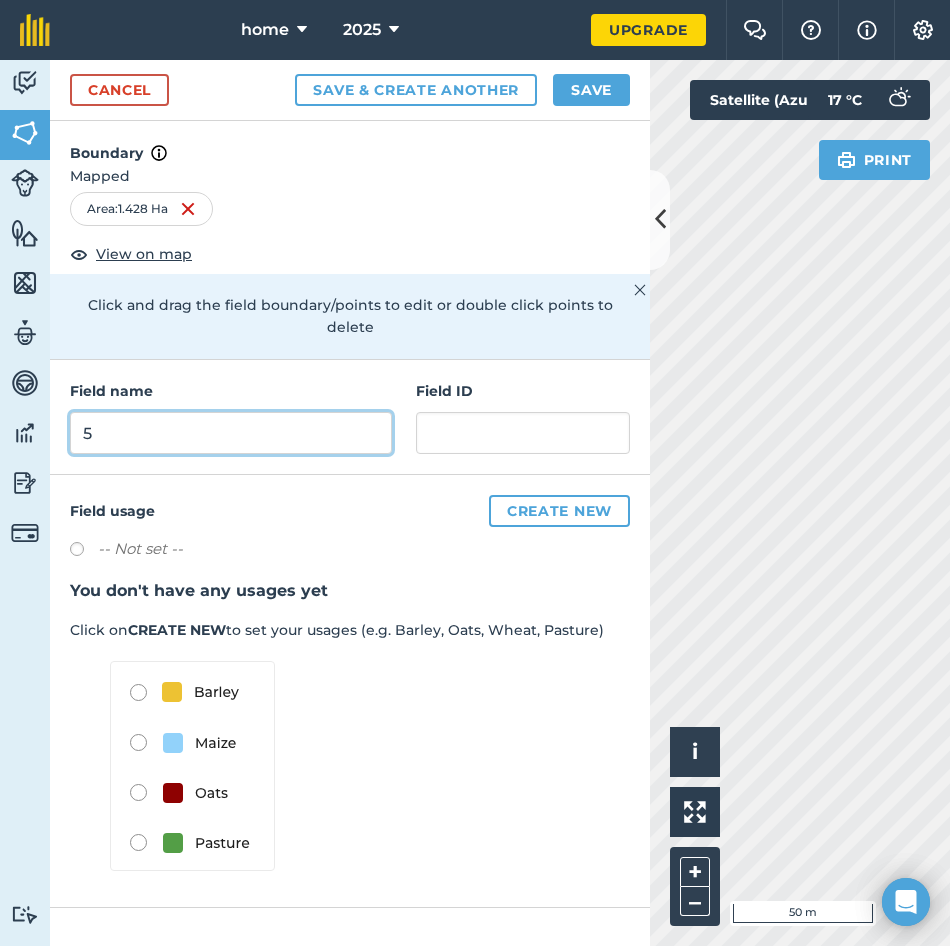 type on "5" 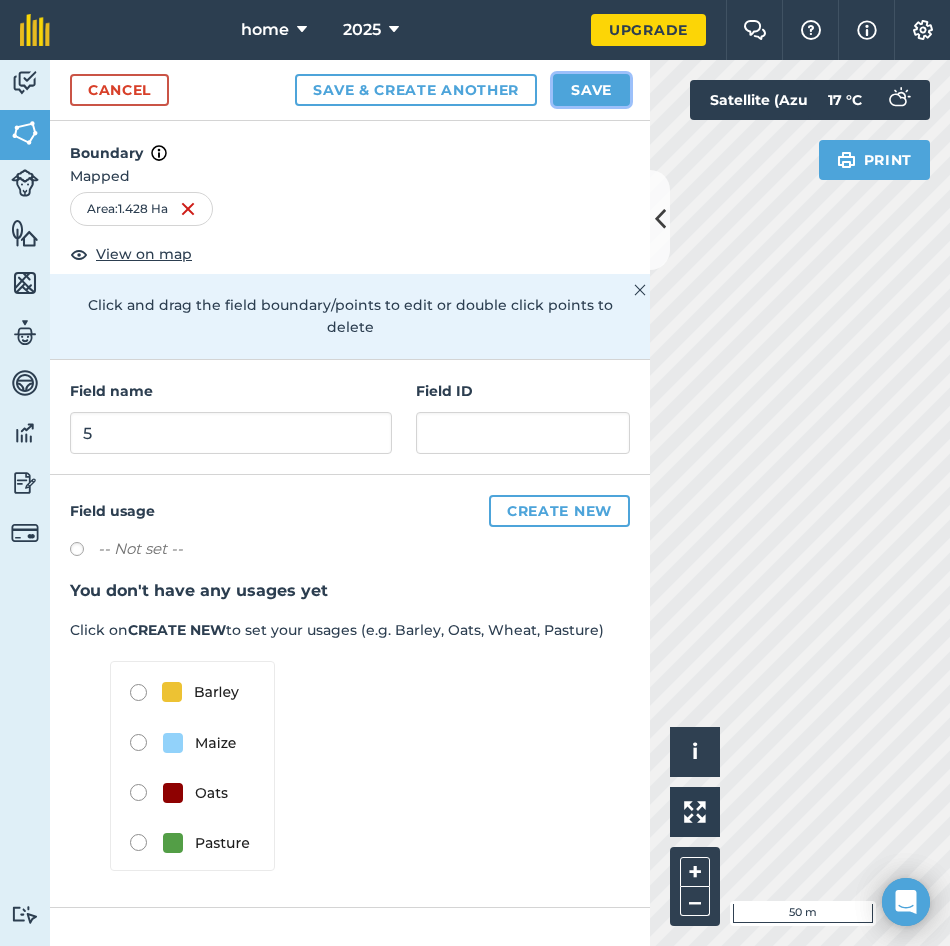 click on "Save" at bounding box center [591, 90] 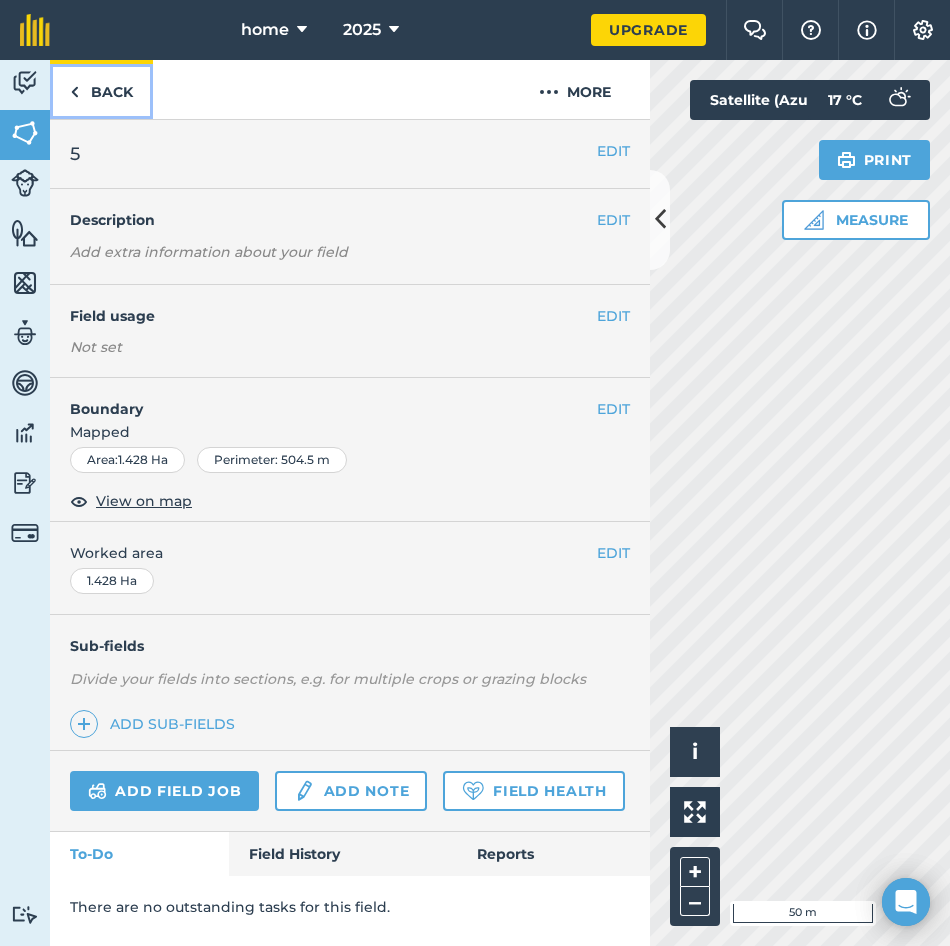 click on "Back" at bounding box center [101, 89] 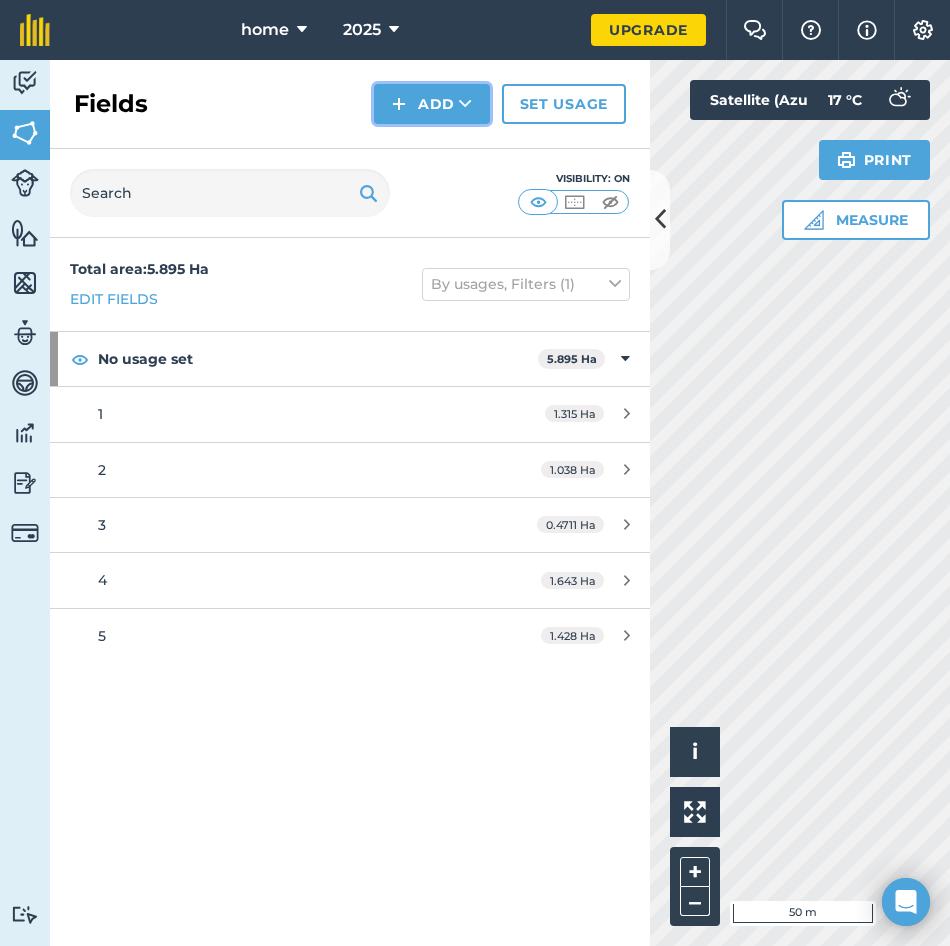 drag, startPoint x: 427, startPoint y: 93, endPoint x: 433, endPoint y: 125, distance: 32.55764 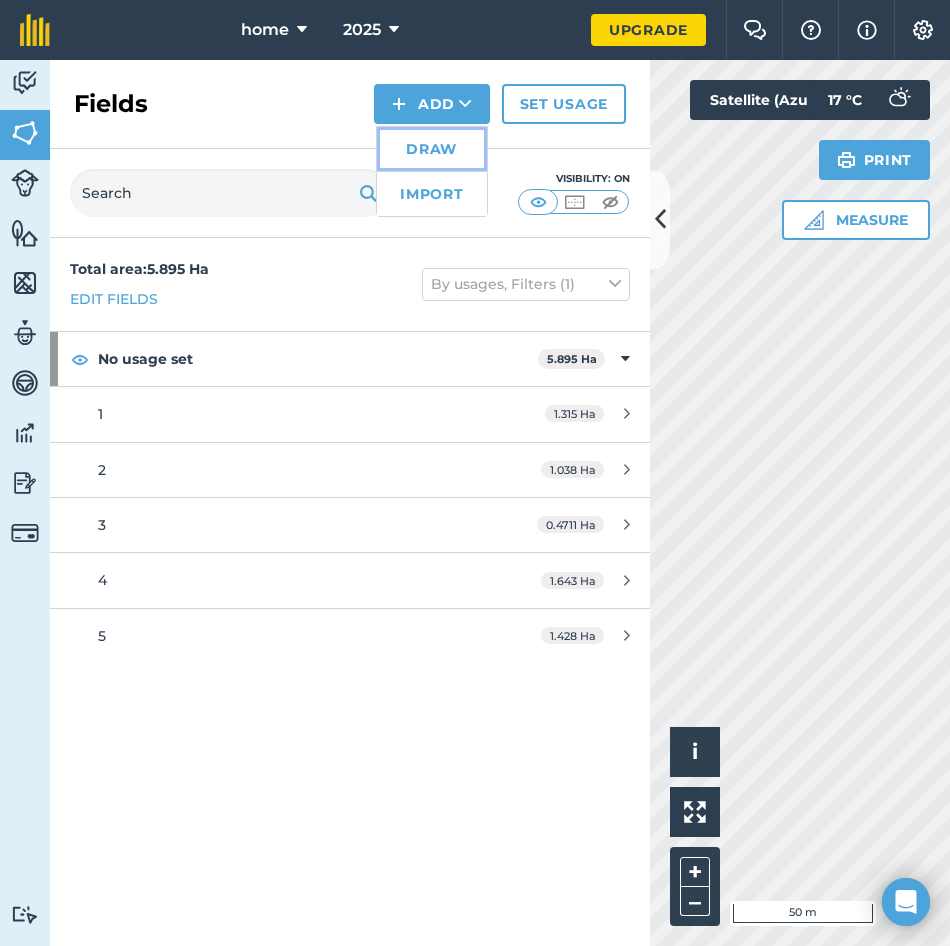 click on "Draw" at bounding box center [432, 149] 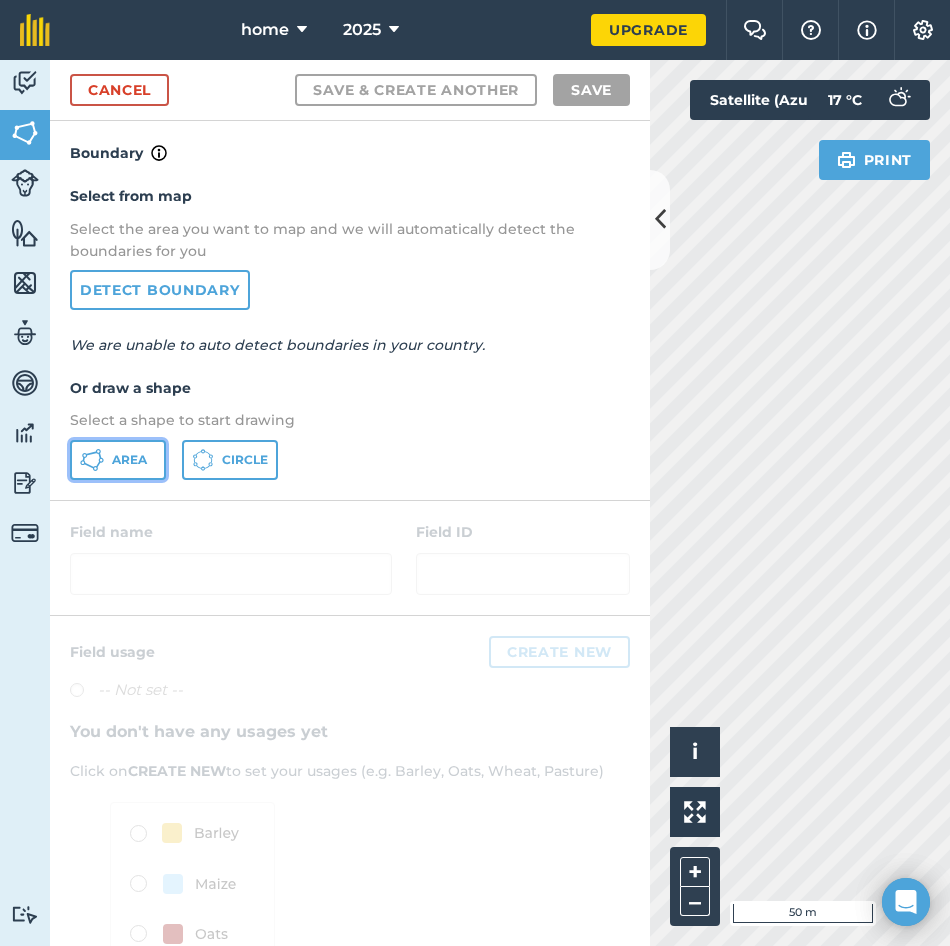 click on "Area" at bounding box center [118, 460] 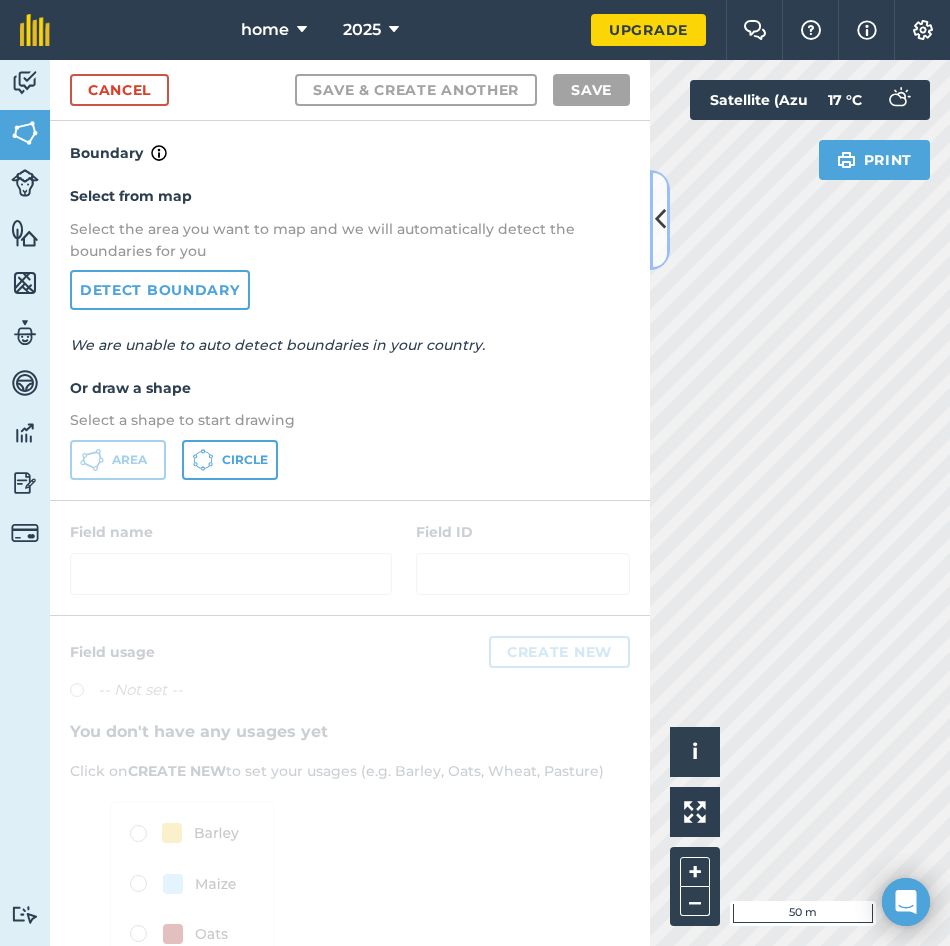 click at bounding box center (660, 220) 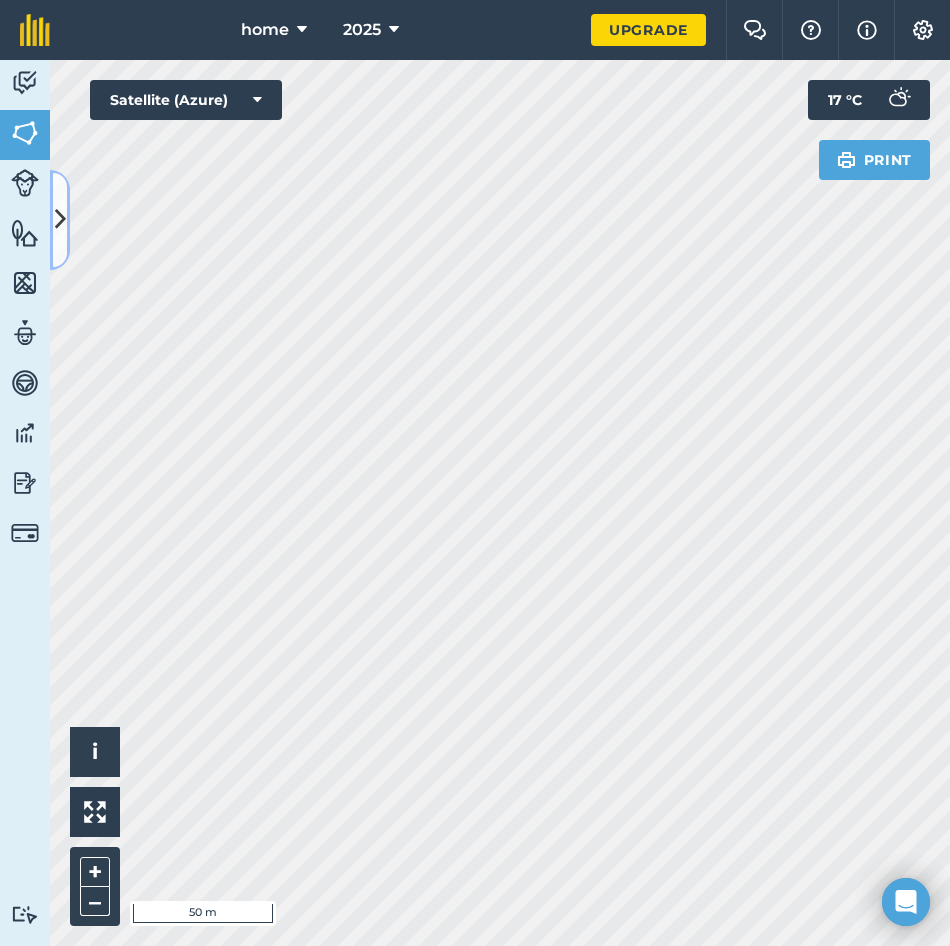 click at bounding box center [60, 220] 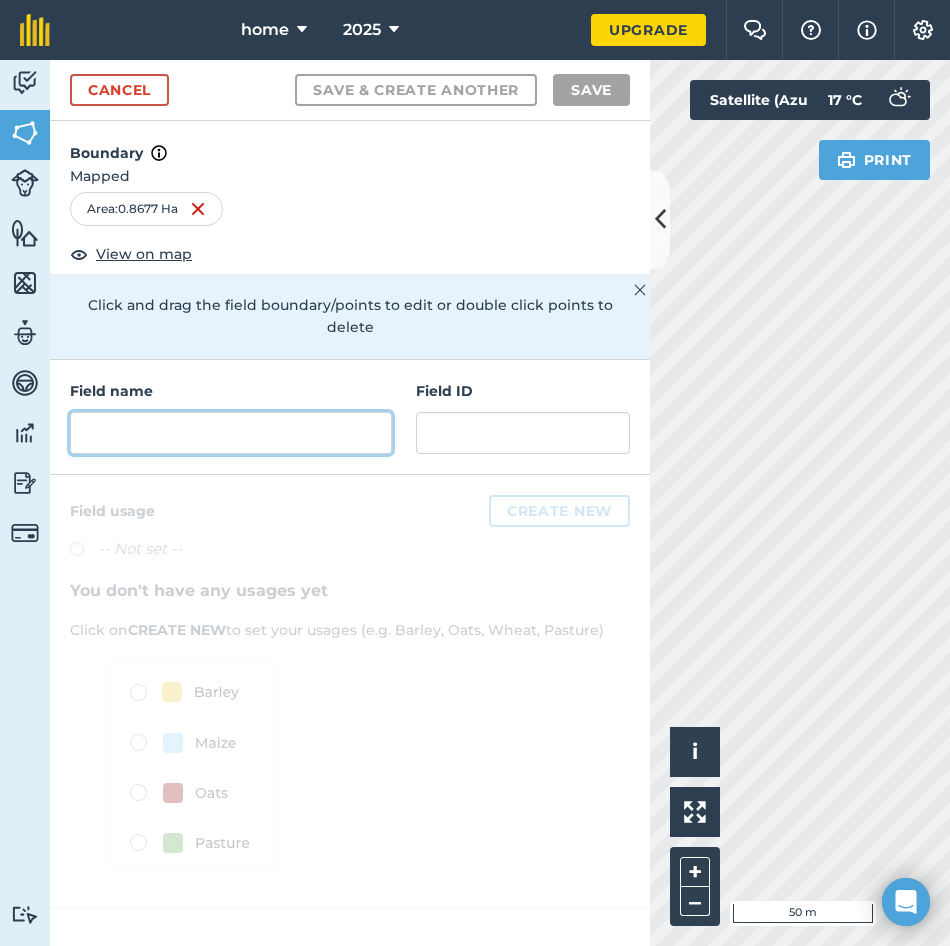 drag, startPoint x: 120, startPoint y: 405, endPoint x: 311, endPoint y: 337, distance: 202.74368 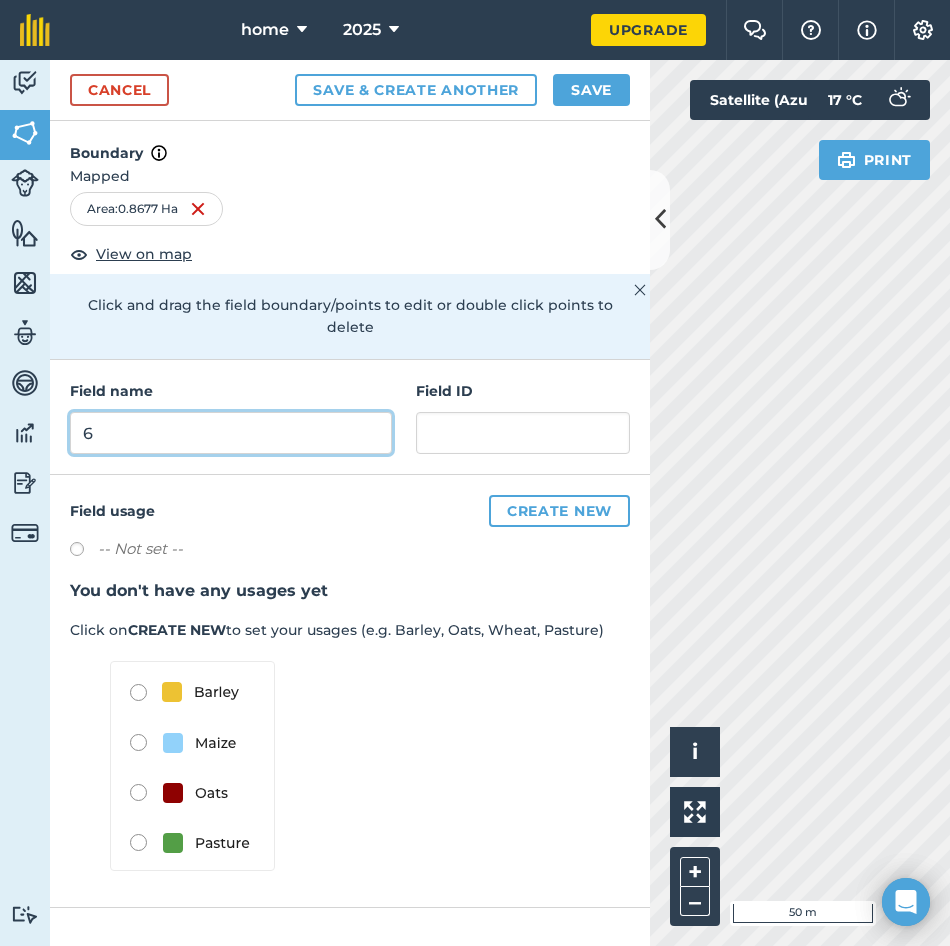 type on "6" 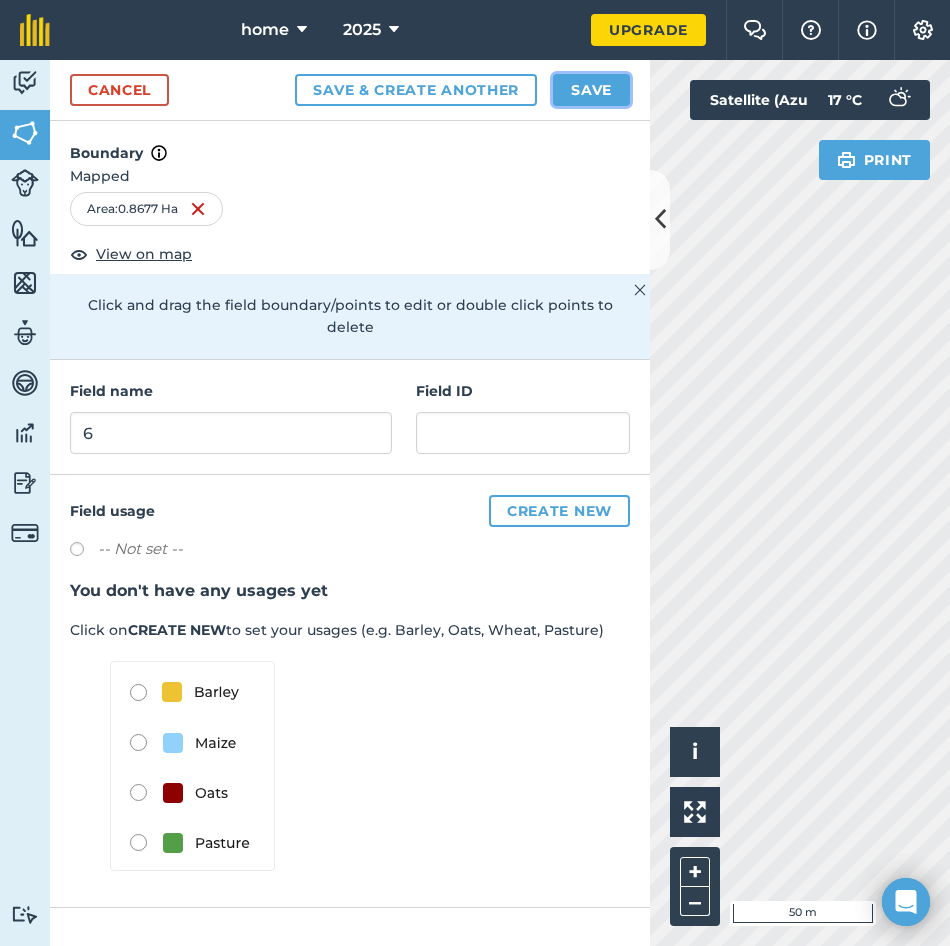 click on "Save" at bounding box center [591, 90] 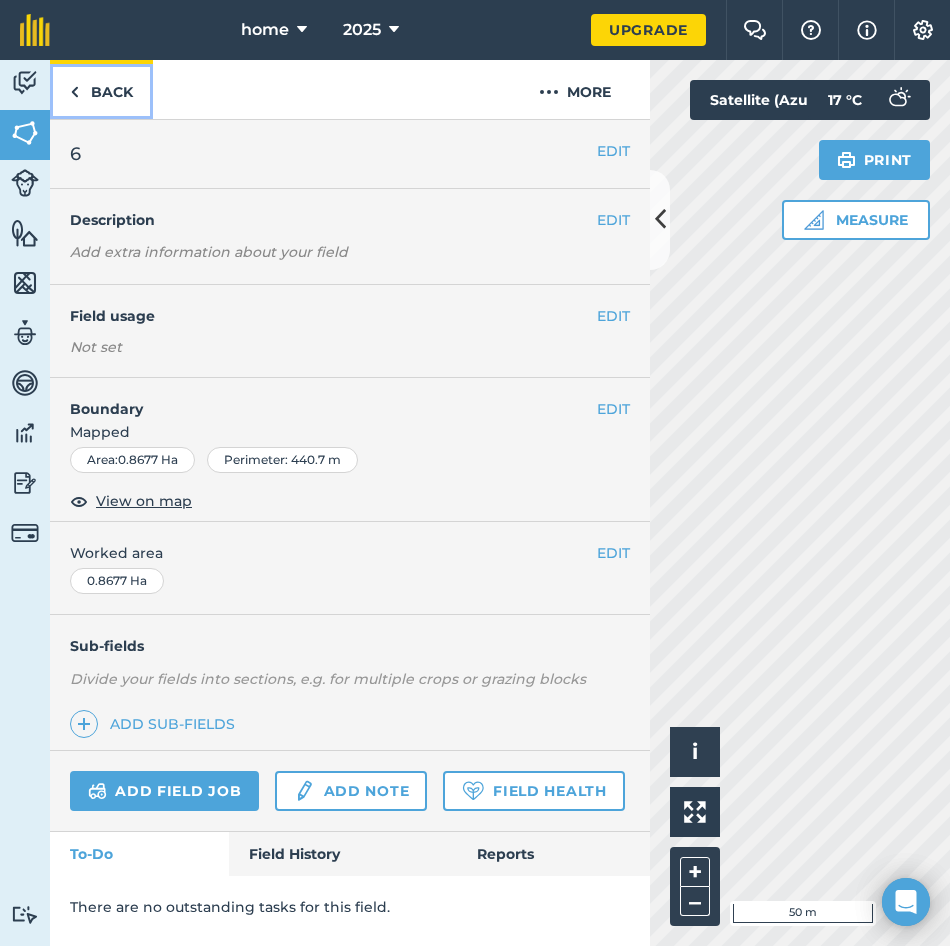 click on "Back" at bounding box center (101, 89) 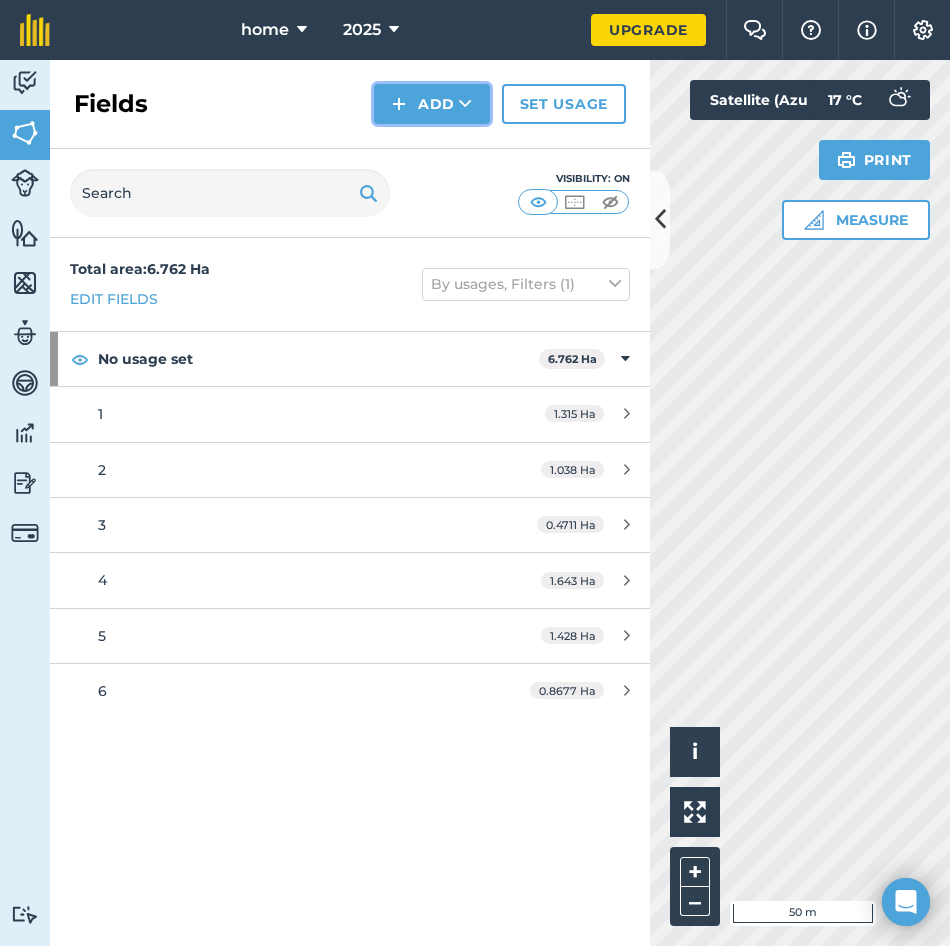click on "Add" at bounding box center (432, 104) 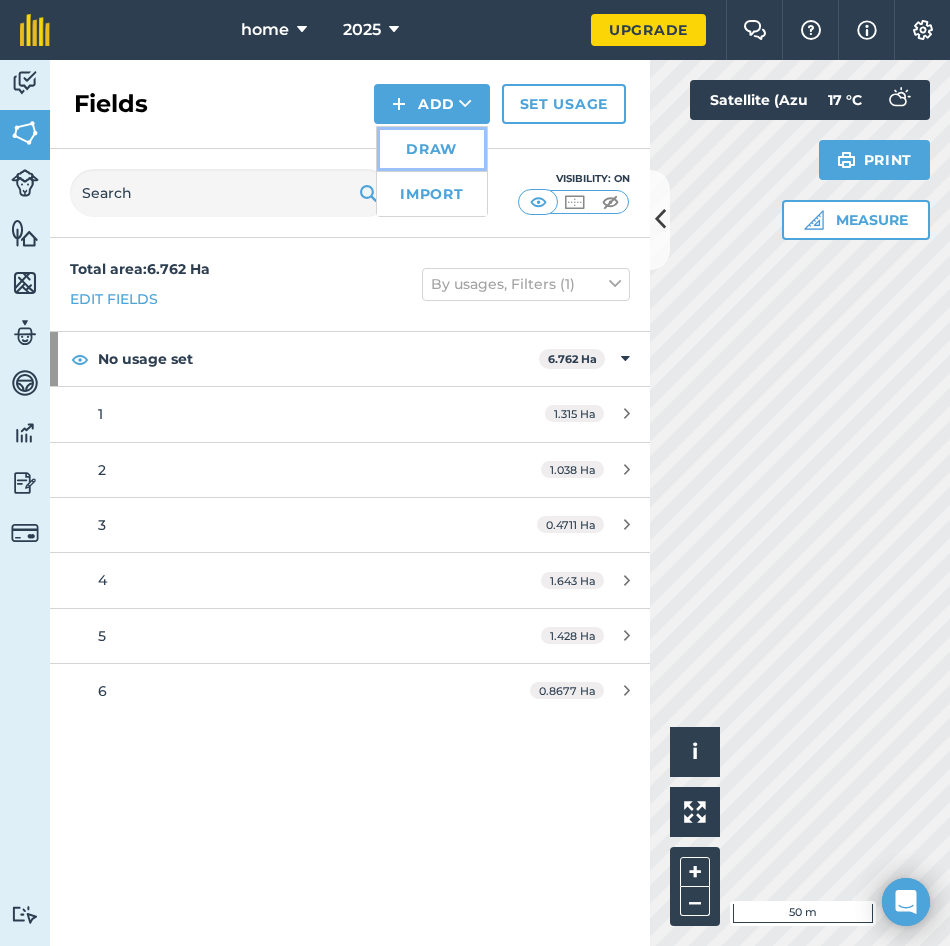 click on "Draw" at bounding box center (432, 149) 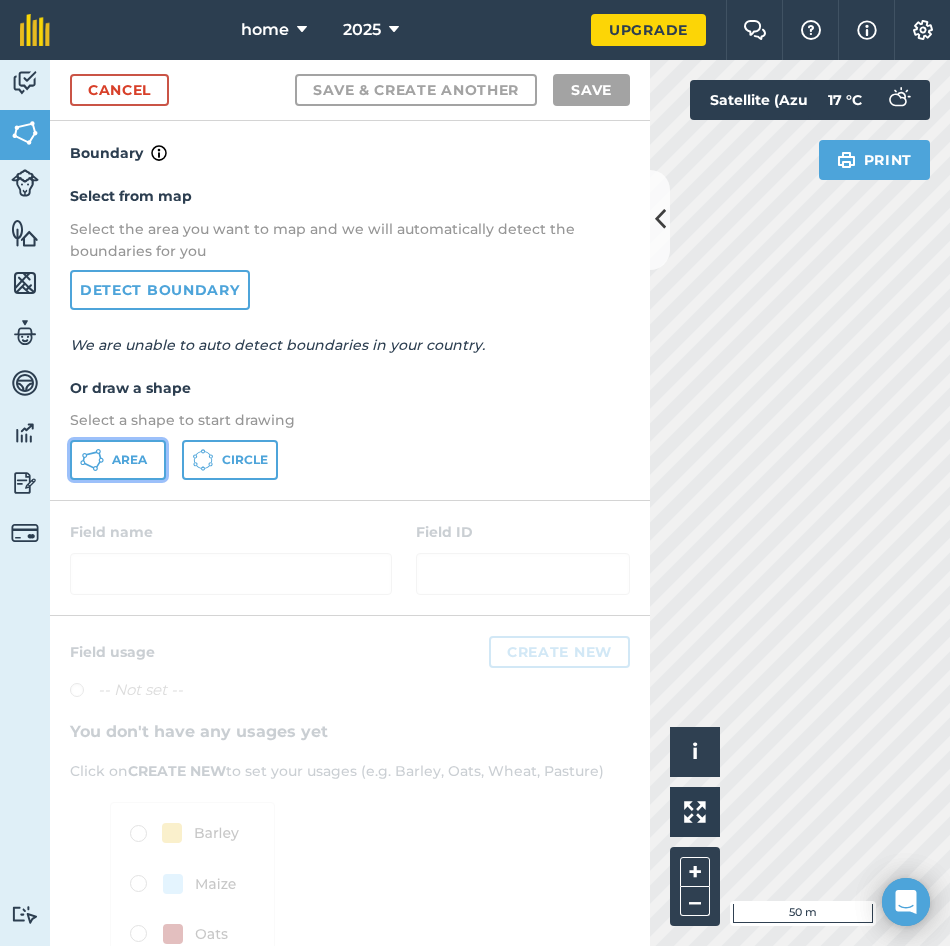 click on "Area" at bounding box center [118, 460] 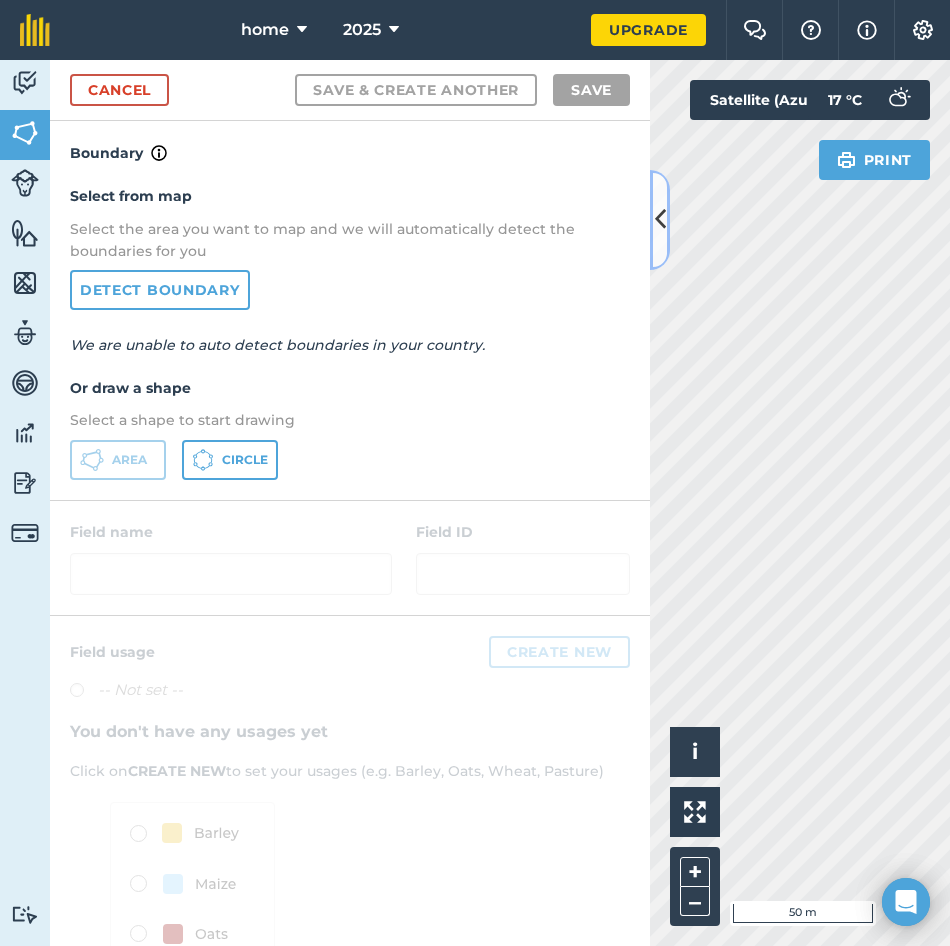 click at bounding box center [660, 220] 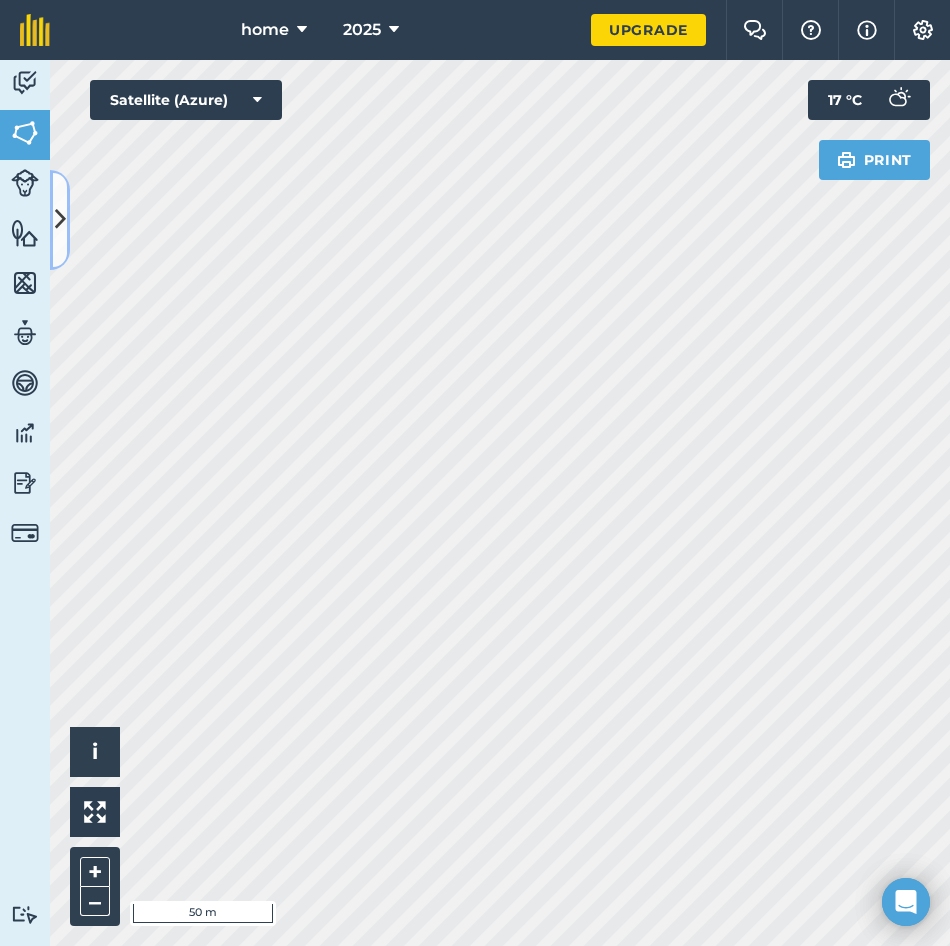 click at bounding box center (60, 219) 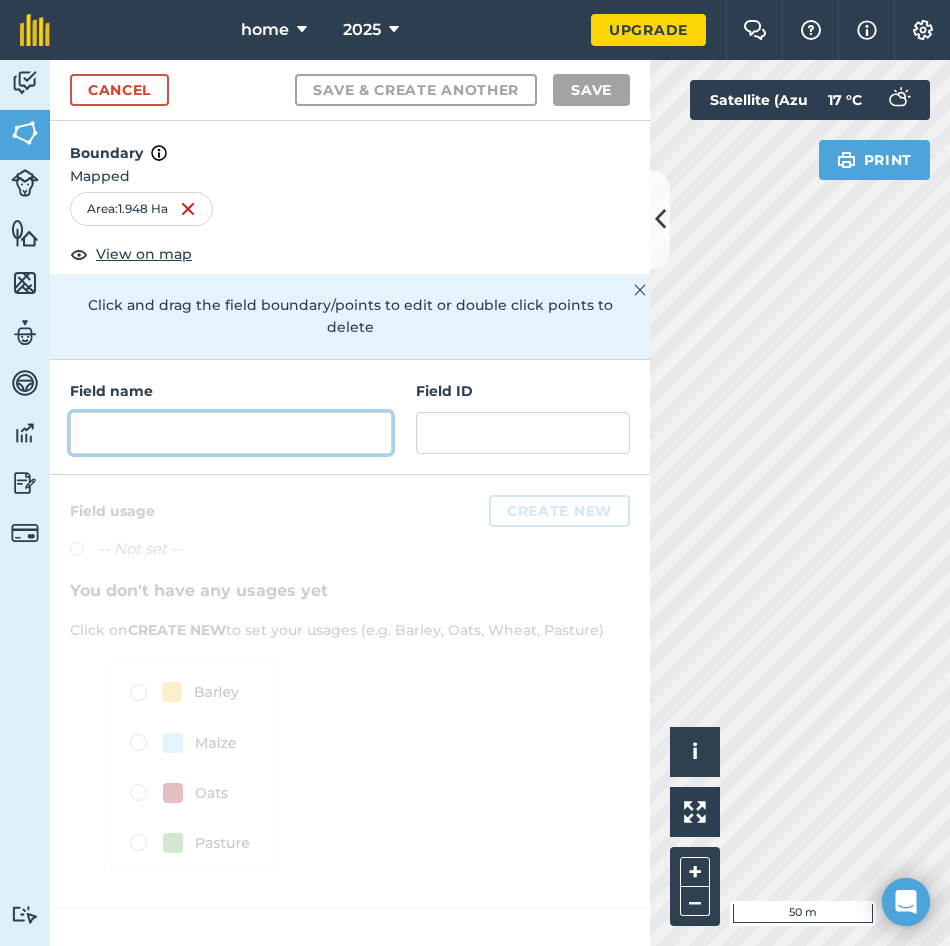 click at bounding box center (231, 433) 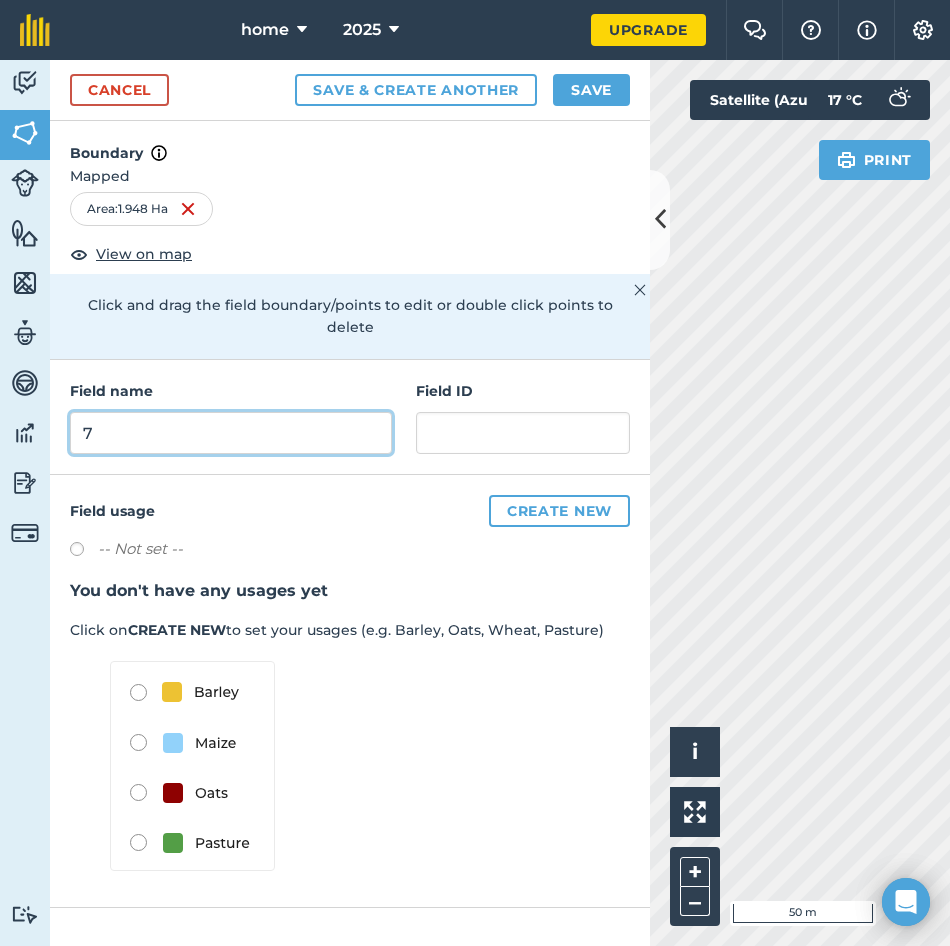 type on "7" 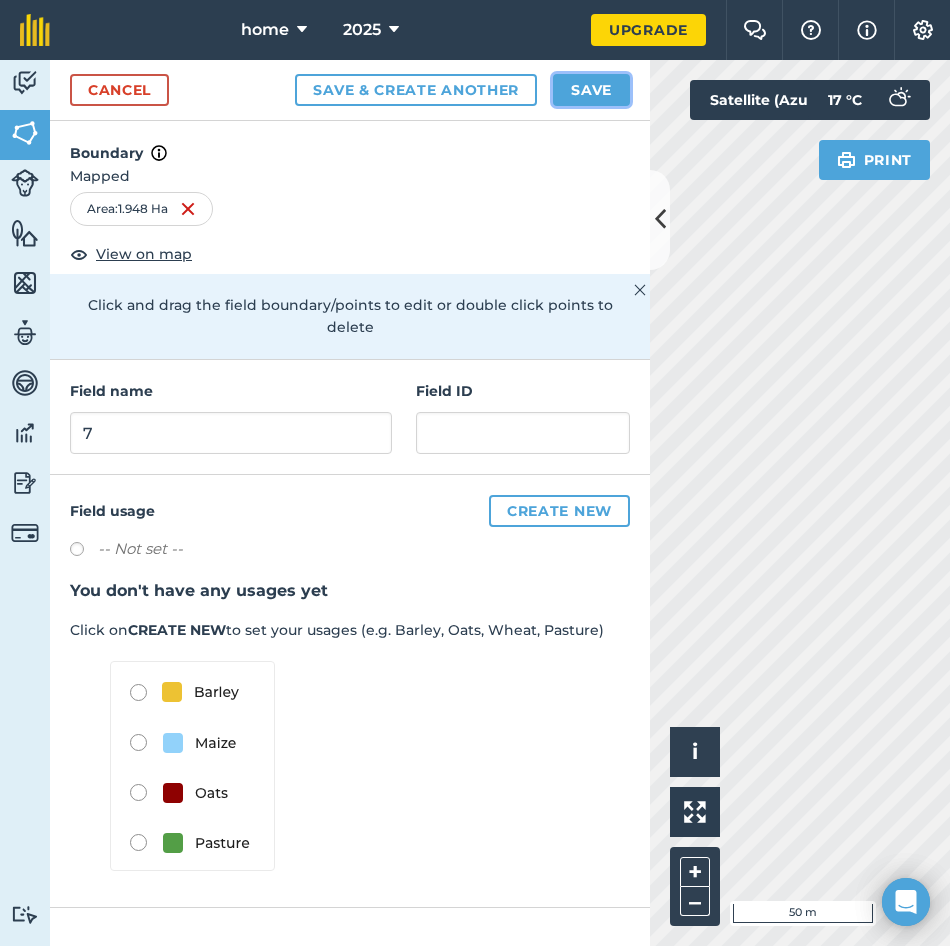 click on "Save" at bounding box center [591, 90] 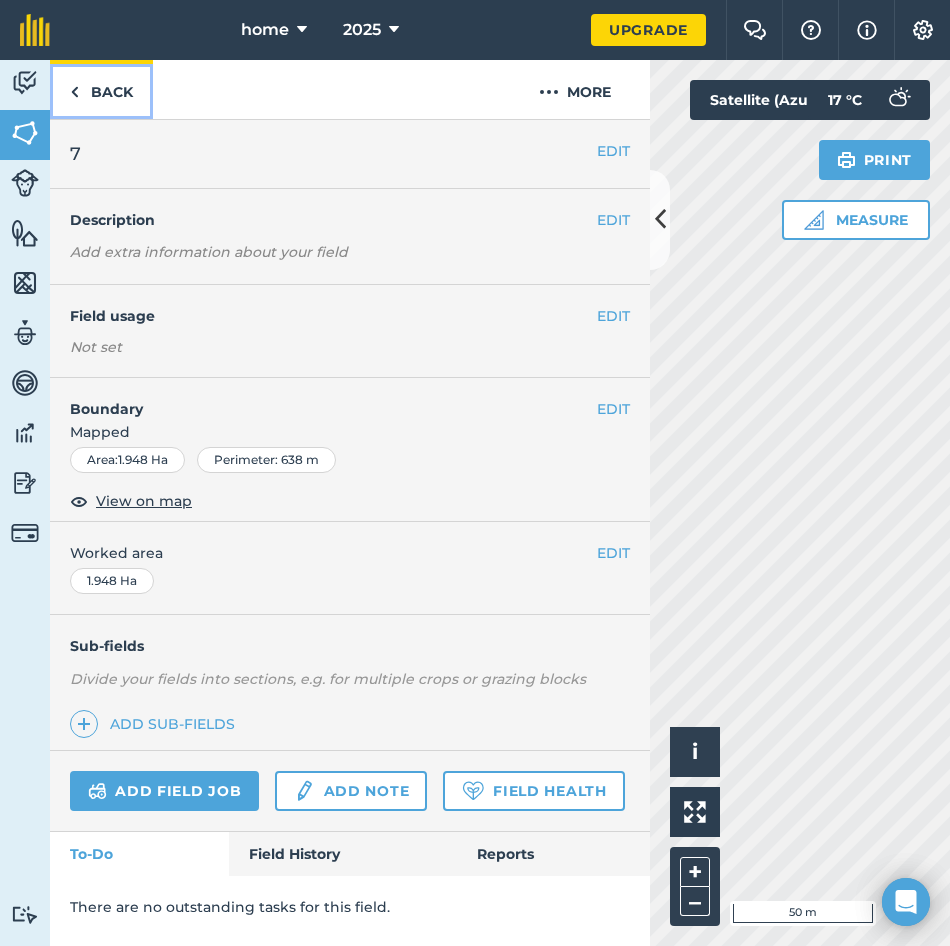 click on "Back" at bounding box center (101, 89) 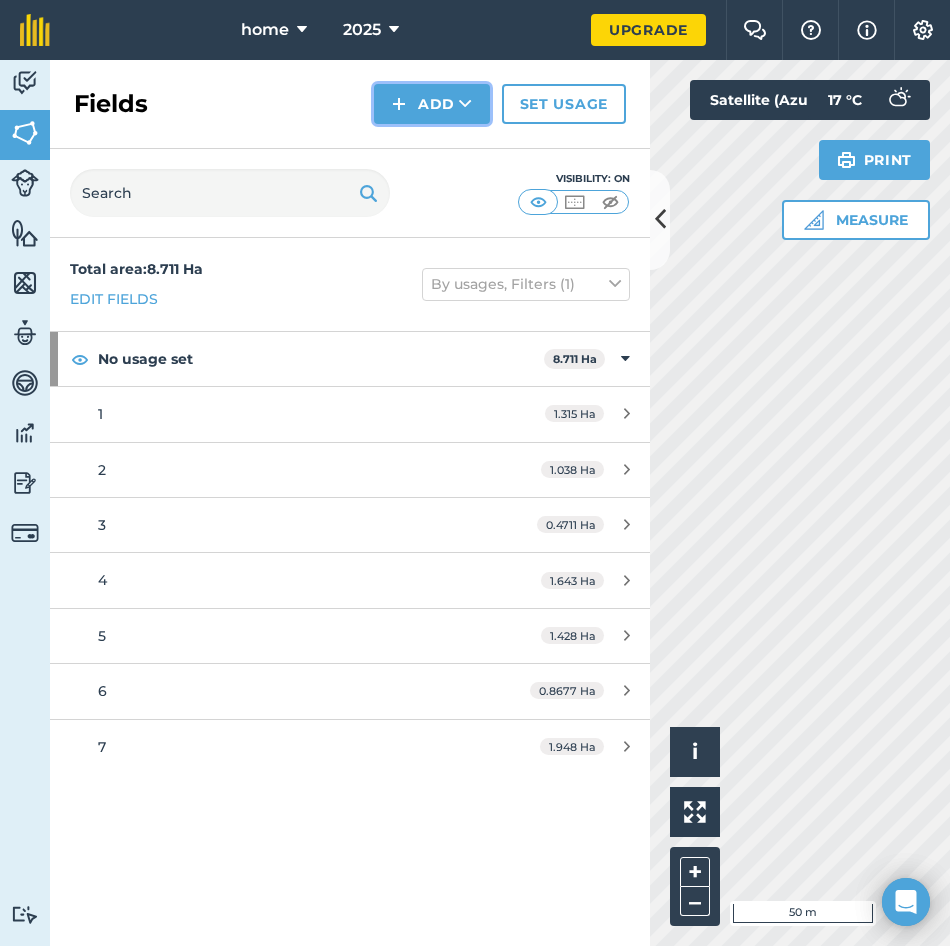 click on "Add" at bounding box center [432, 104] 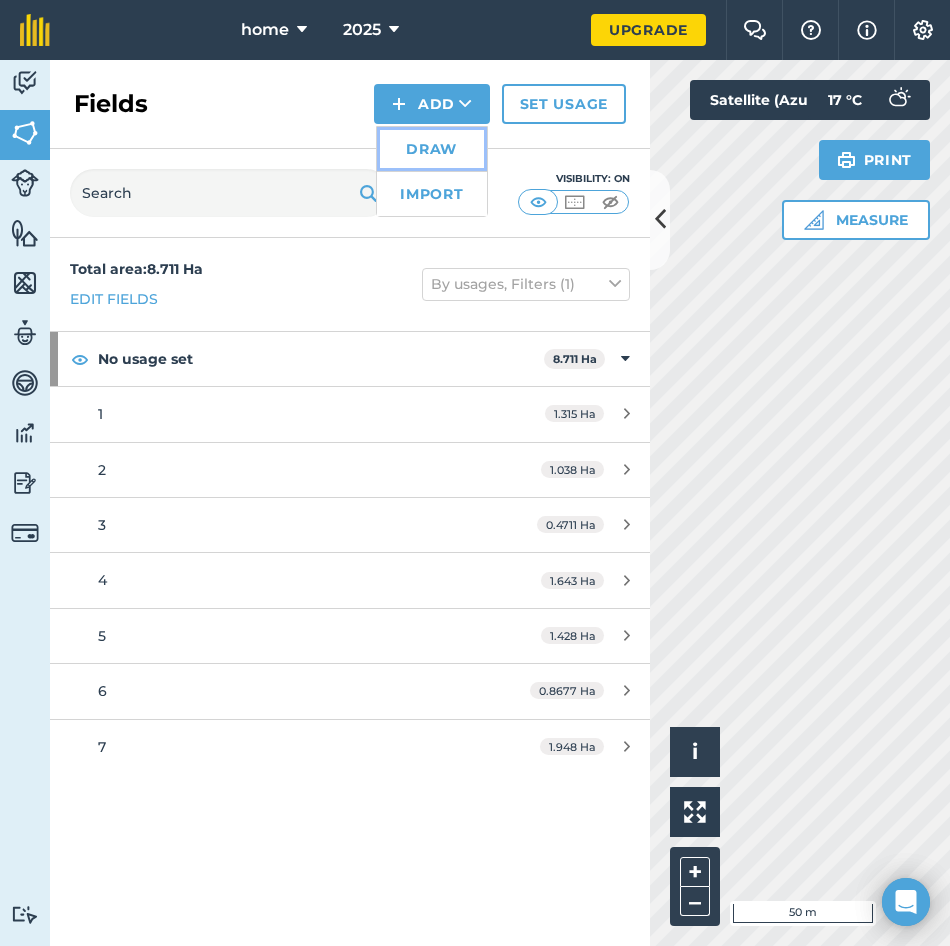 click on "Draw" at bounding box center [432, 149] 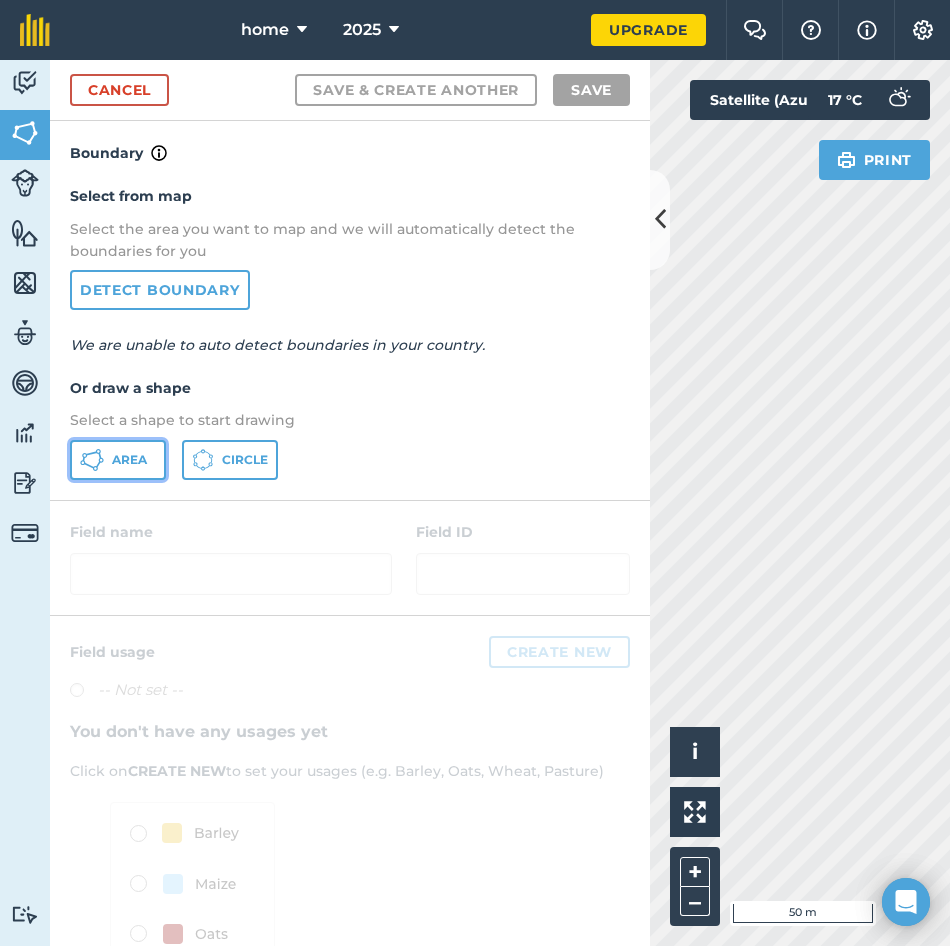 click on "Area" at bounding box center (118, 460) 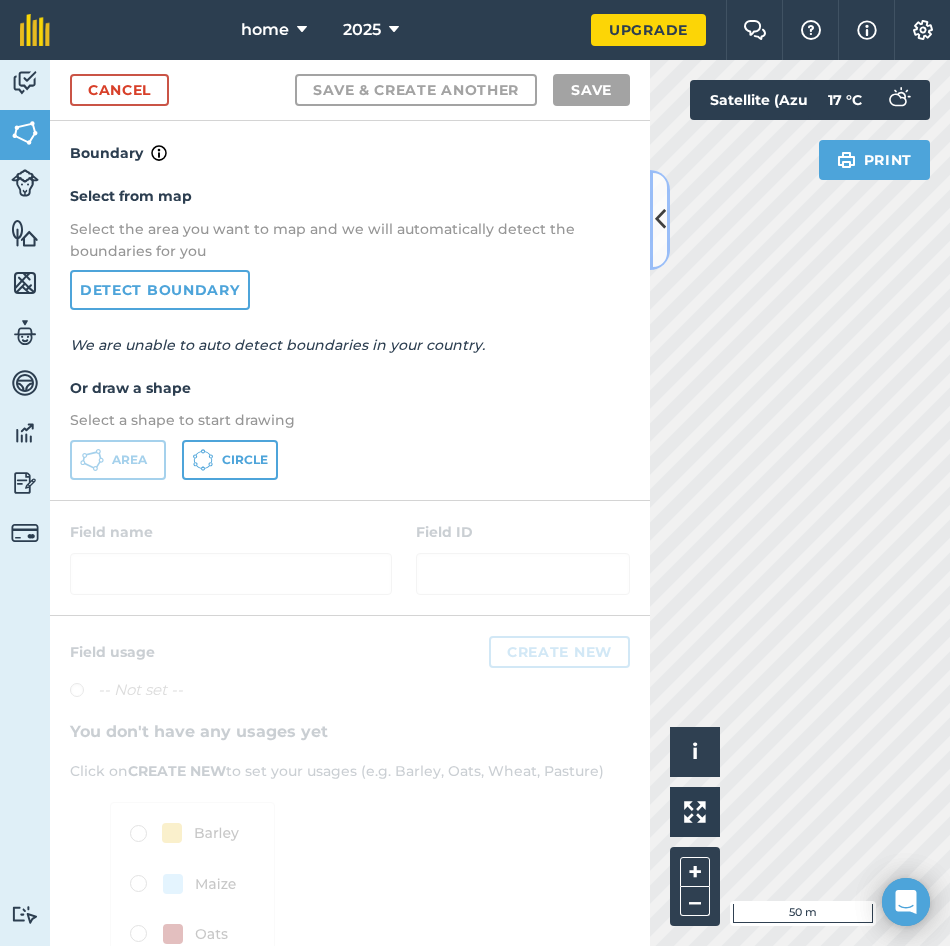 click at bounding box center (660, 219) 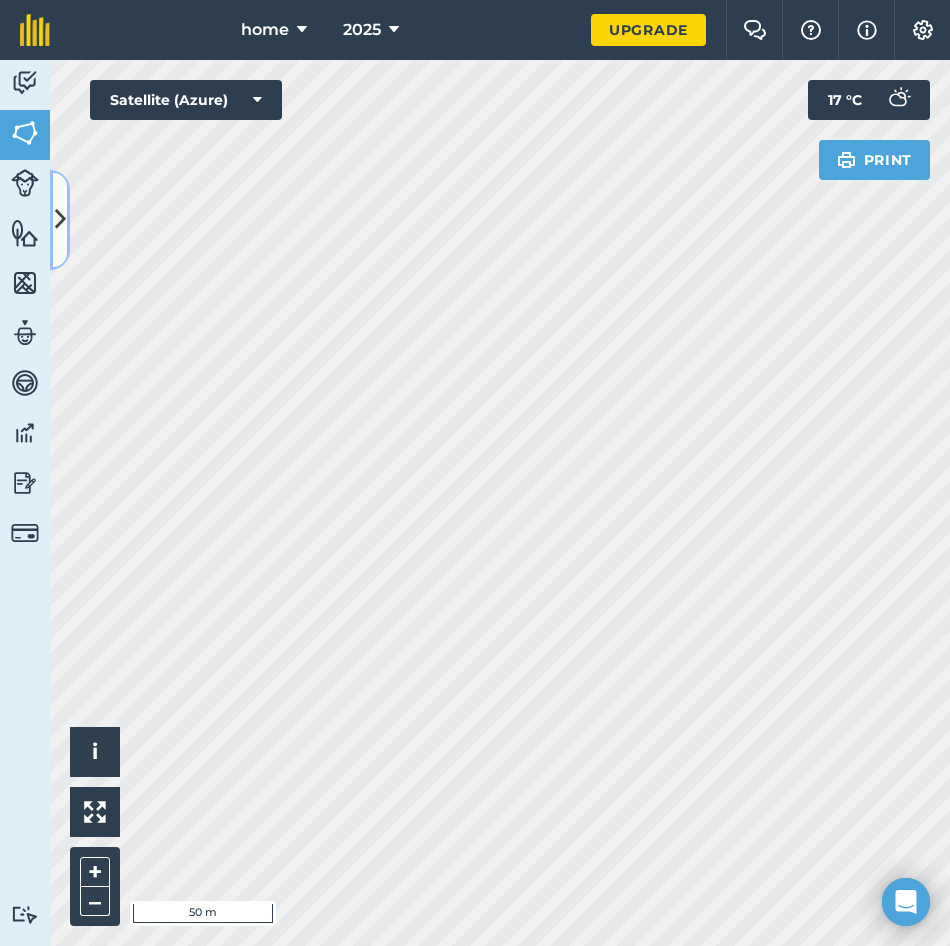 click at bounding box center [60, 220] 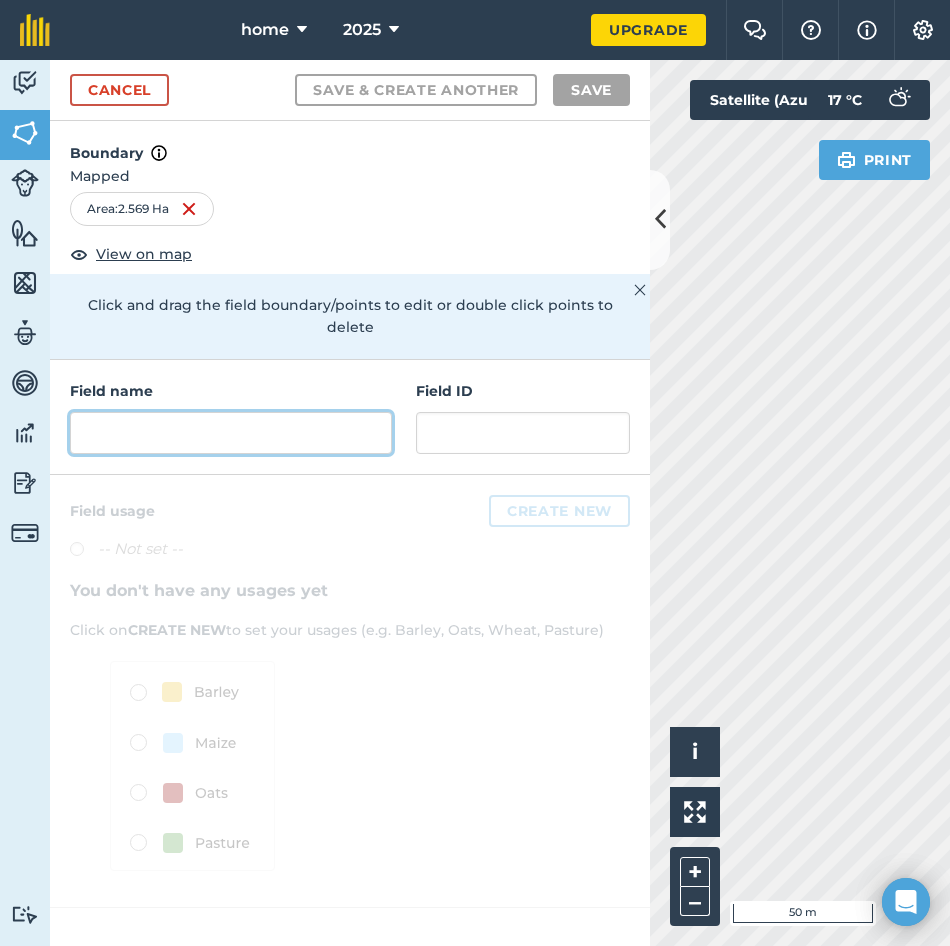click at bounding box center (231, 433) 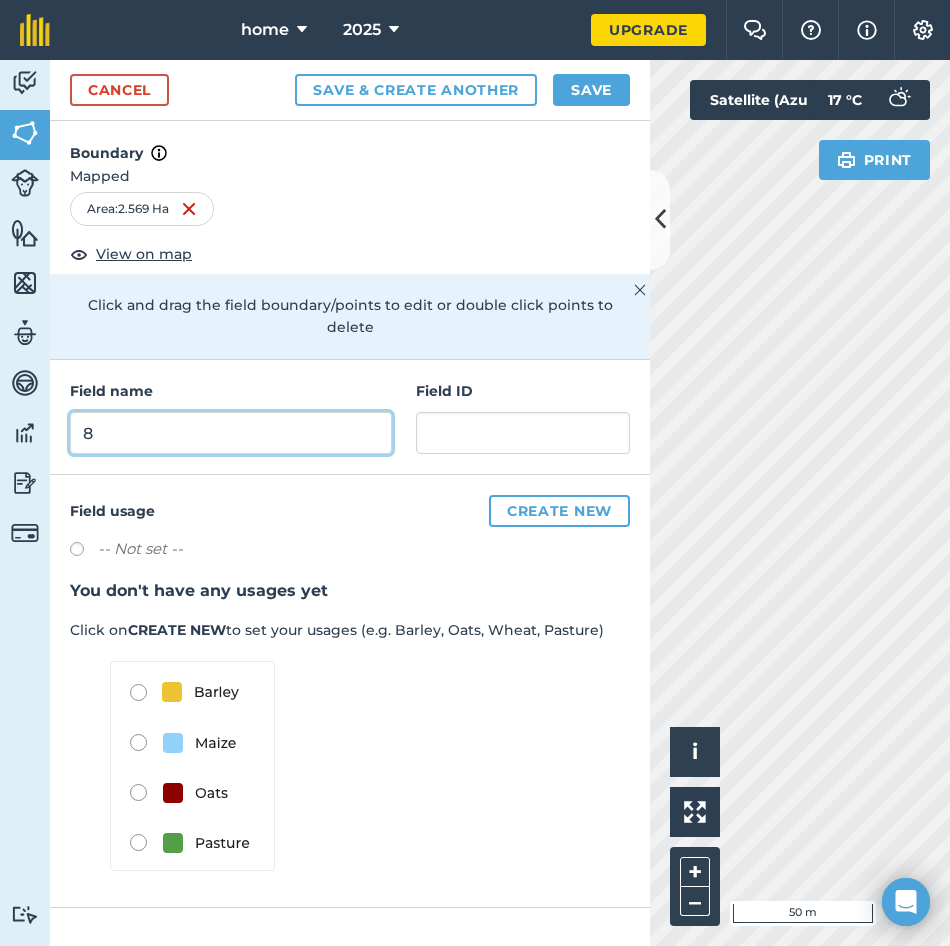 type on "8" 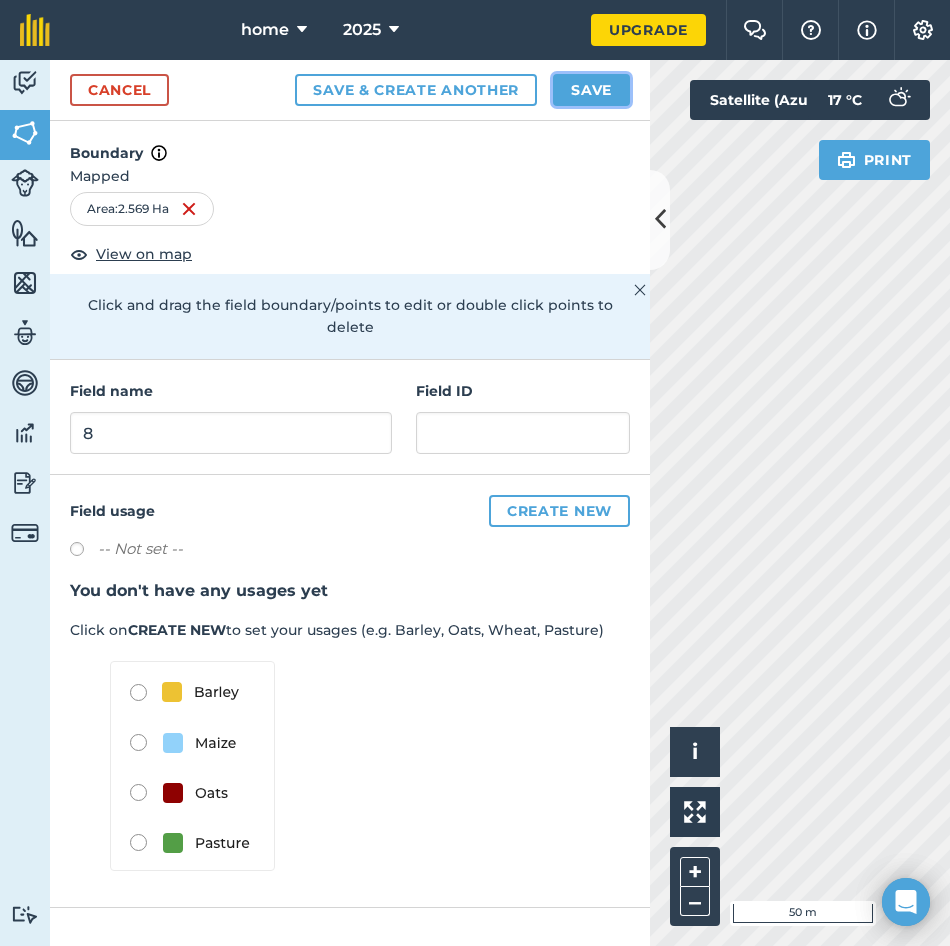 click on "Save" at bounding box center [591, 90] 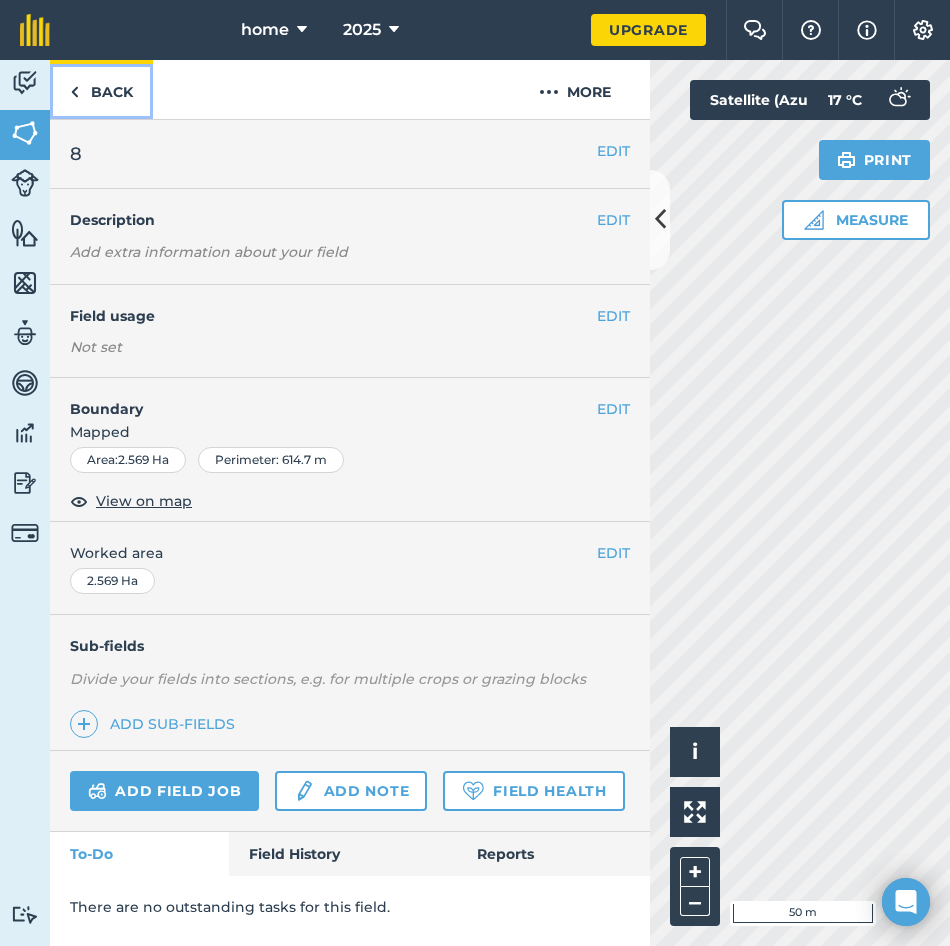 click on "Back" at bounding box center (101, 89) 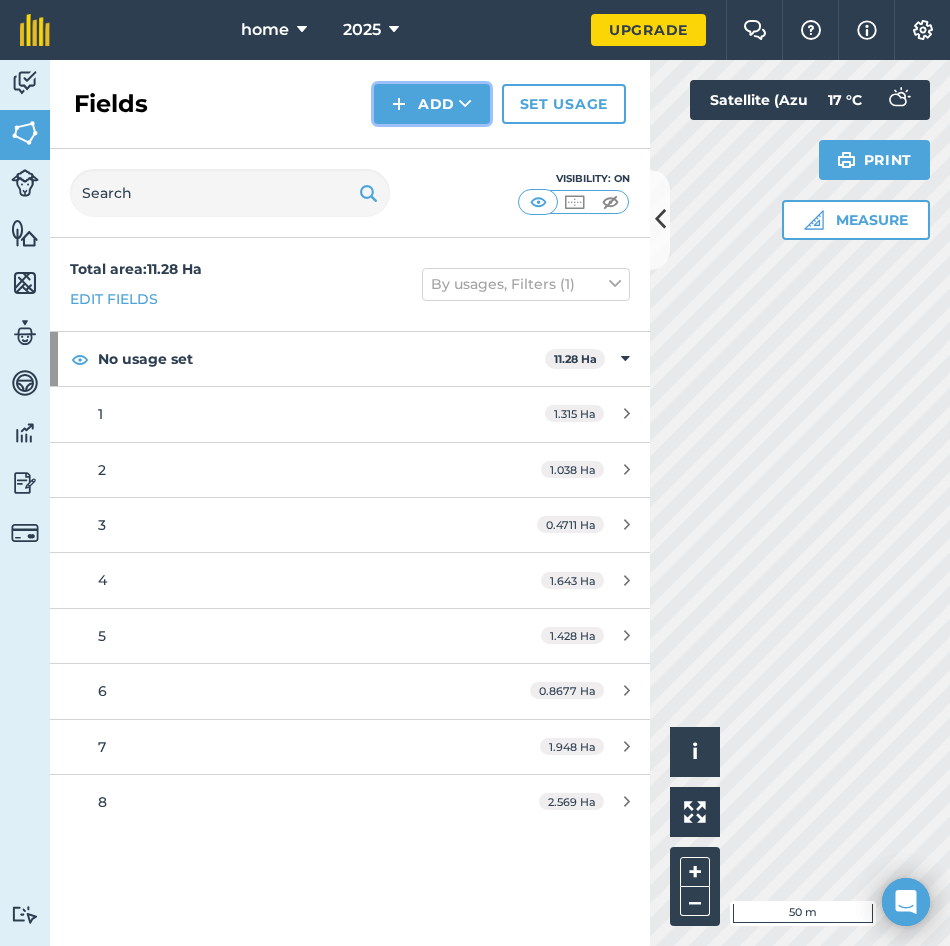 drag, startPoint x: 434, startPoint y: 98, endPoint x: 440, endPoint y: 111, distance: 14.3178215 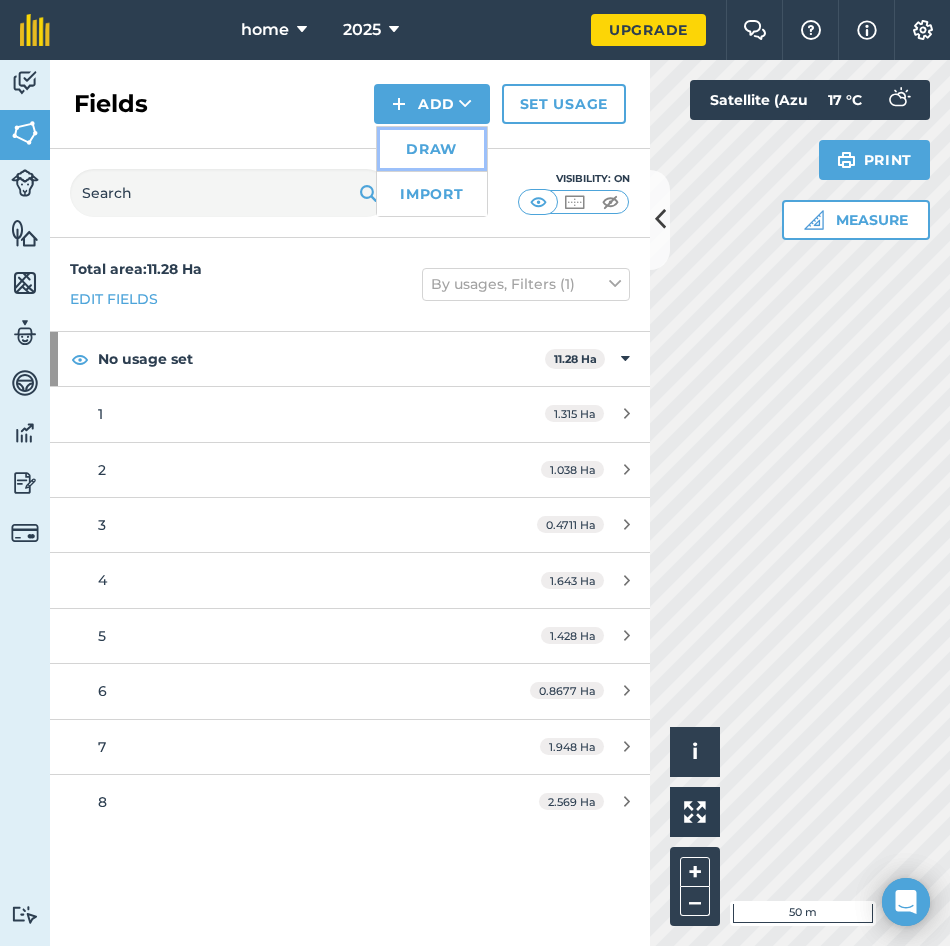 click on "Draw" at bounding box center (432, 149) 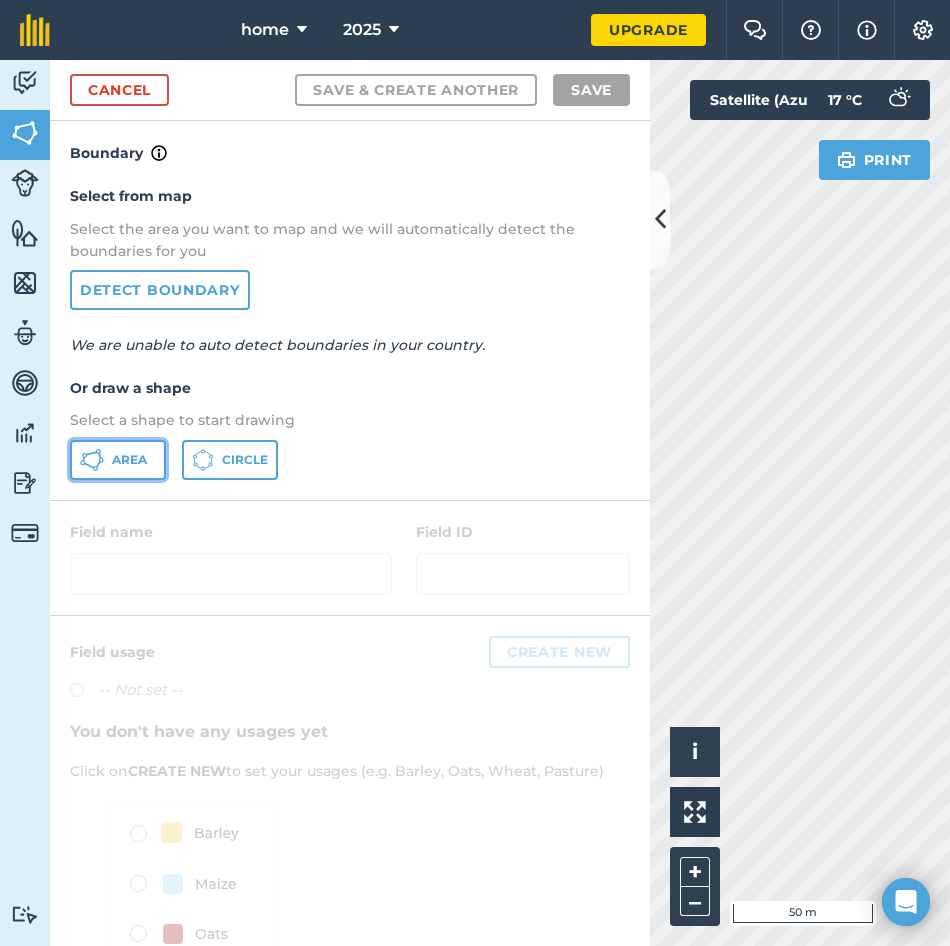 click on "Area" at bounding box center (118, 460) 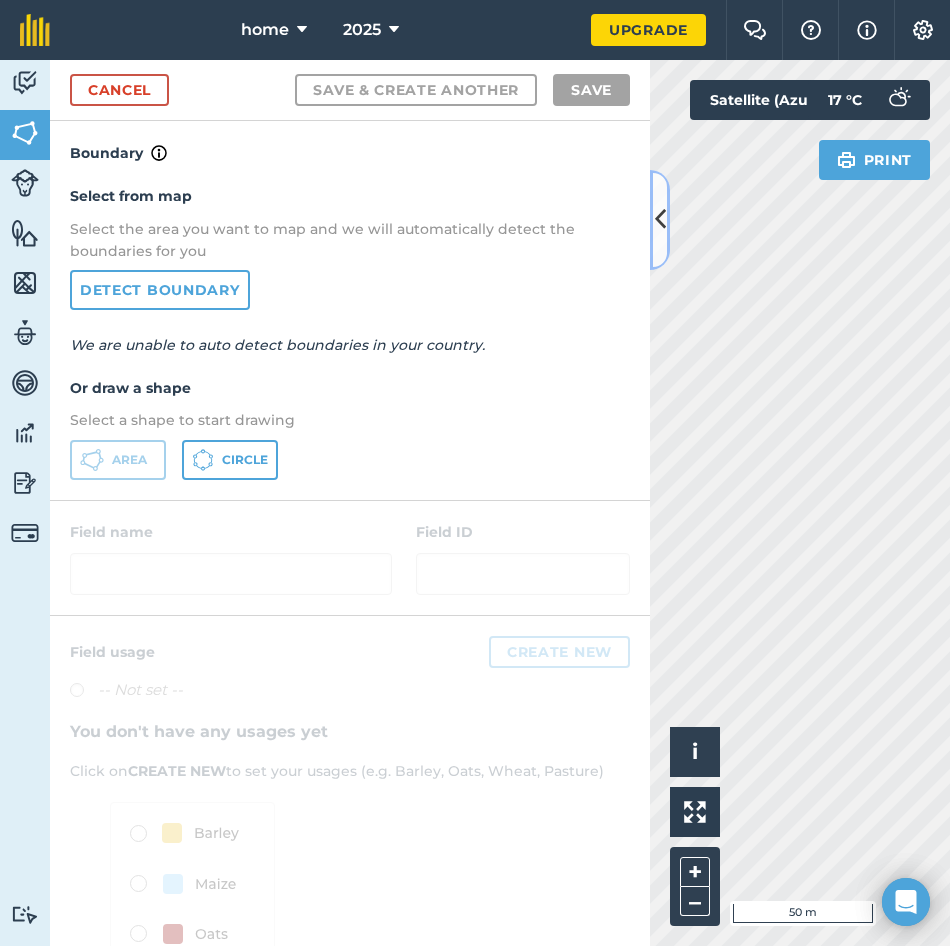 click at bounding box center [660, 219] 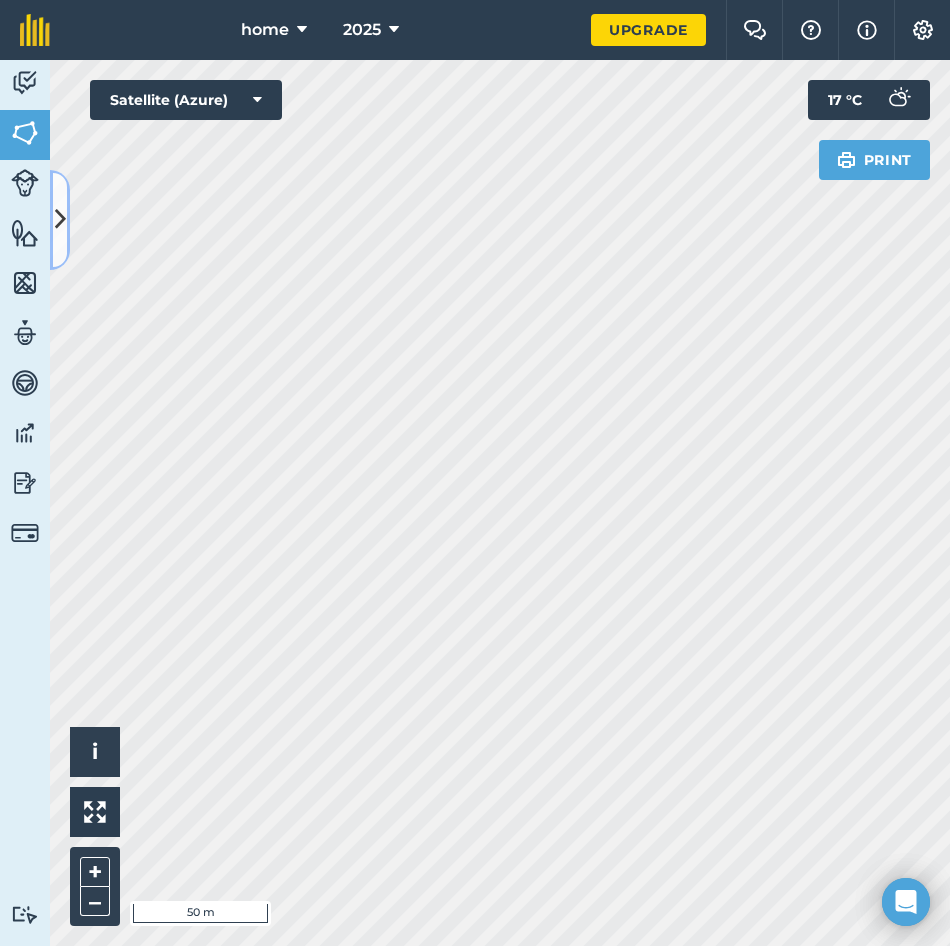 click at bounding box center [60, 220] 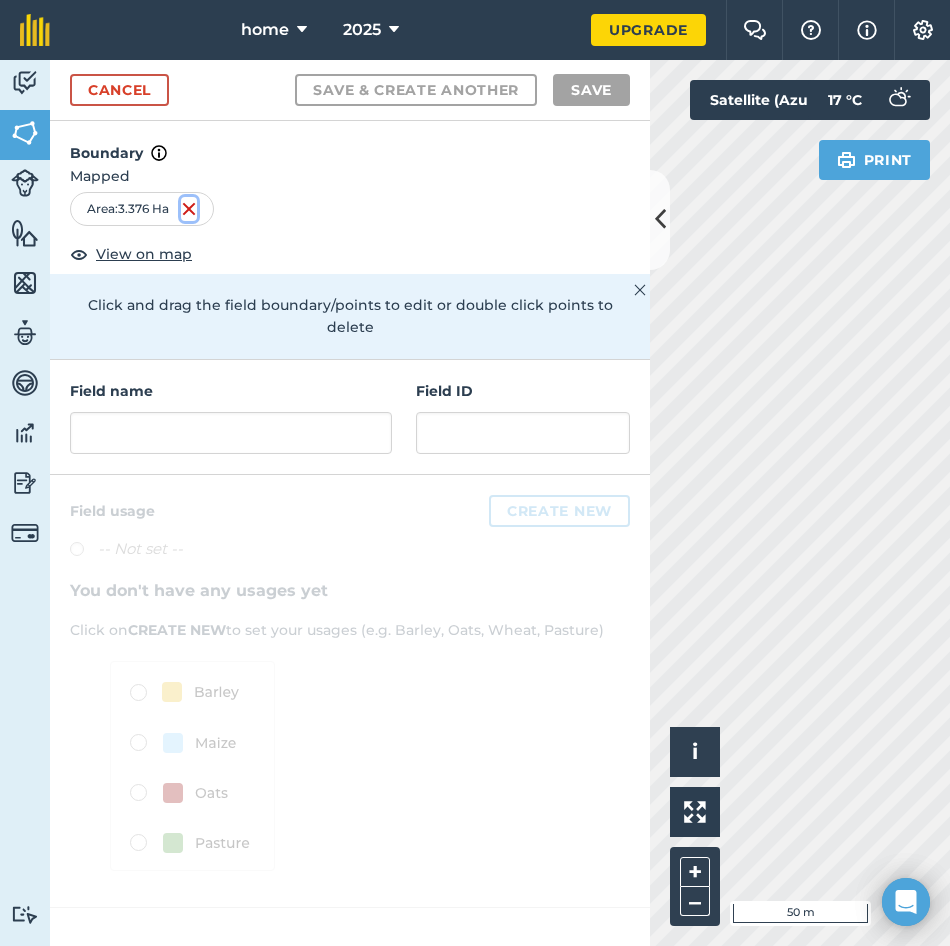 click at bounding box center (189, 209) 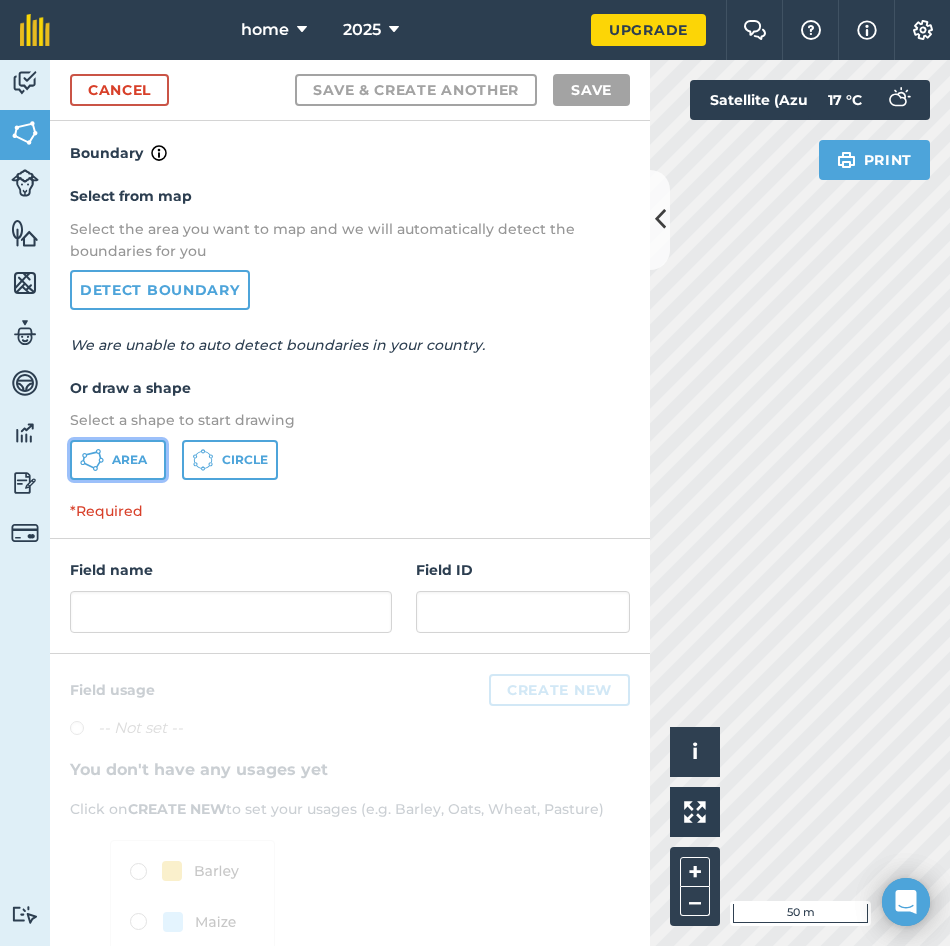 click on "Area" at bounding box center [129, 460] 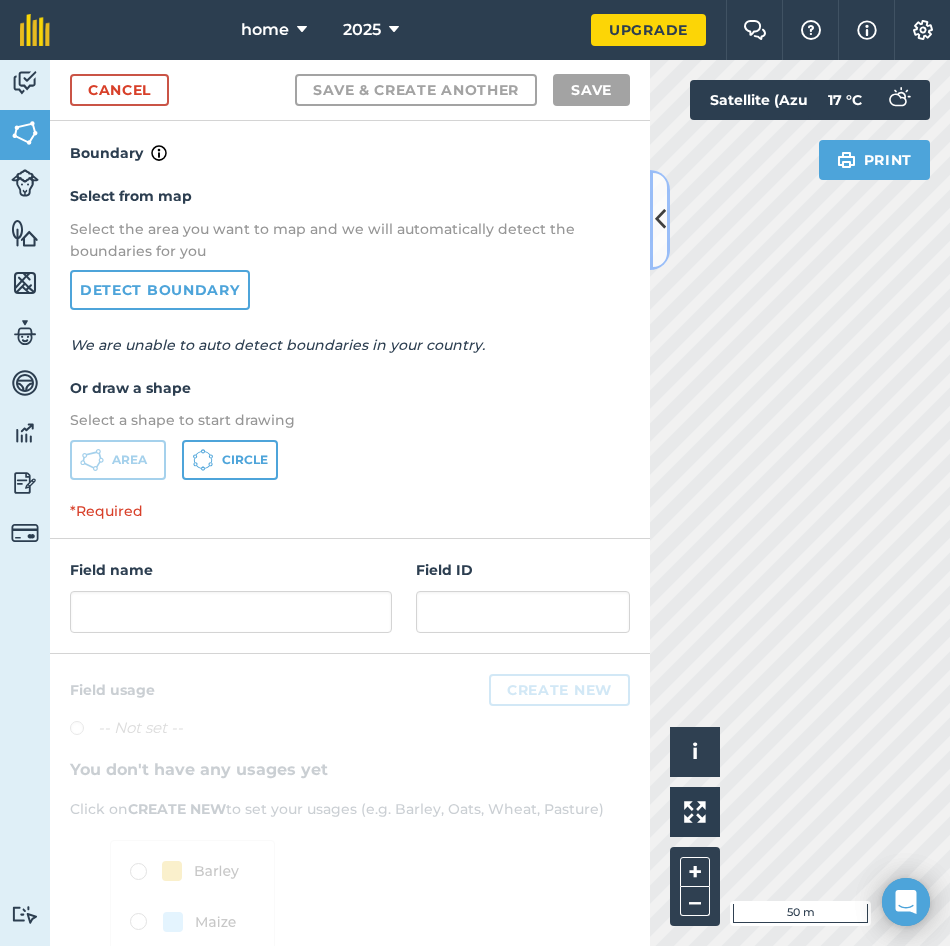 click at bounding box center [660, 220] 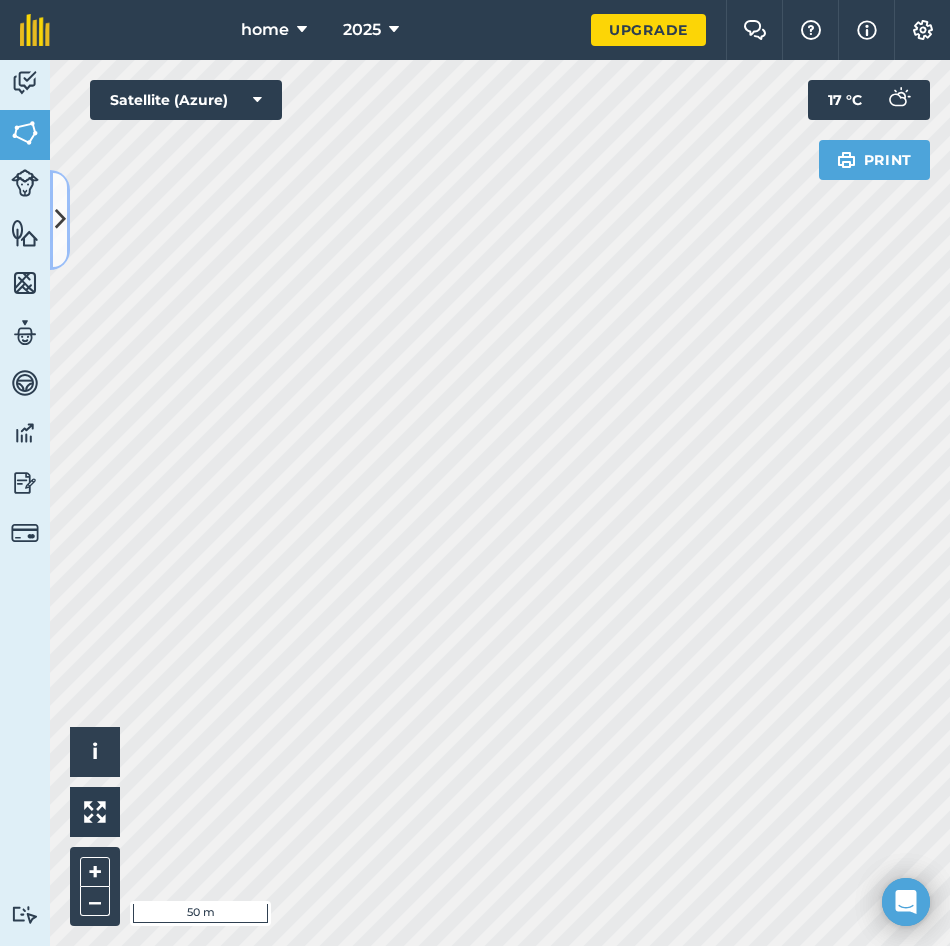 drag, startPoint x: 55, startPoint y: 237, endPoint x: 68, endPoint y: 255, distance: 22.203604 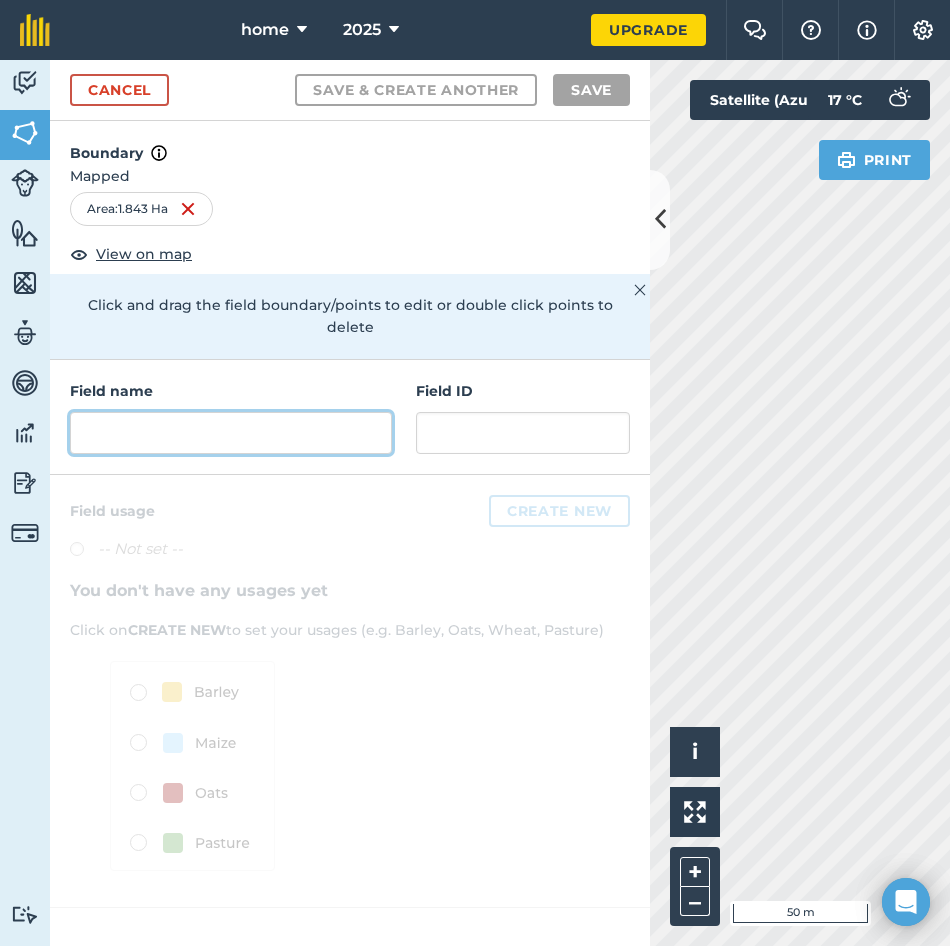 click at bounding box center (231, 433) 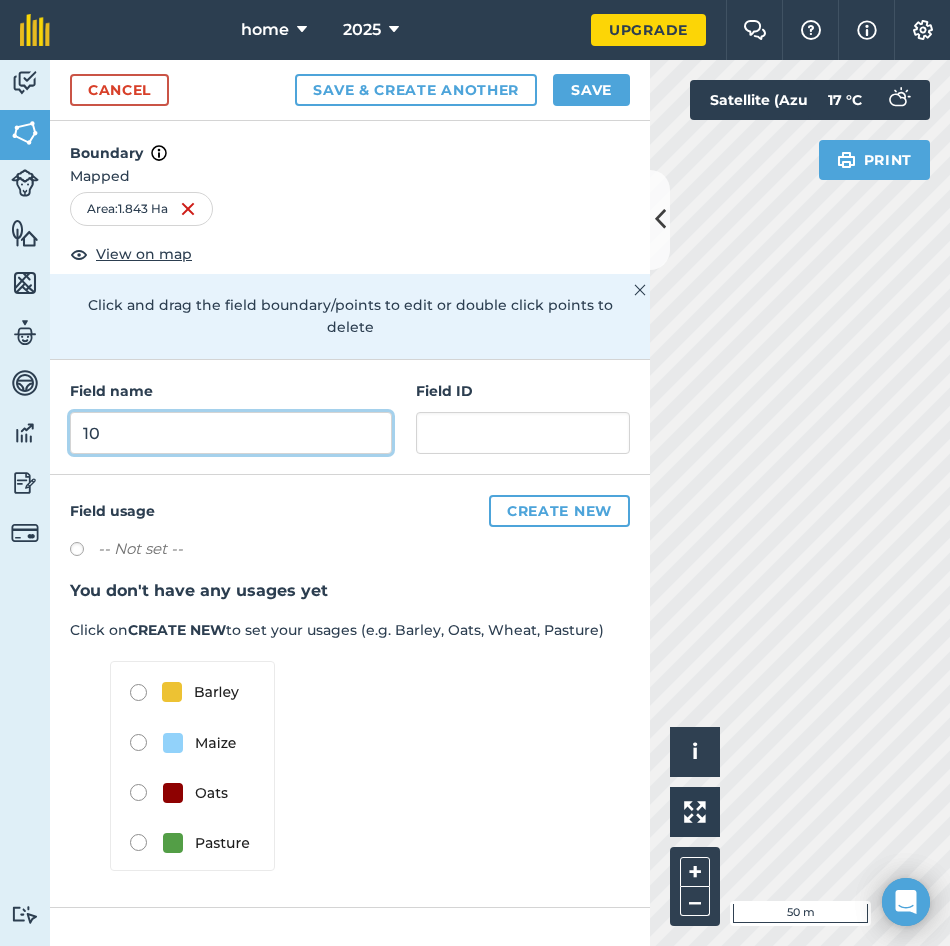 type on "10" 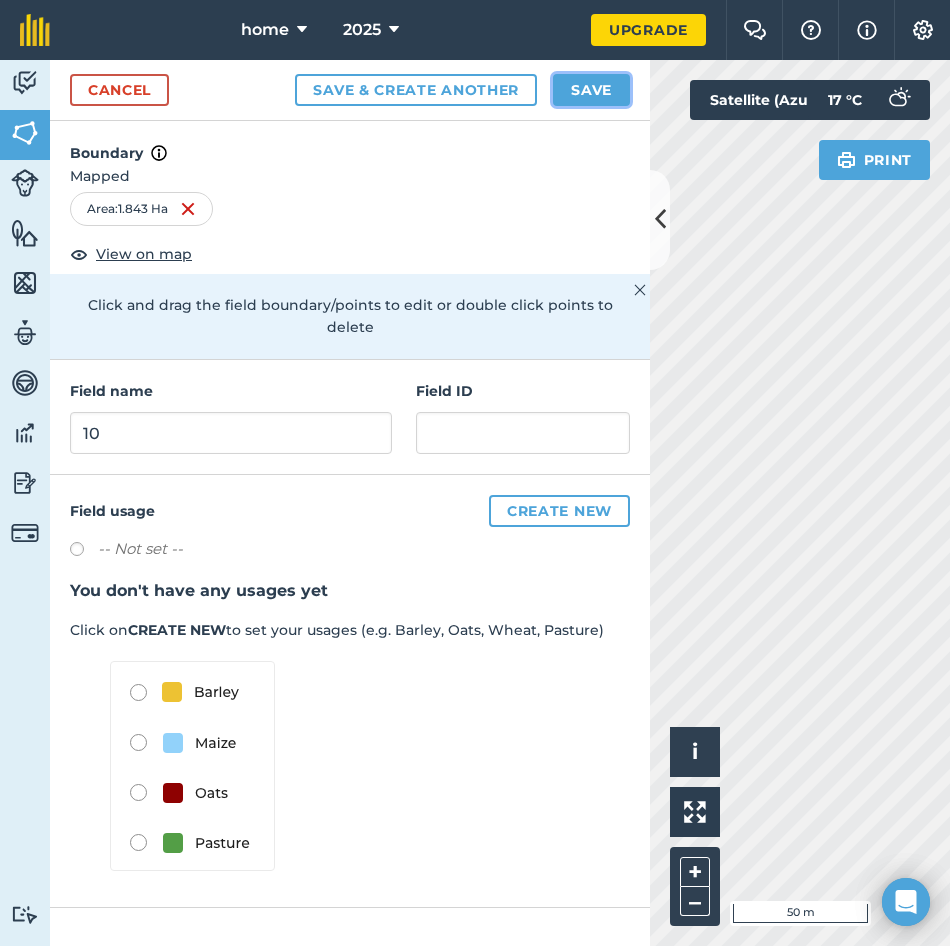 click on "Save" at bounding box center [591, 90] 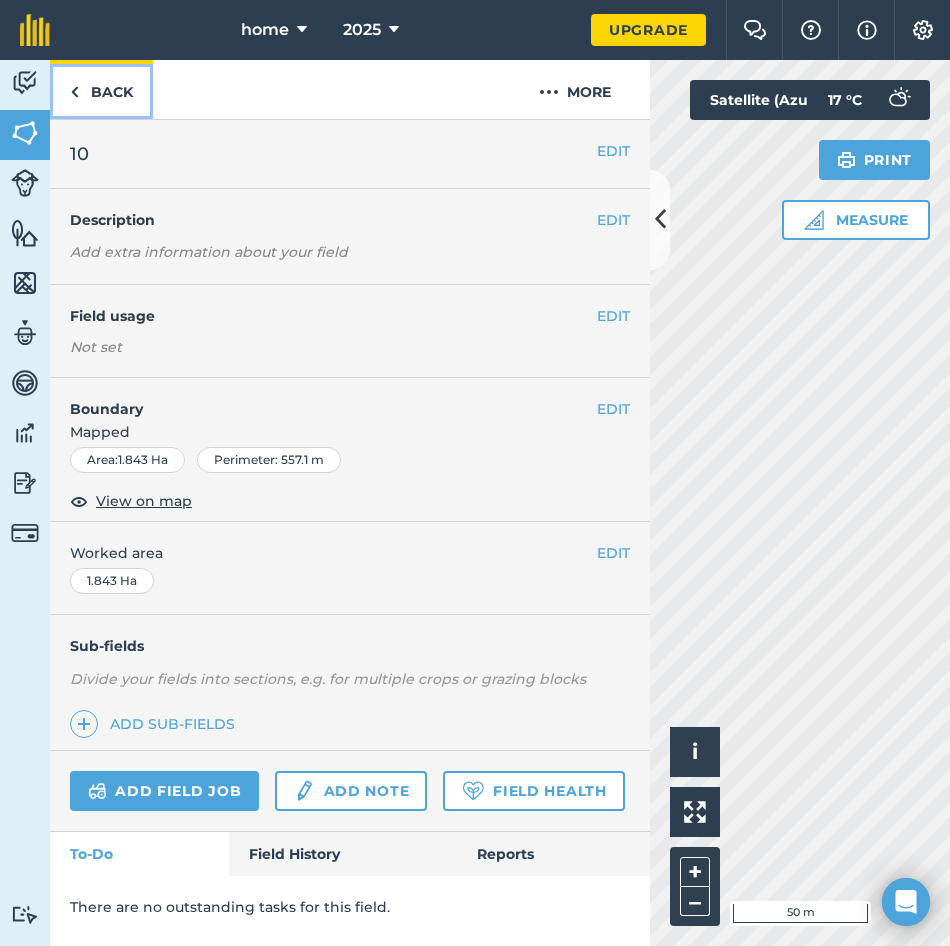 click on "Back" at bounding box center [101, 89] 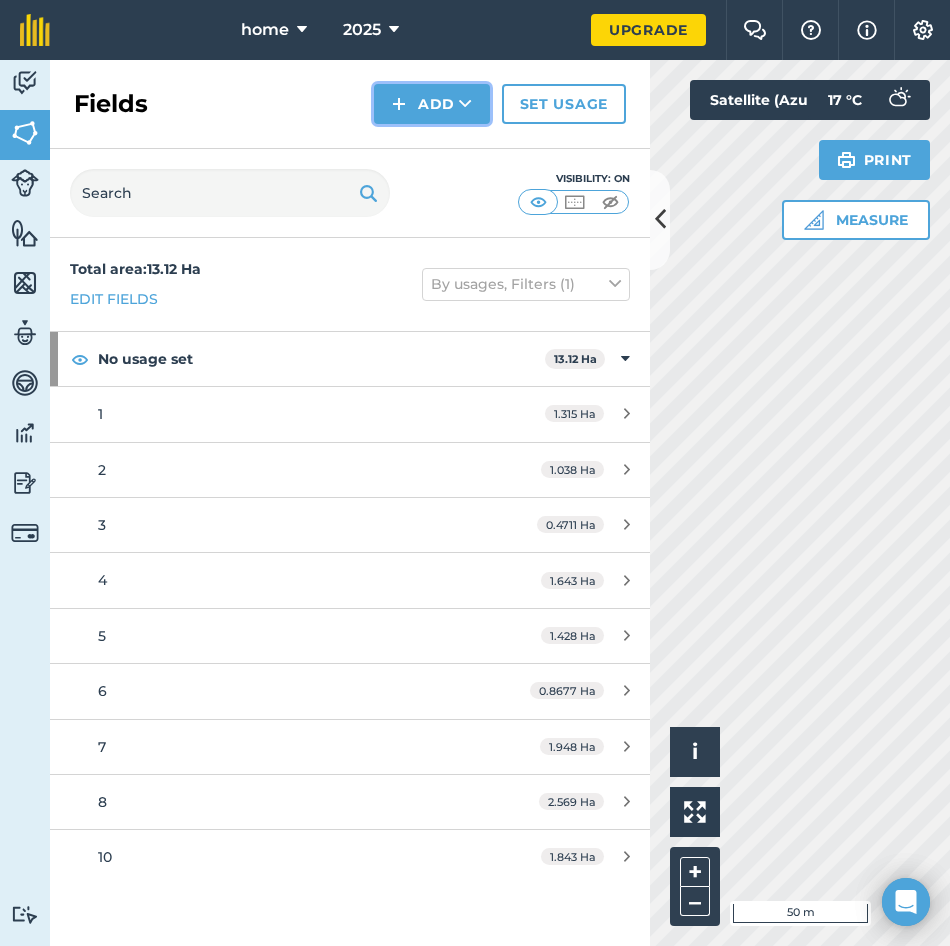 click on "Add" at bounding box center (432, 104) 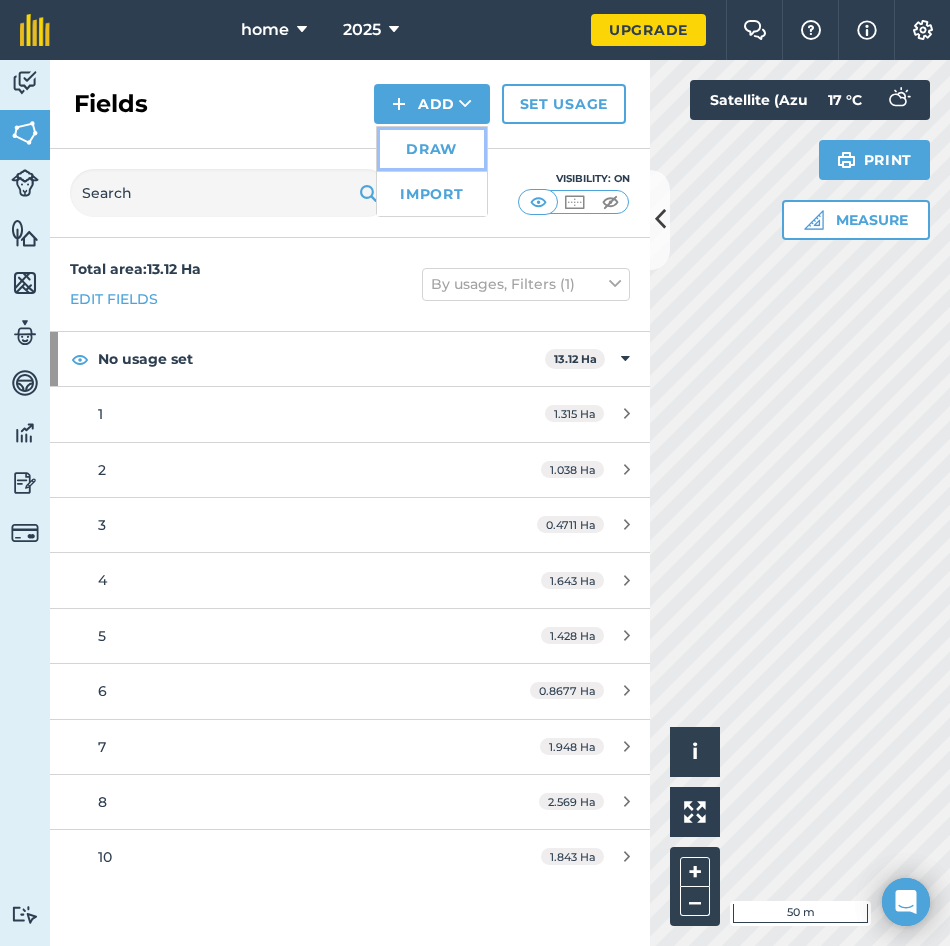 click on "Draw" at bounding box center [432, 149] 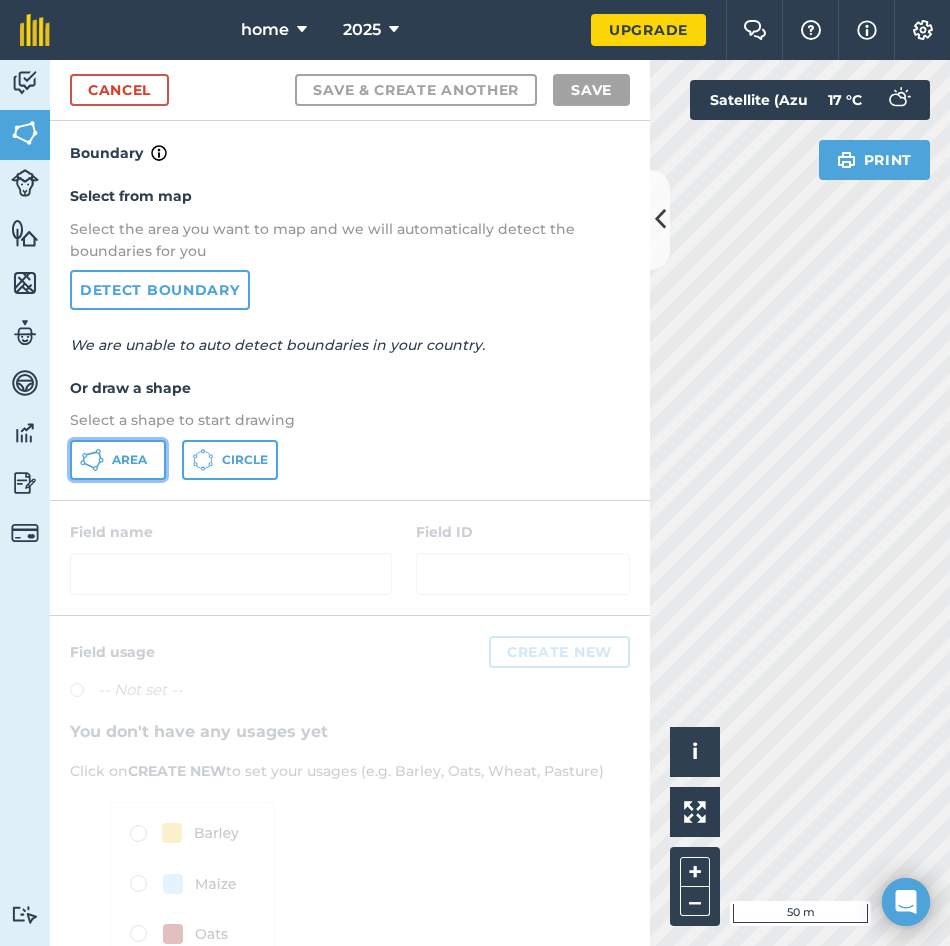 click on "Area" at bounding box center (129, 460) 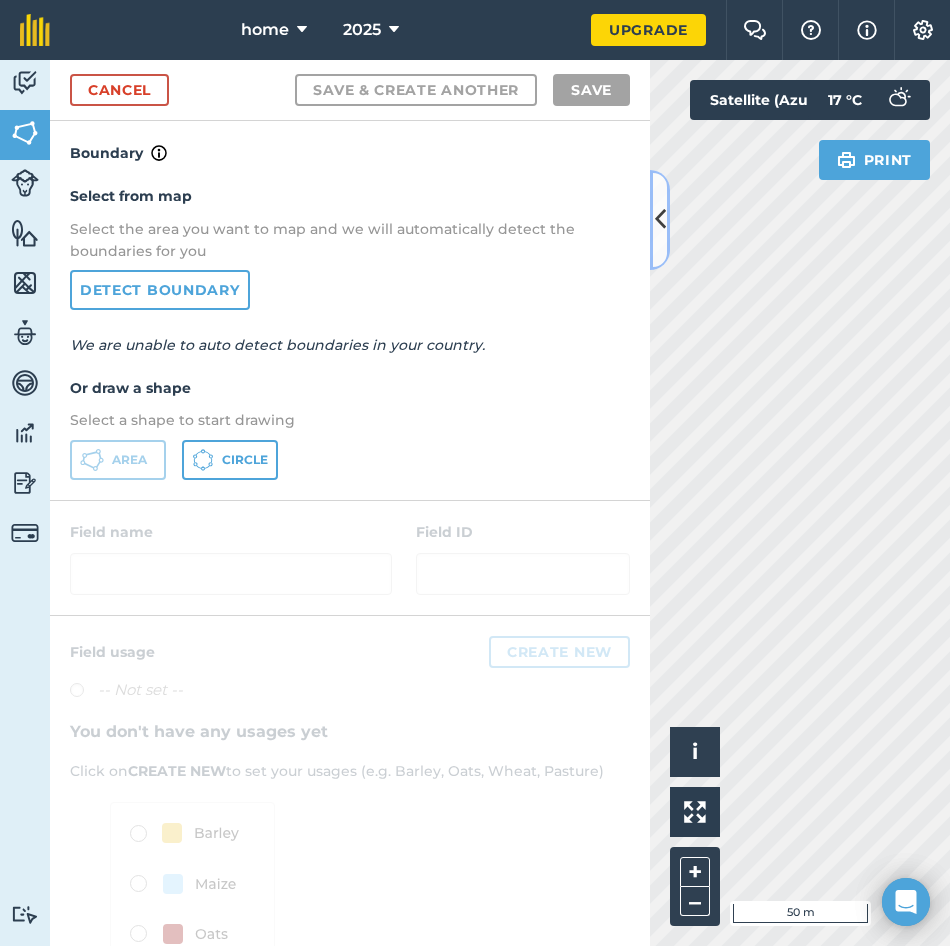 click at bounding box center (660, 220) 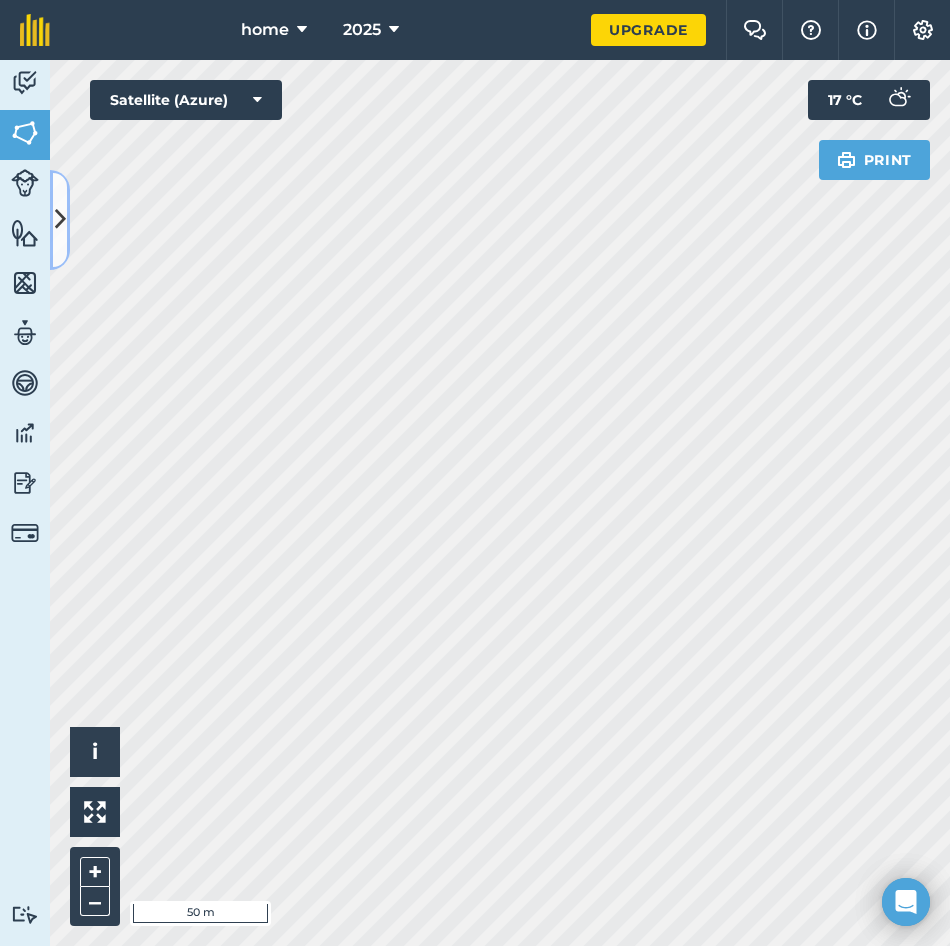 click at bounding box center [60, 220] 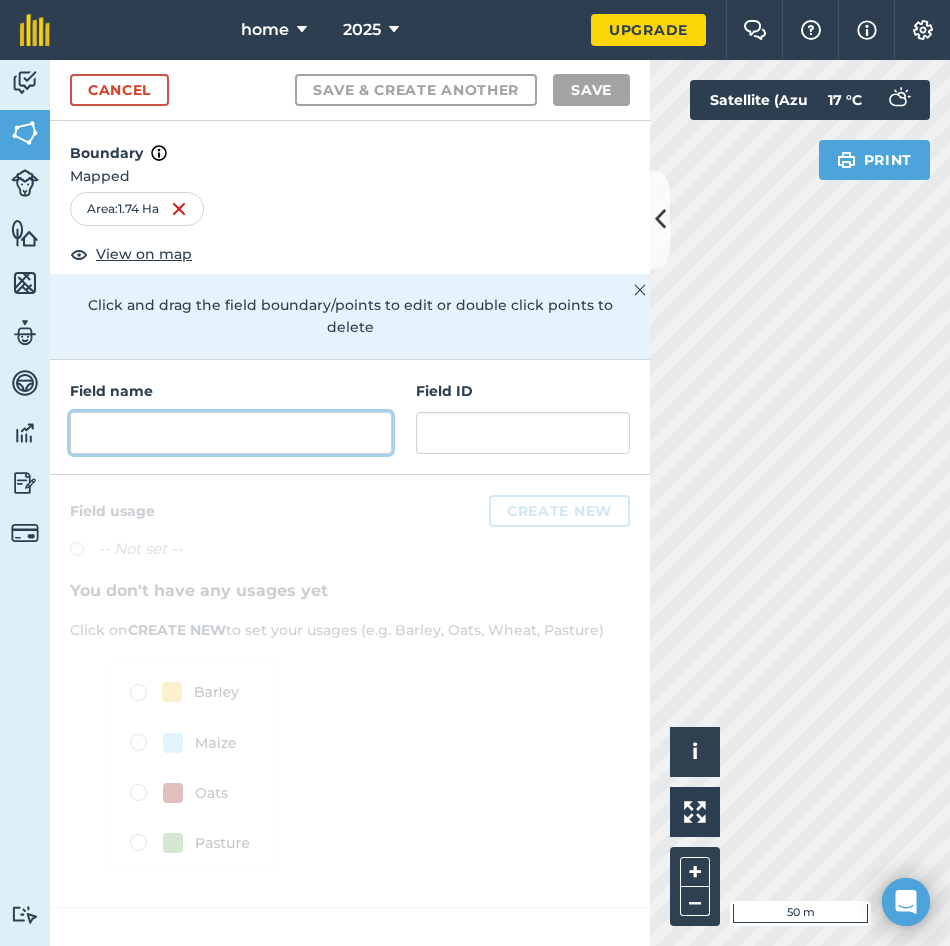 click at bounding box center (231, 433) 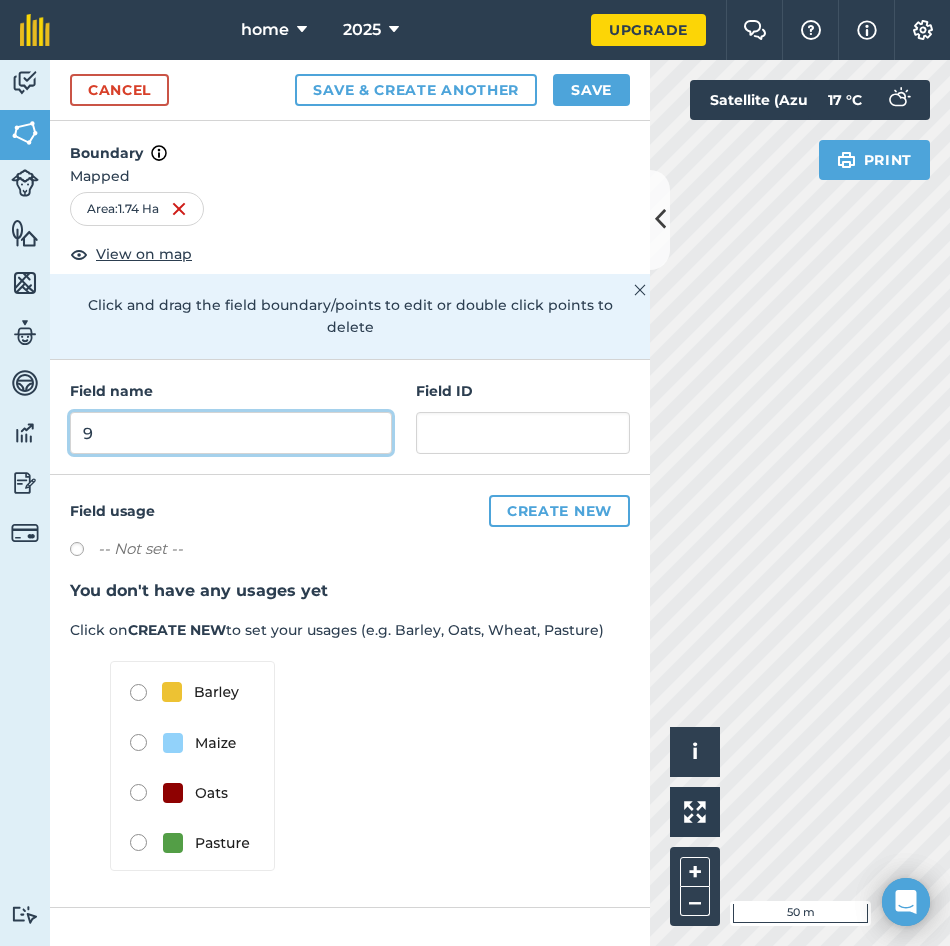 type on "9" 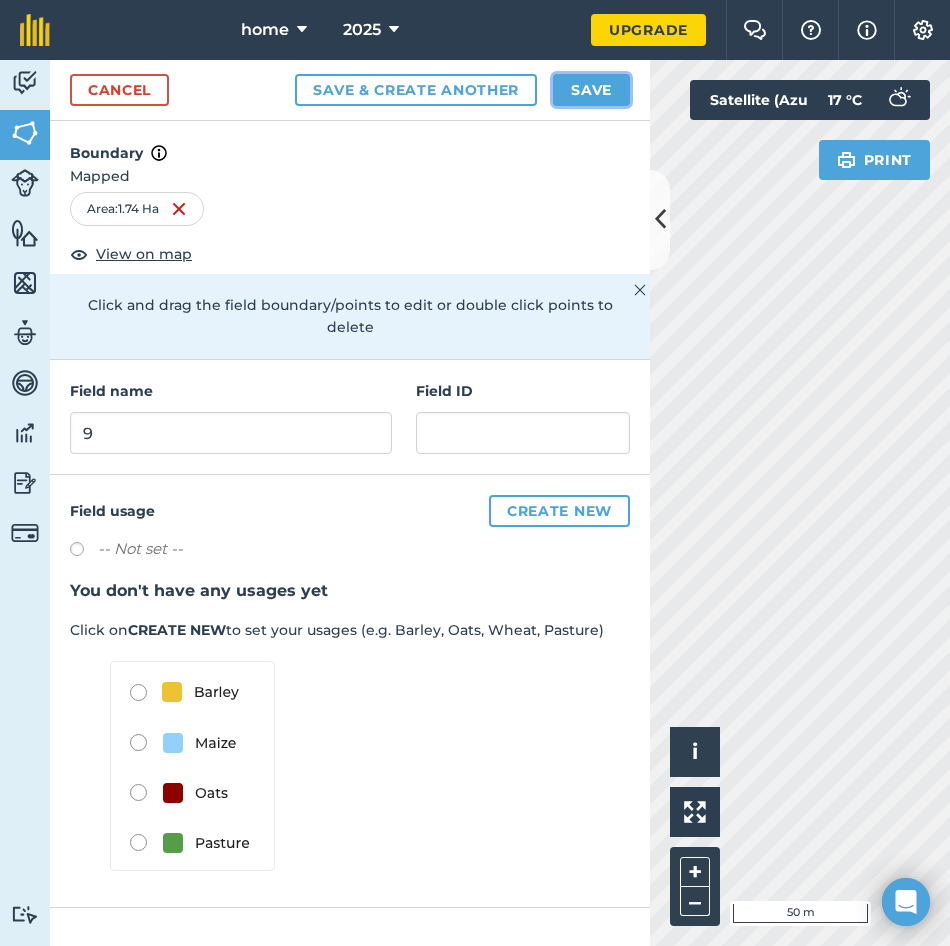 click on "Save" at bounding box center [591, 90] 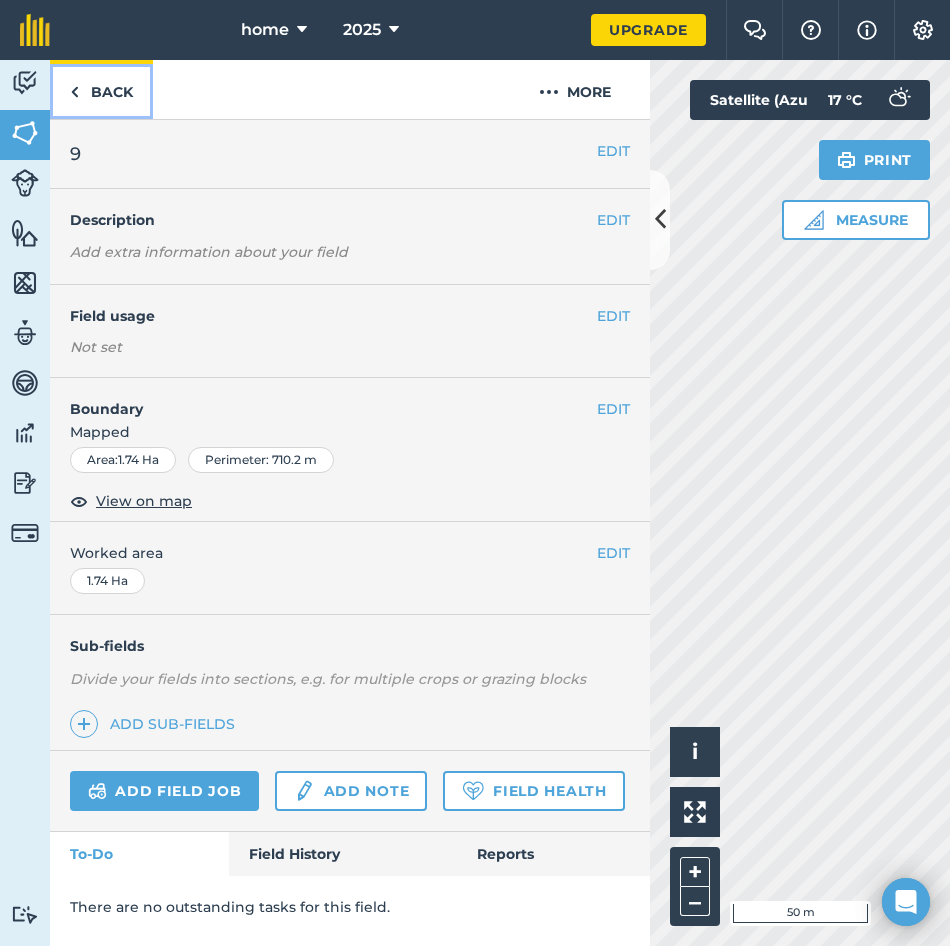 click on "Back" at bounding box center (101, 89) 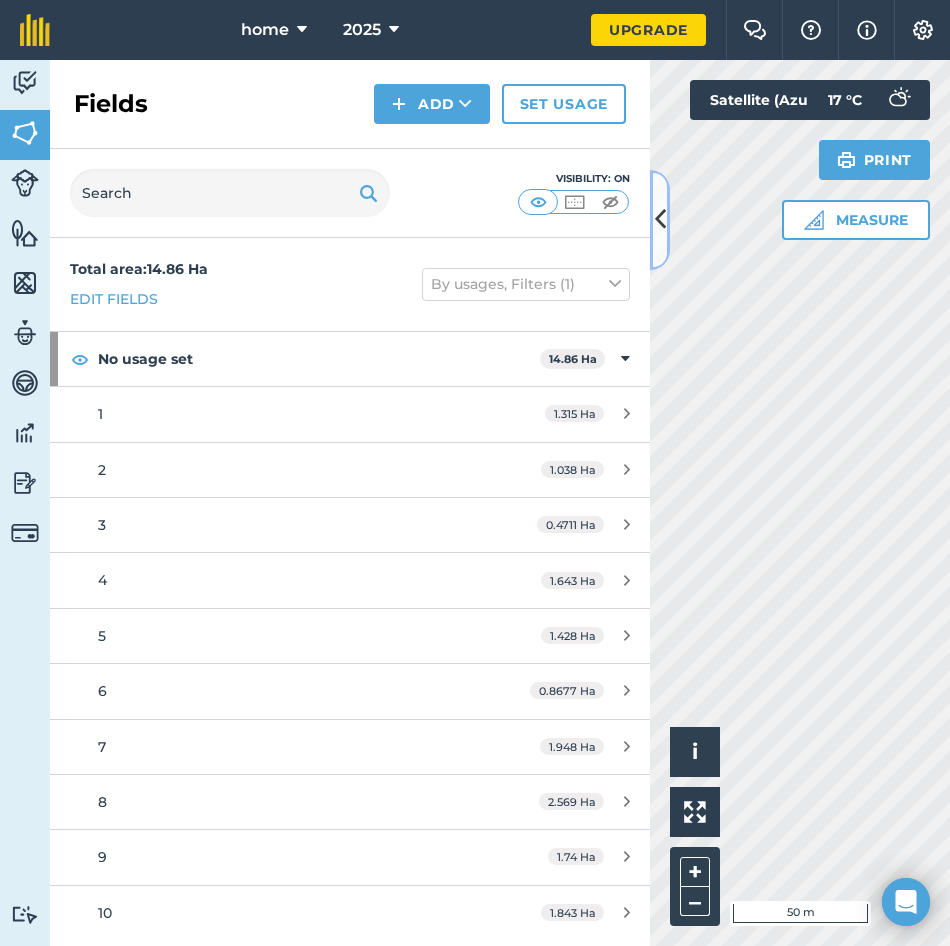 click at bounding box center (660, 219) 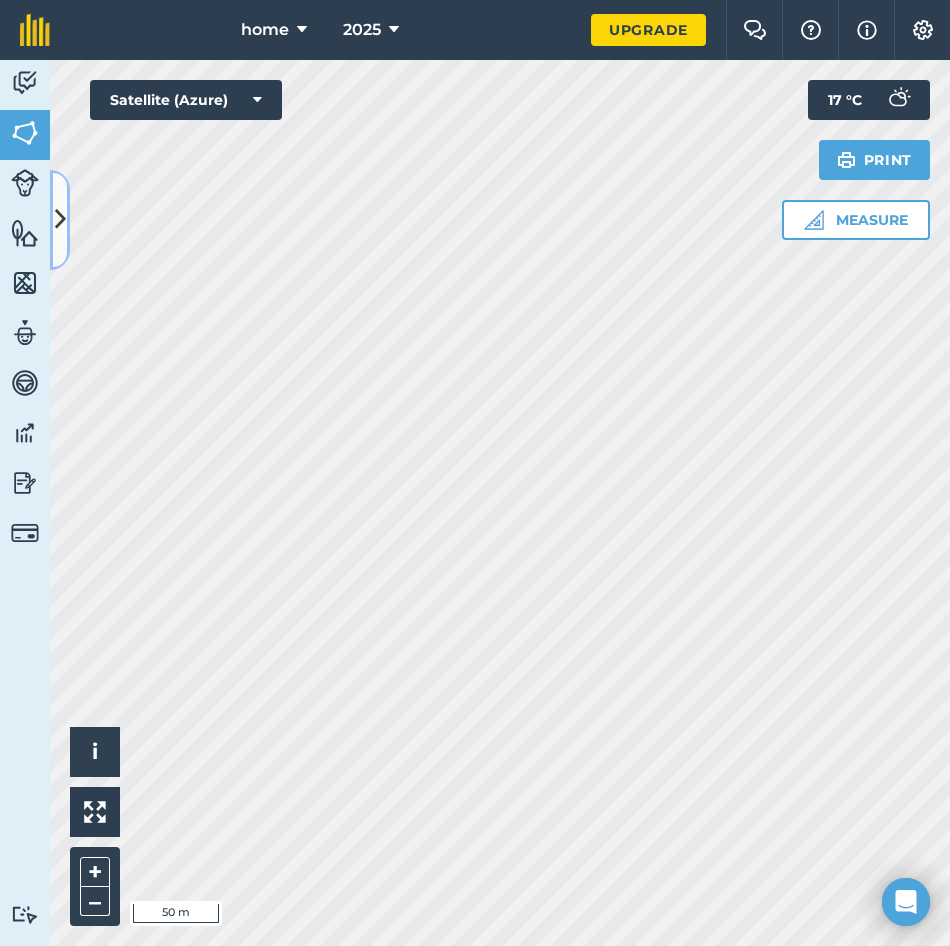 click at bounding box center [60, 219] 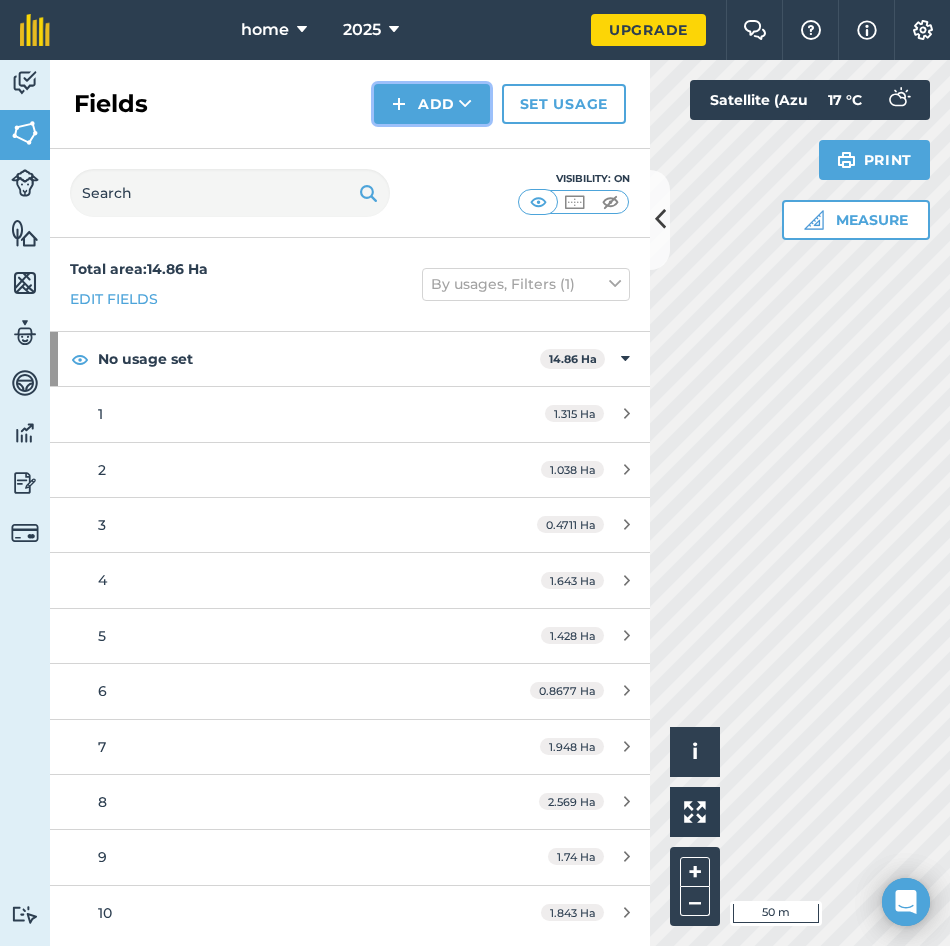 click on "Add" at bounding box center [432, 104] 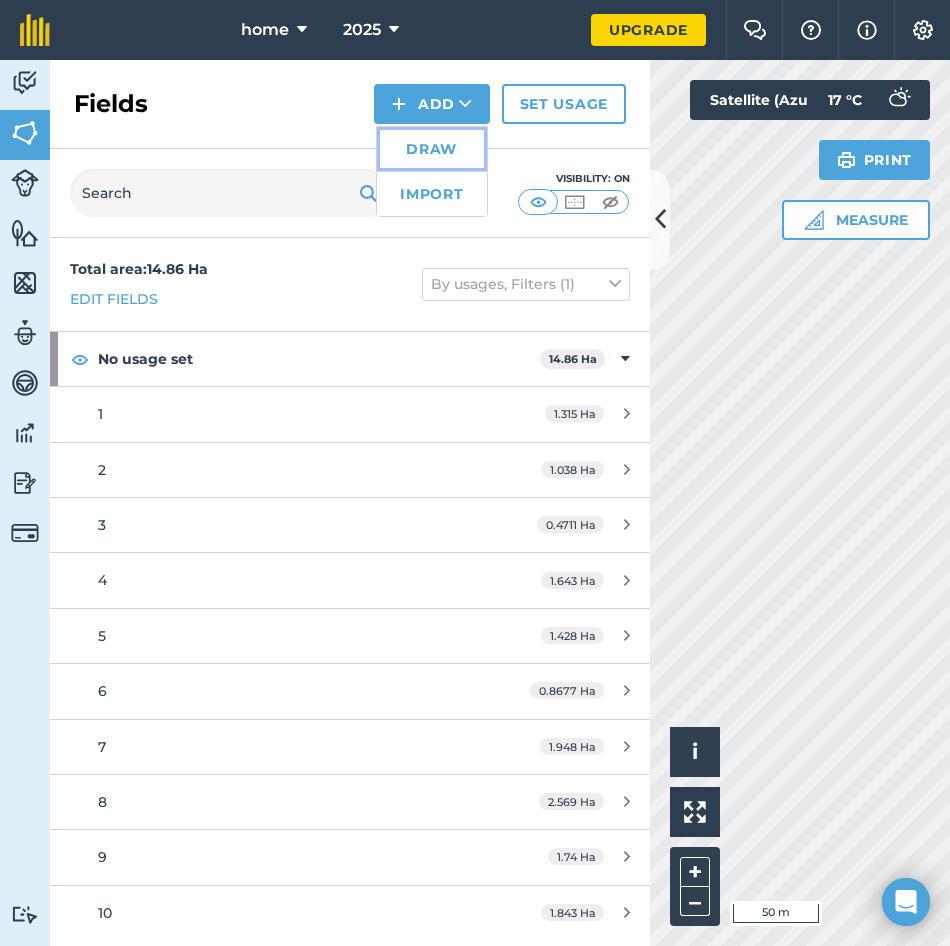 click on "Draw" at bounding box center [432, 149] 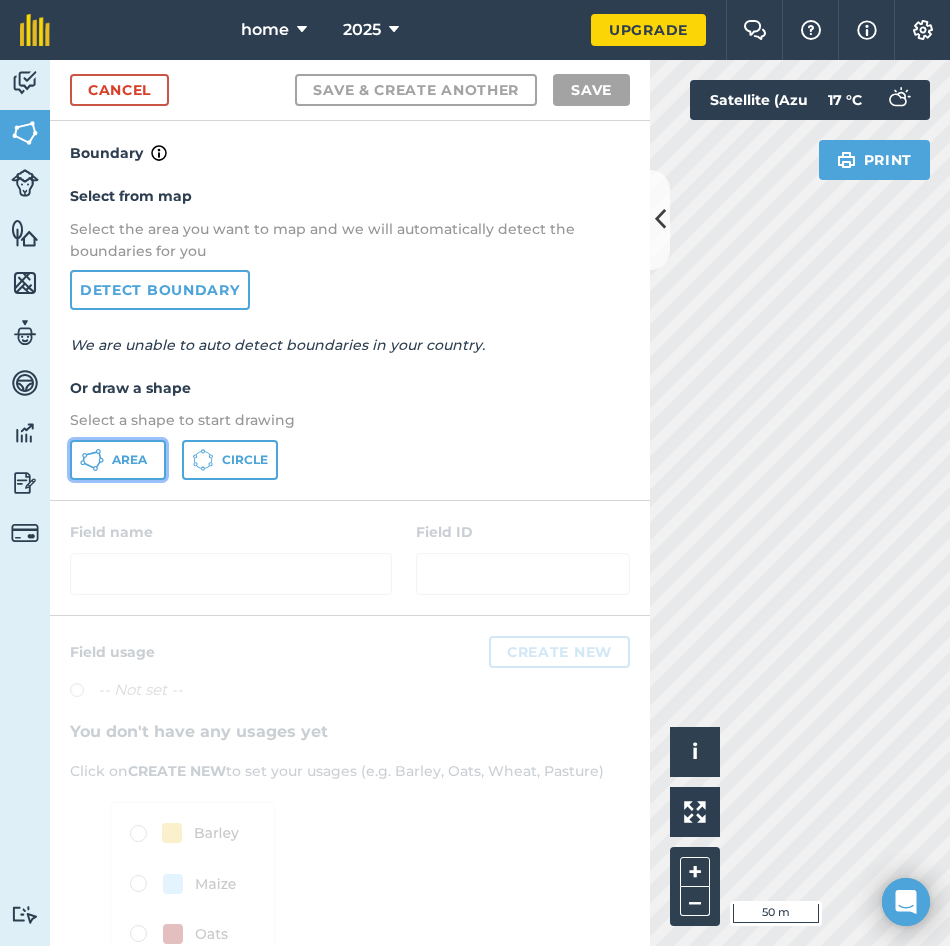 click on "Area" at bounding box center (129, 460) 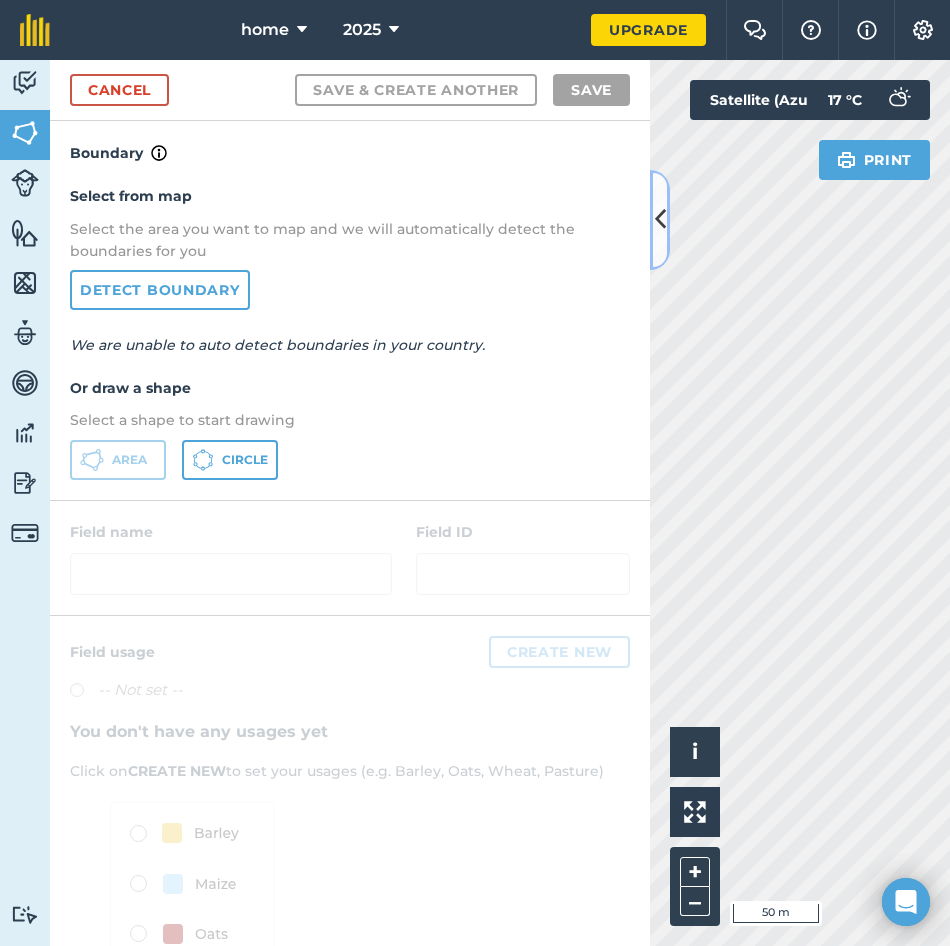 click at bounding box center [660, 219] 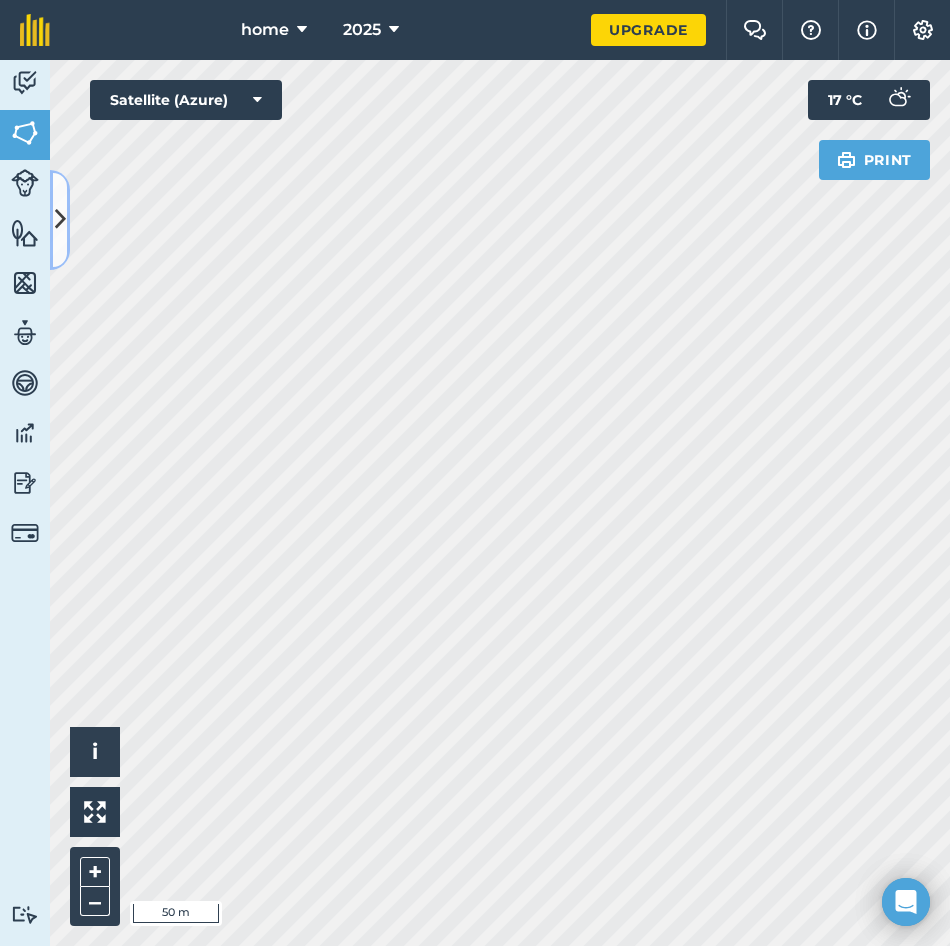 click at bounding box center (60, 220) 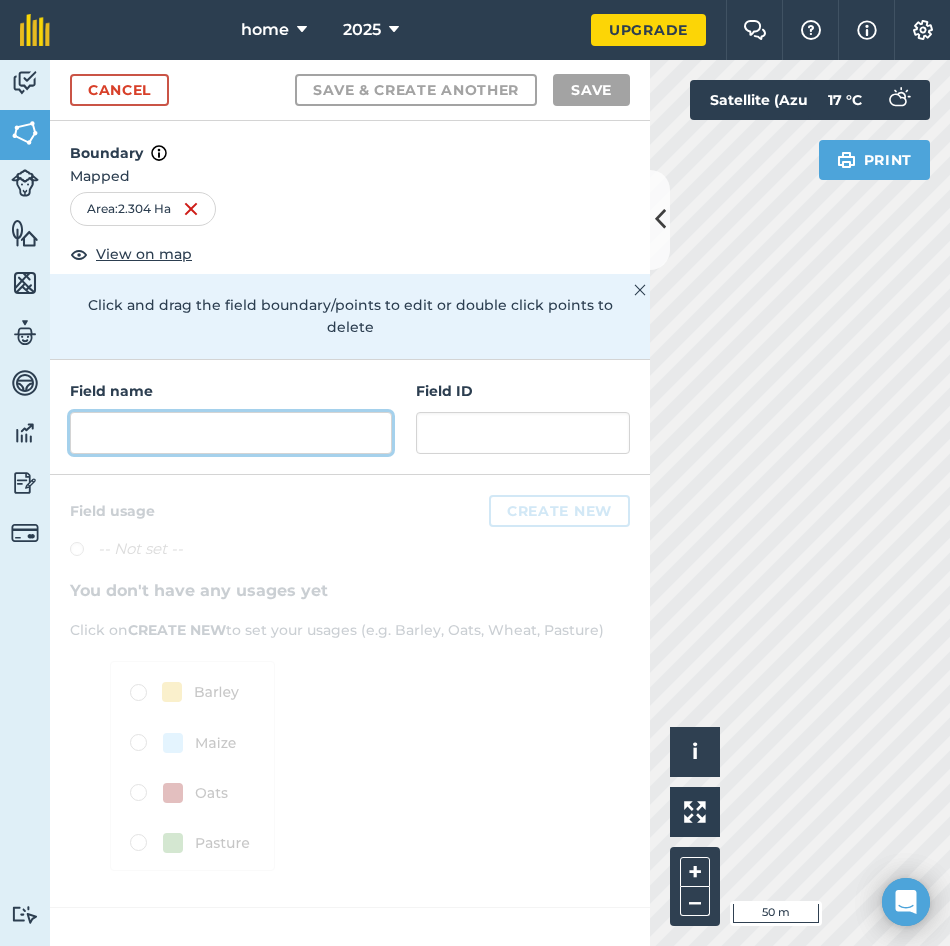 click at bounding box center [231, 433] 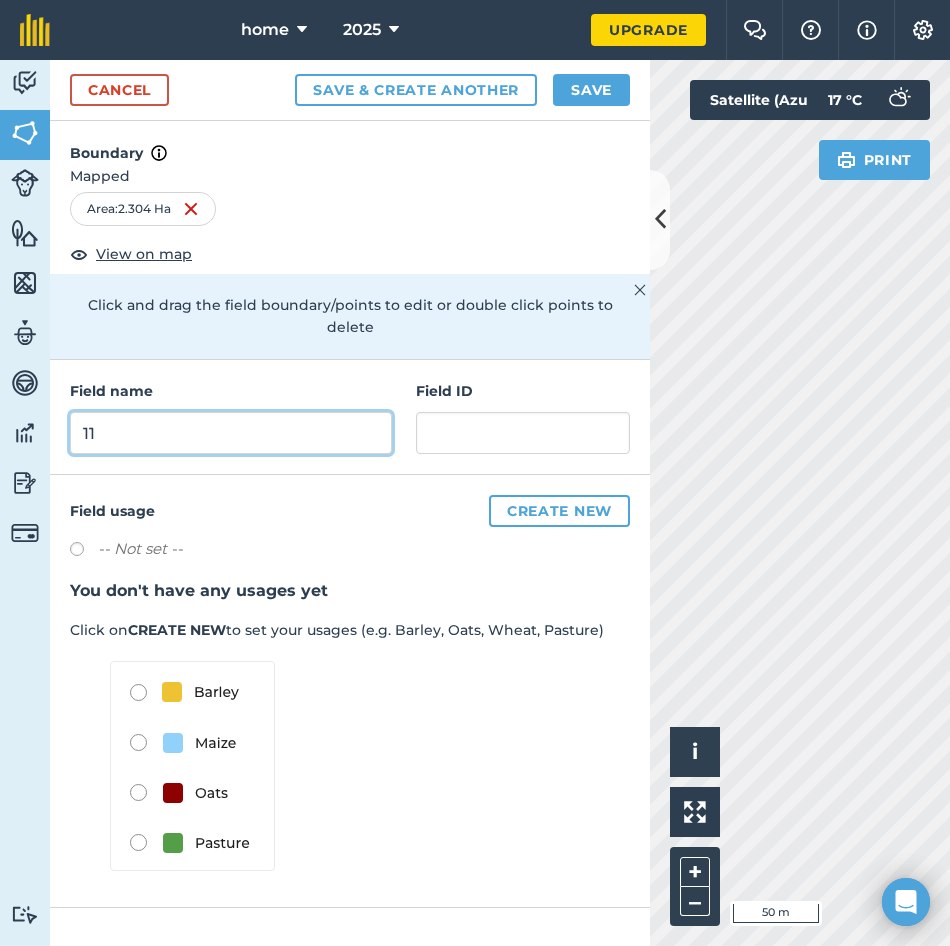 type on "11" 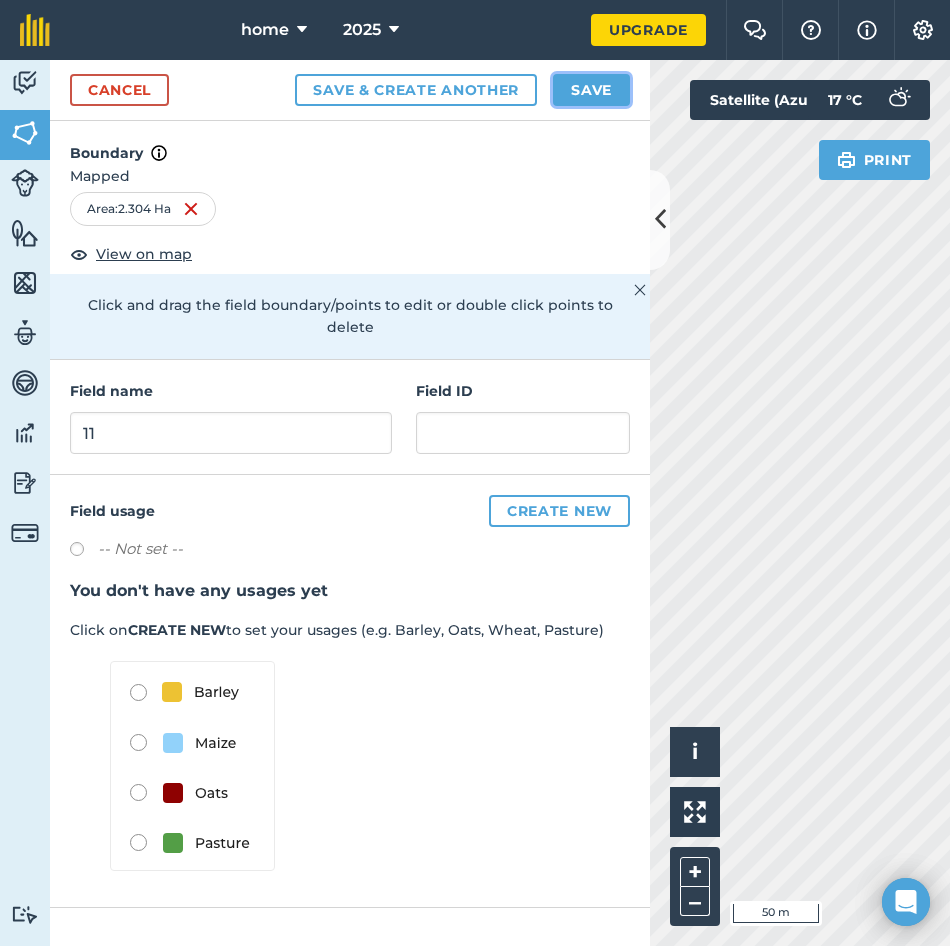 drag, startPoint x: 585, startPoint y: 101, endPoint x: 591, endPoint y: 90, distance: 12.529964 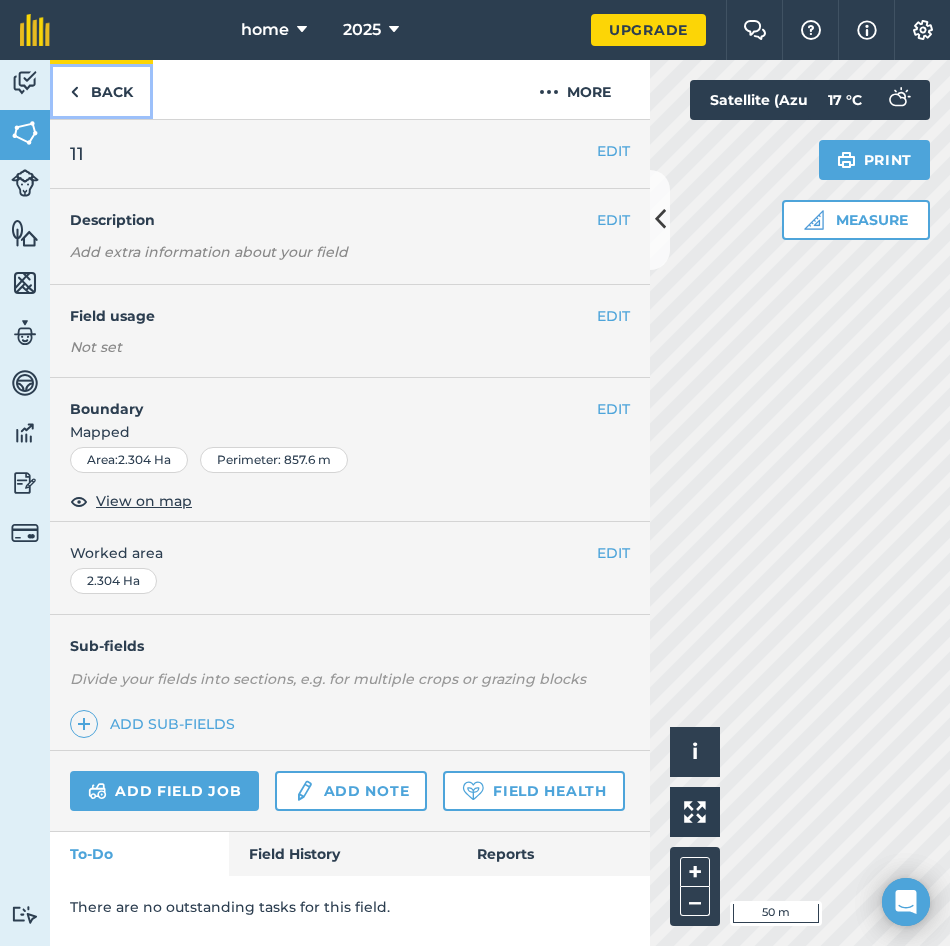 click on "Back" at bounding box center [101, 89] 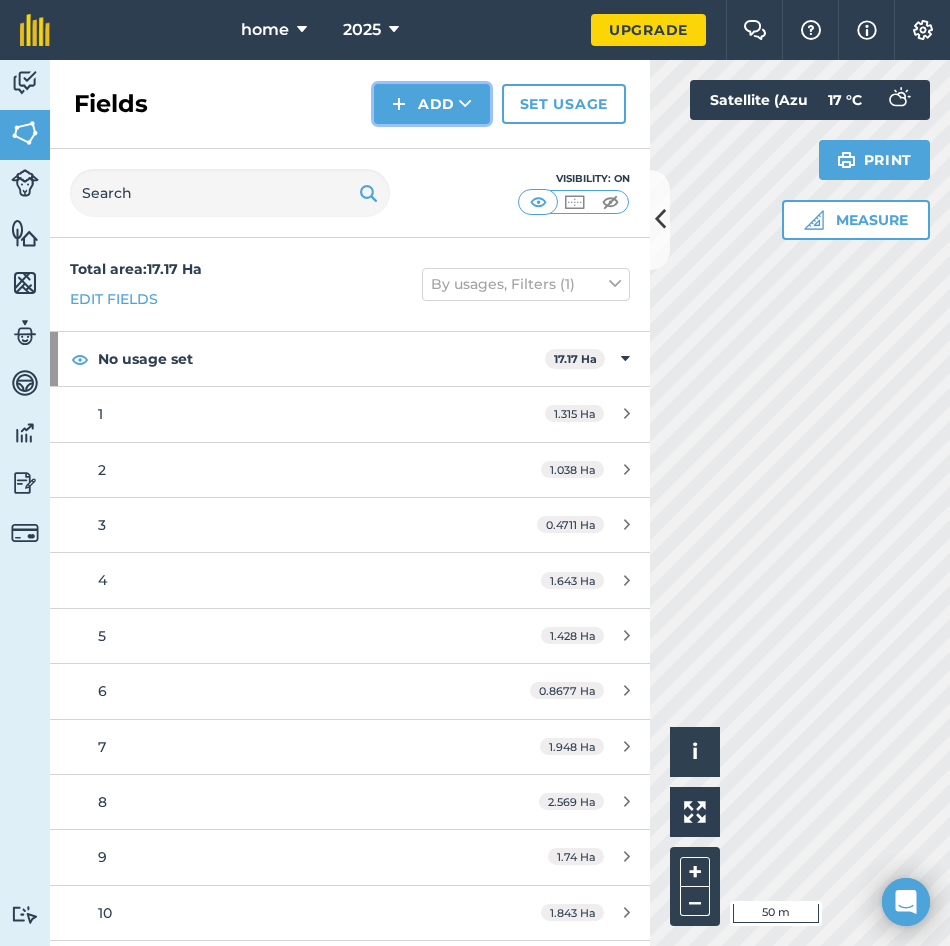 click on "Add" at bounding box center (432, 104) 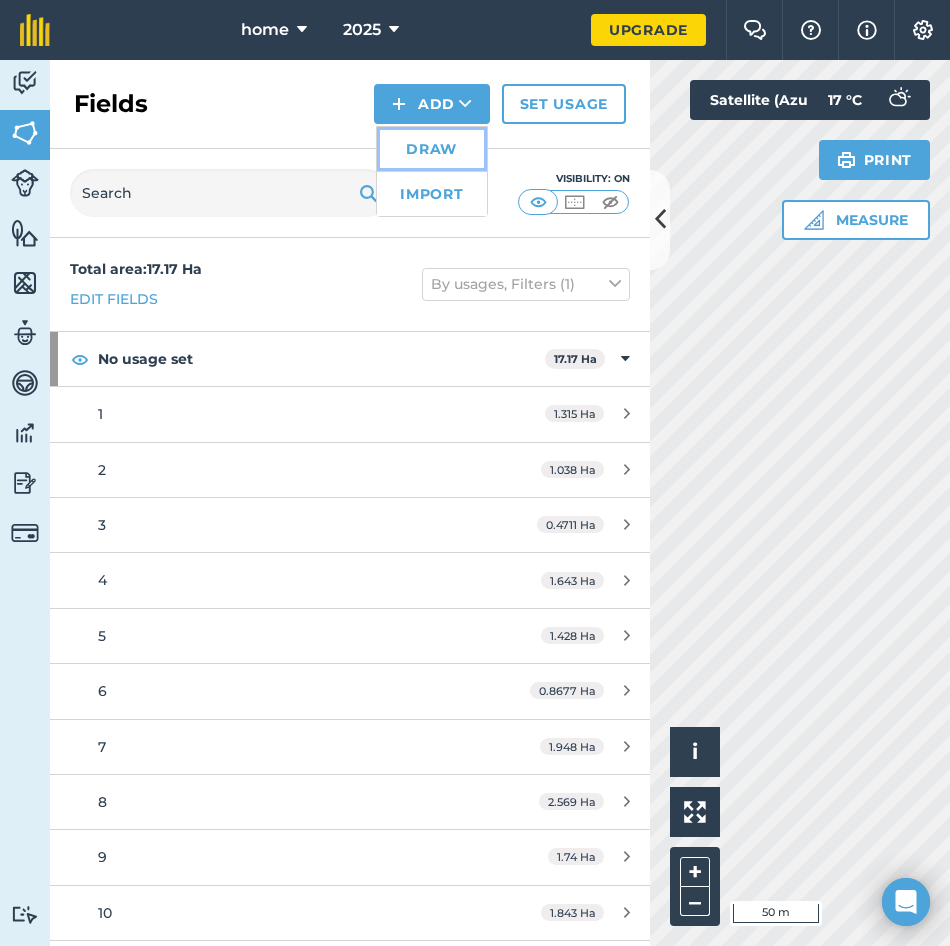 click on "Draw" at bounding box center (432, 149) 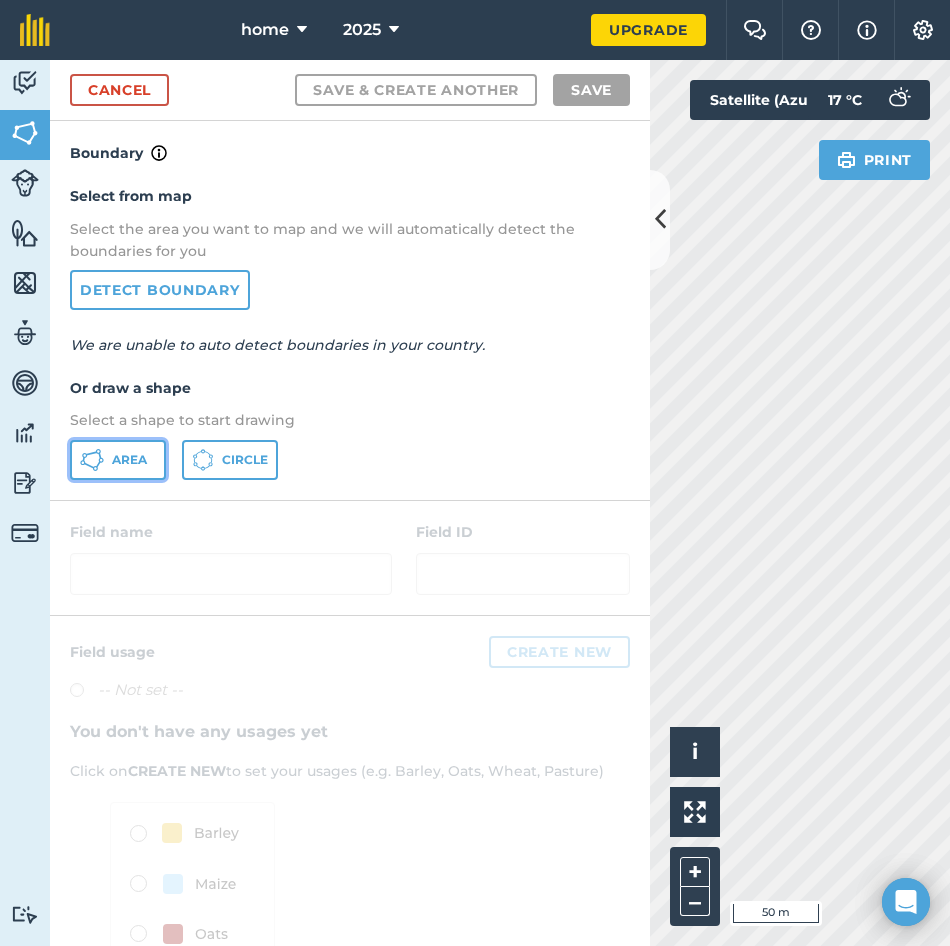 click 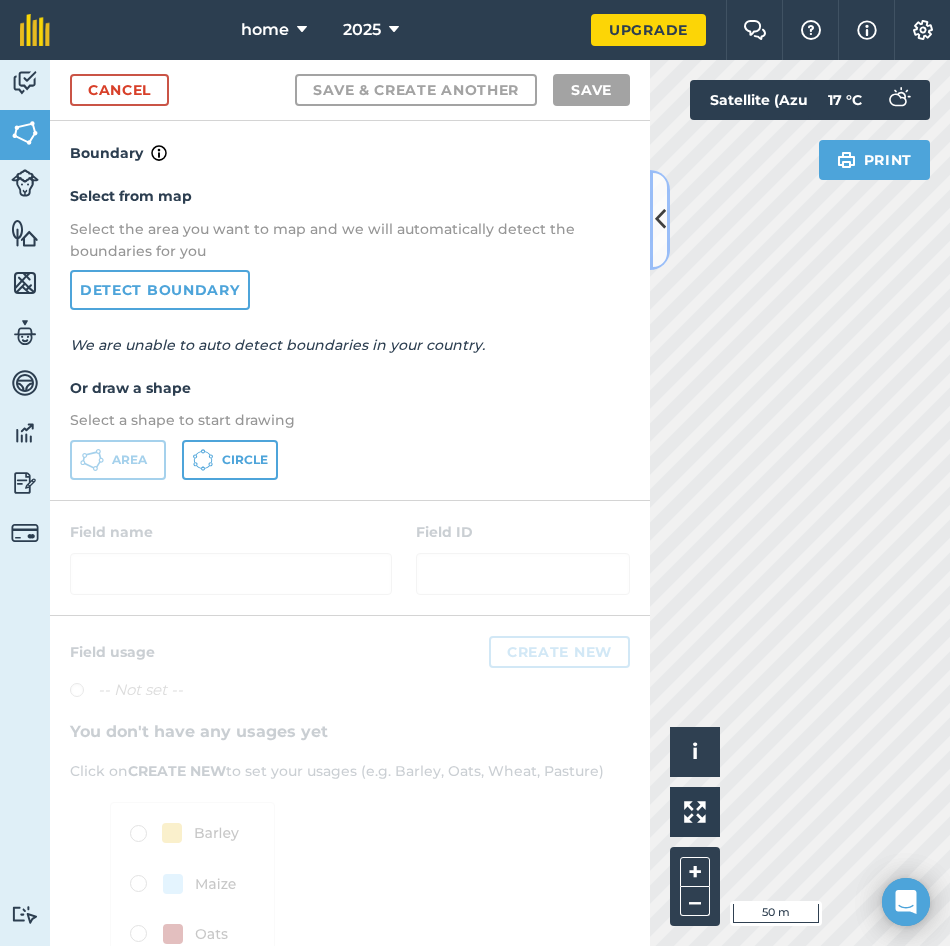 click at bounding box center (660, 219) 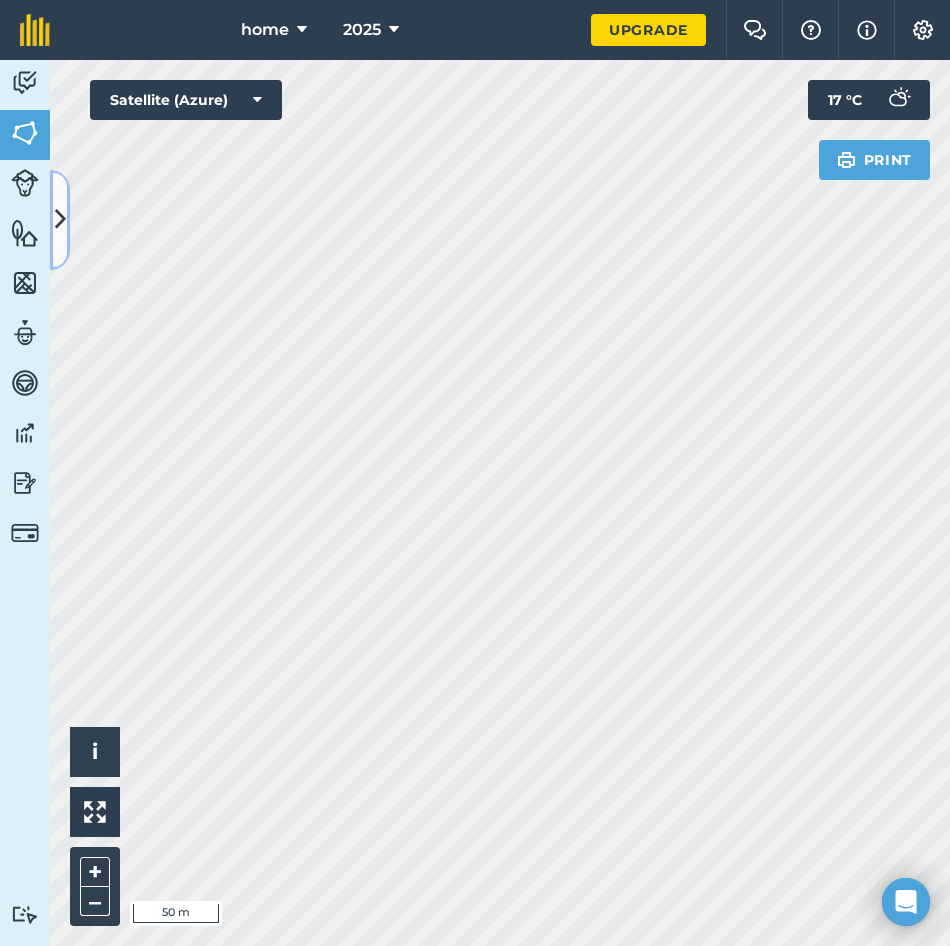 click at bounding box center [60, 220] 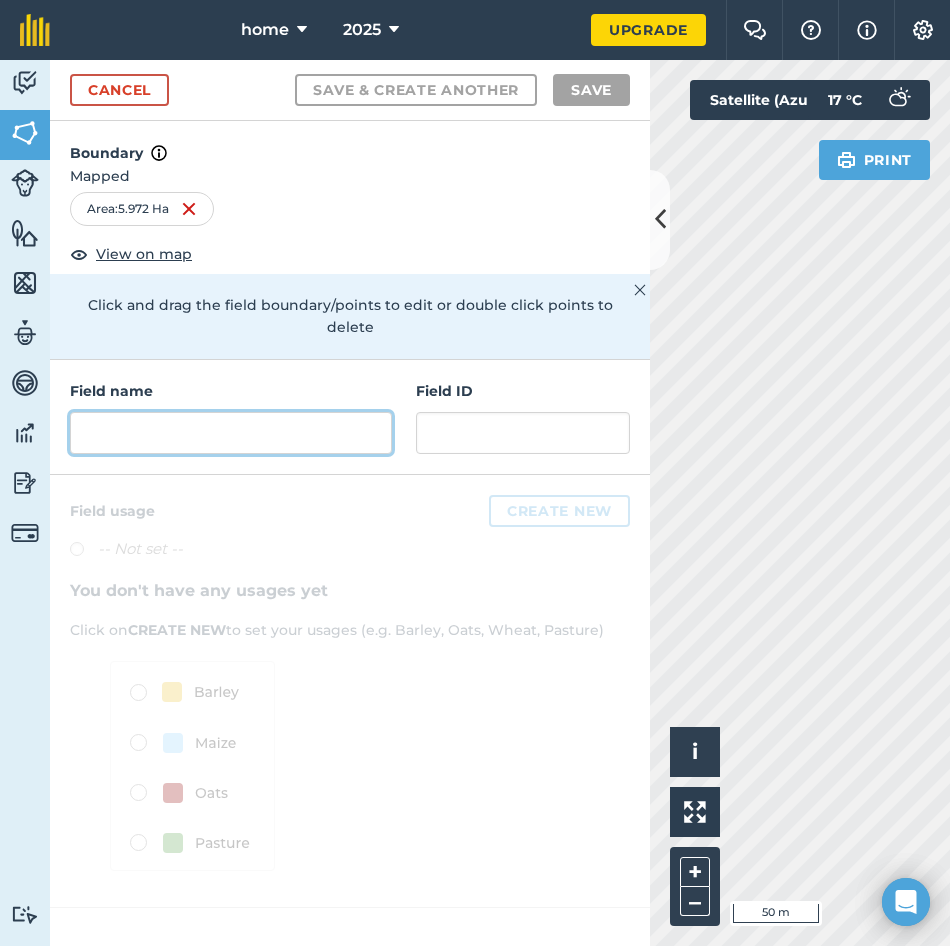 click at bounding box center [231, 433] 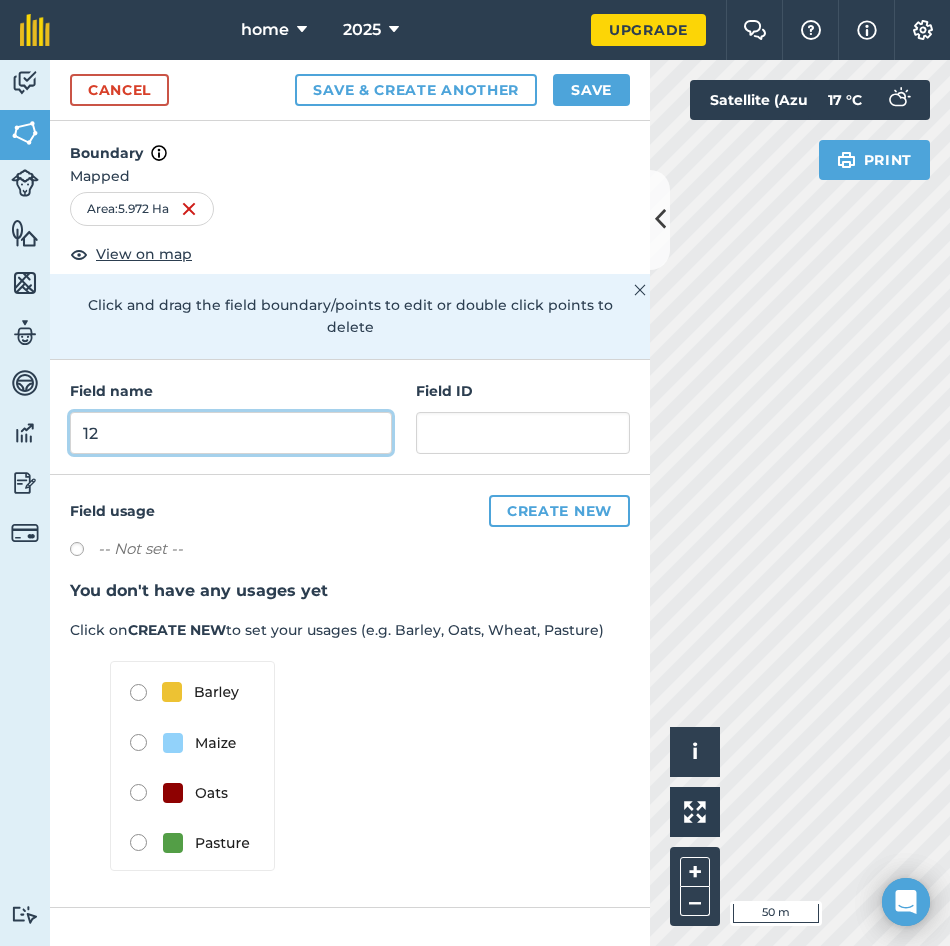 type on "12" 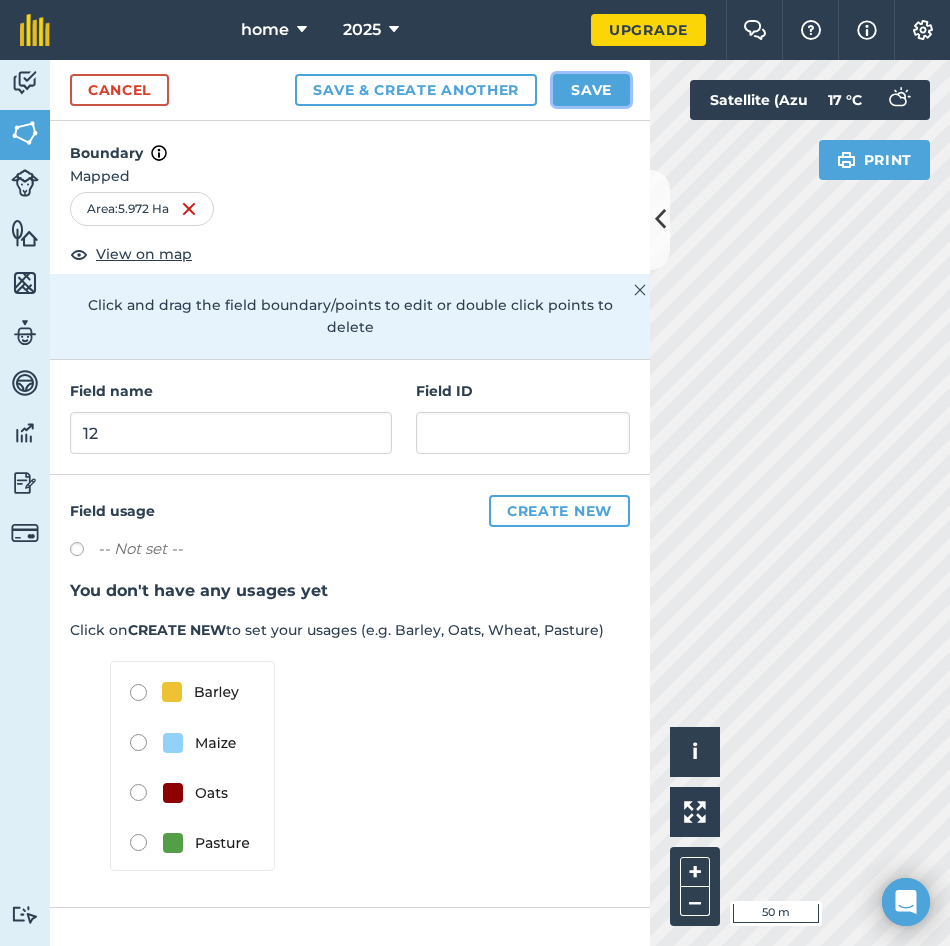 click on "Save" at bounding box center [591, 90] 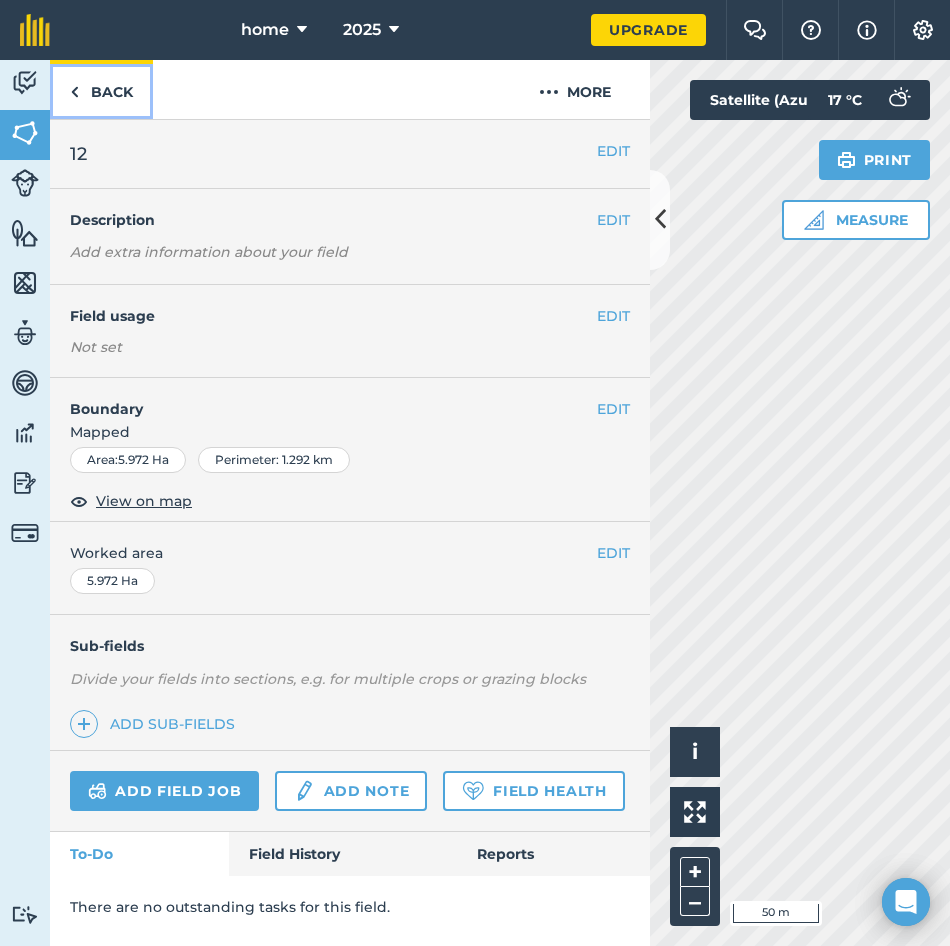 click on "Back" at bounding box center [101, 89] 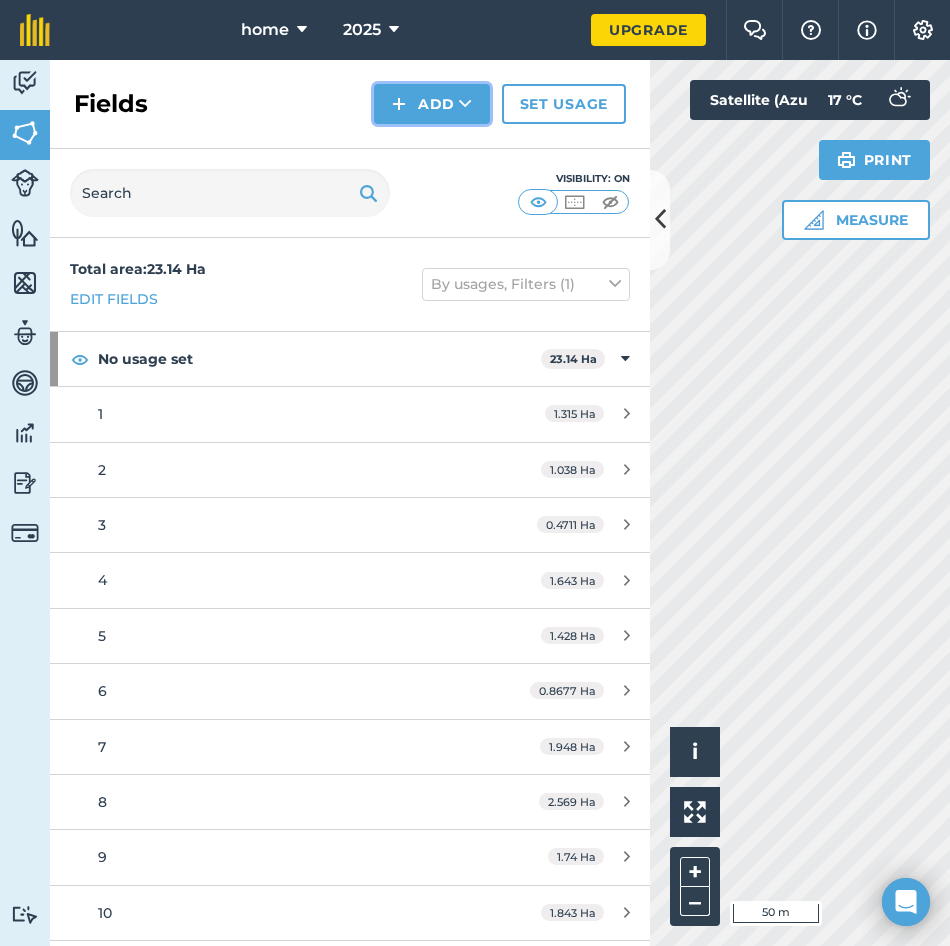 click on "Add" at bounding box center [432, 104] 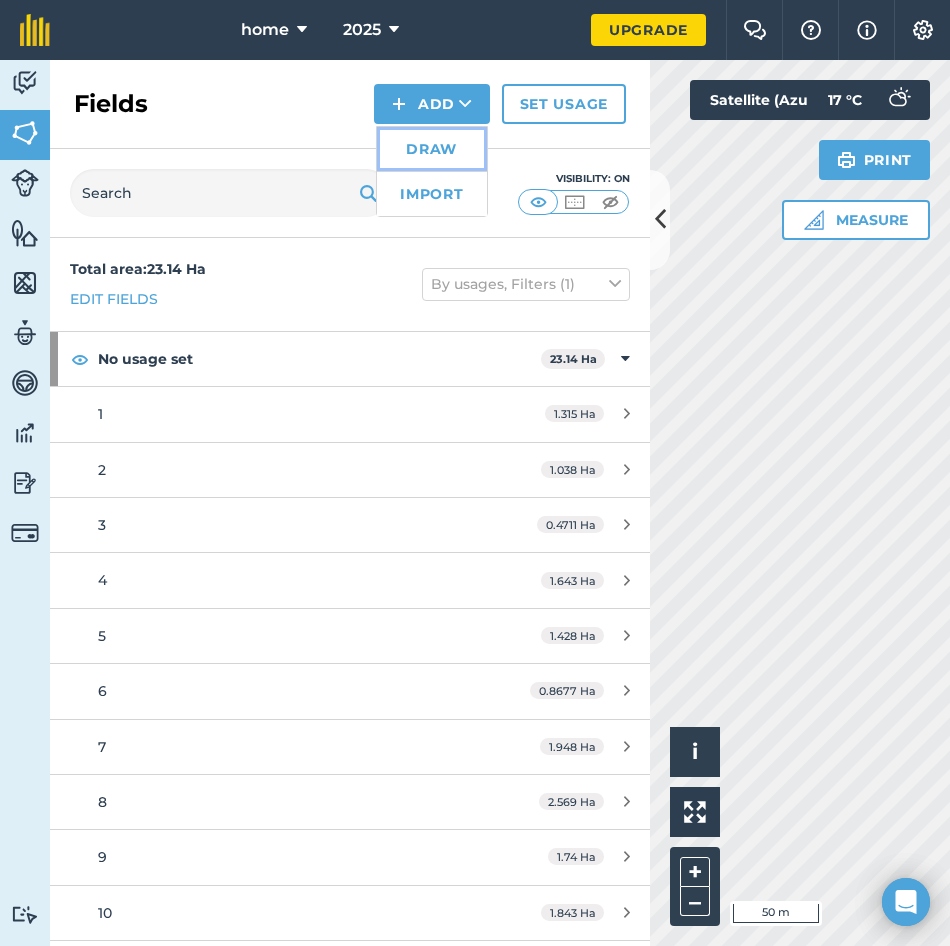 click on "Draw" at bounding box center [432, 149] 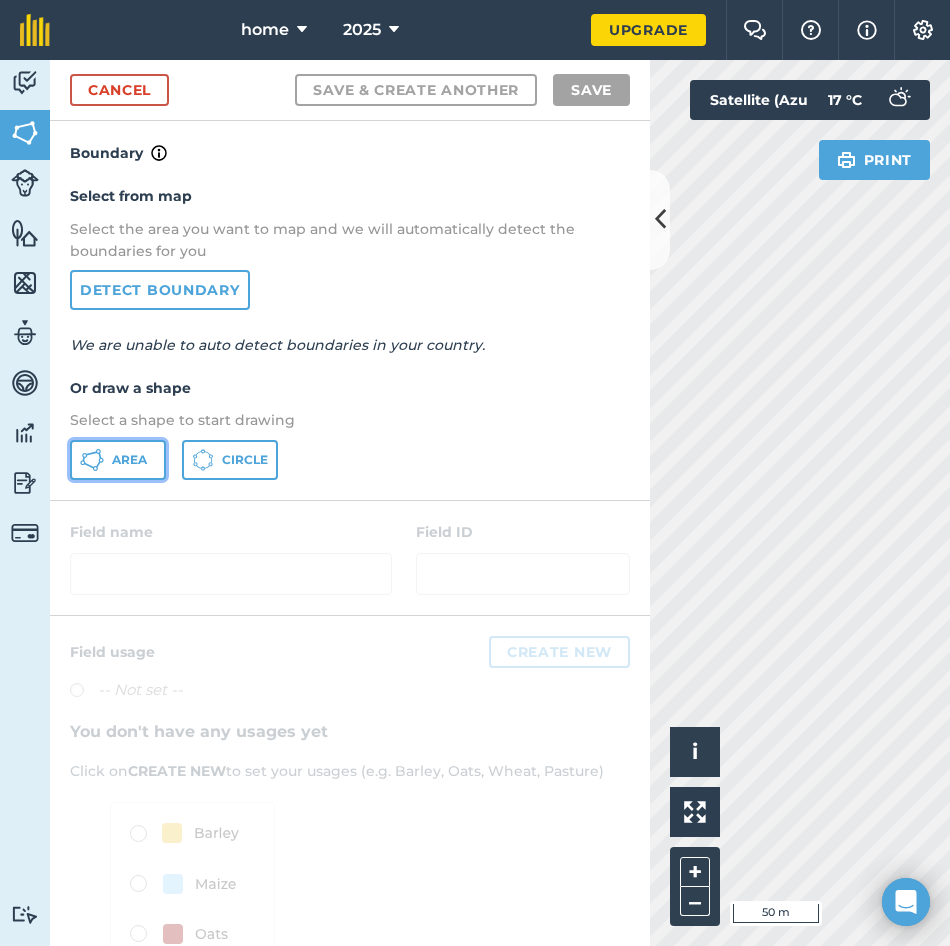 click on "Area" at bounding box center [129, 460] 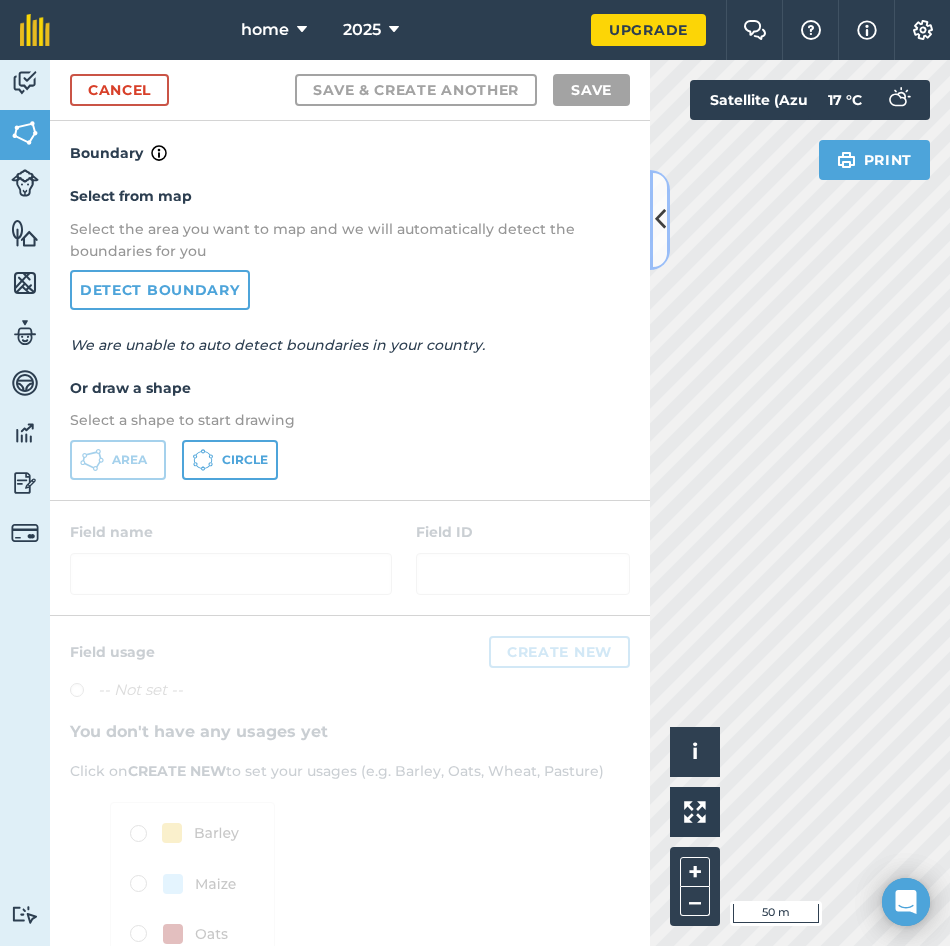click at bounding box center (660, 219) 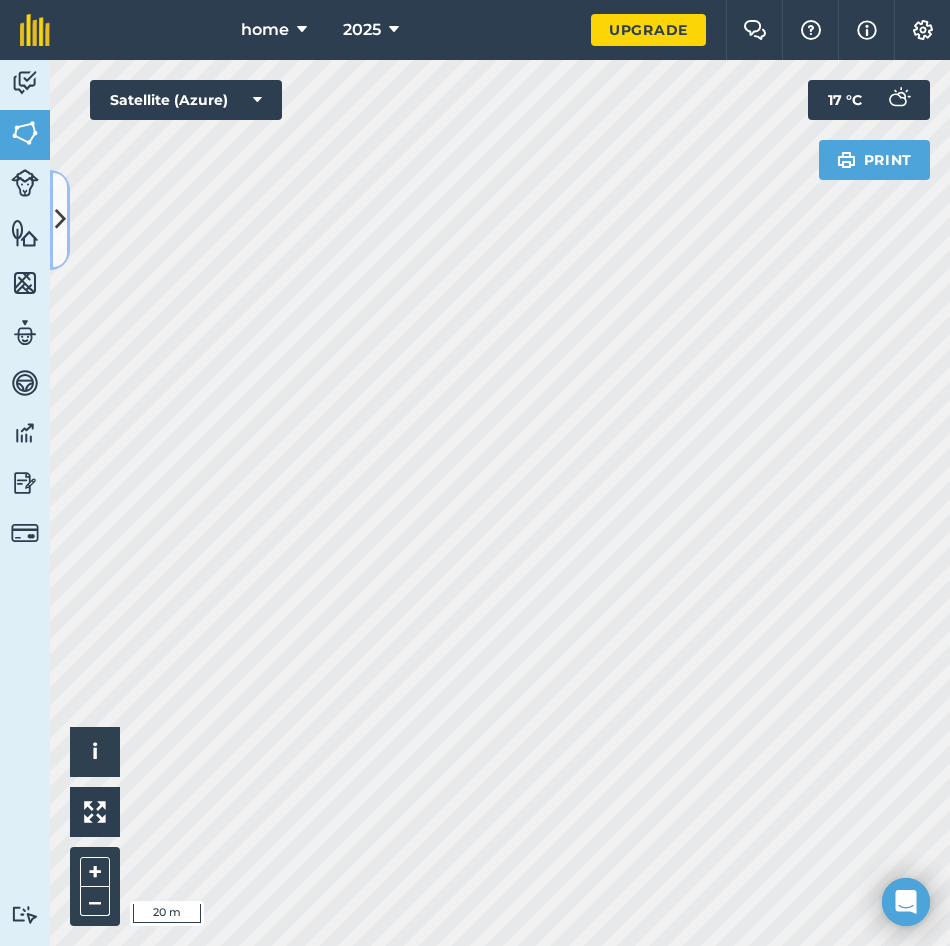 click at bounding box center (60, 219) 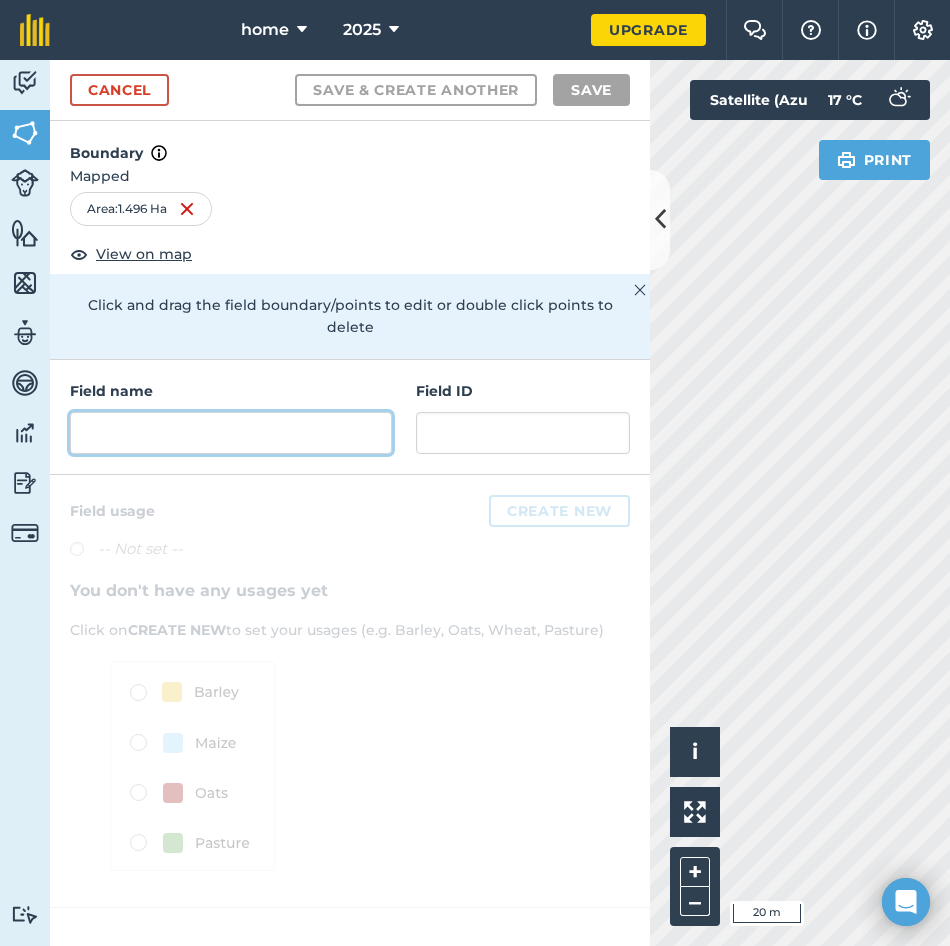 drag, startPoint x: 187, startPoint y: 395, endPoint x: 153, endPoint y: 369, distance: 42.80187 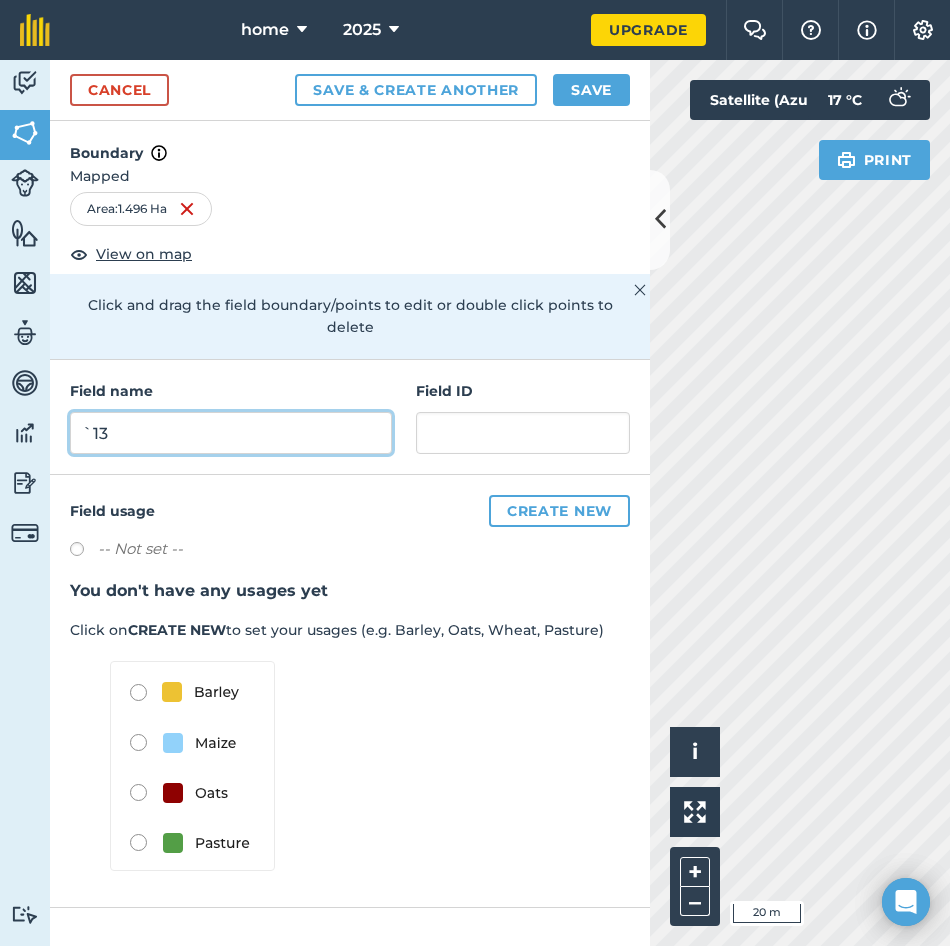 click on "`13" at bounding box center [231, 433] 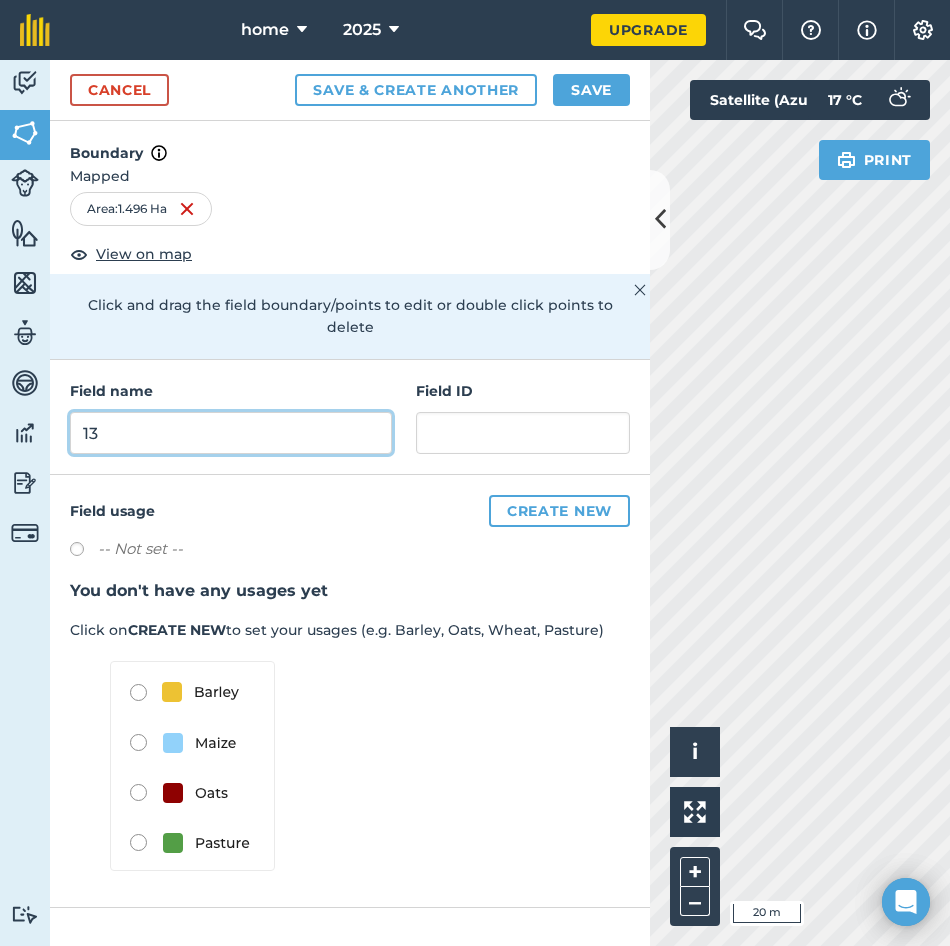 type on "13" 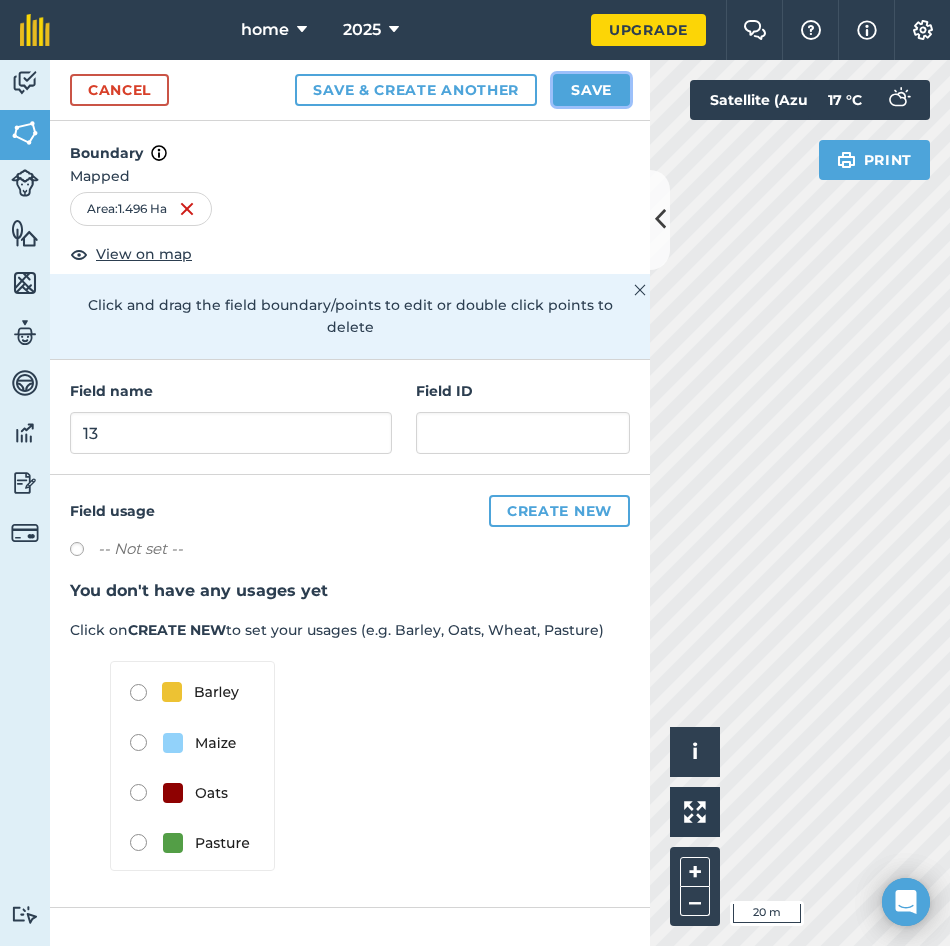 click on "Save" at bounding box center (591, 90) 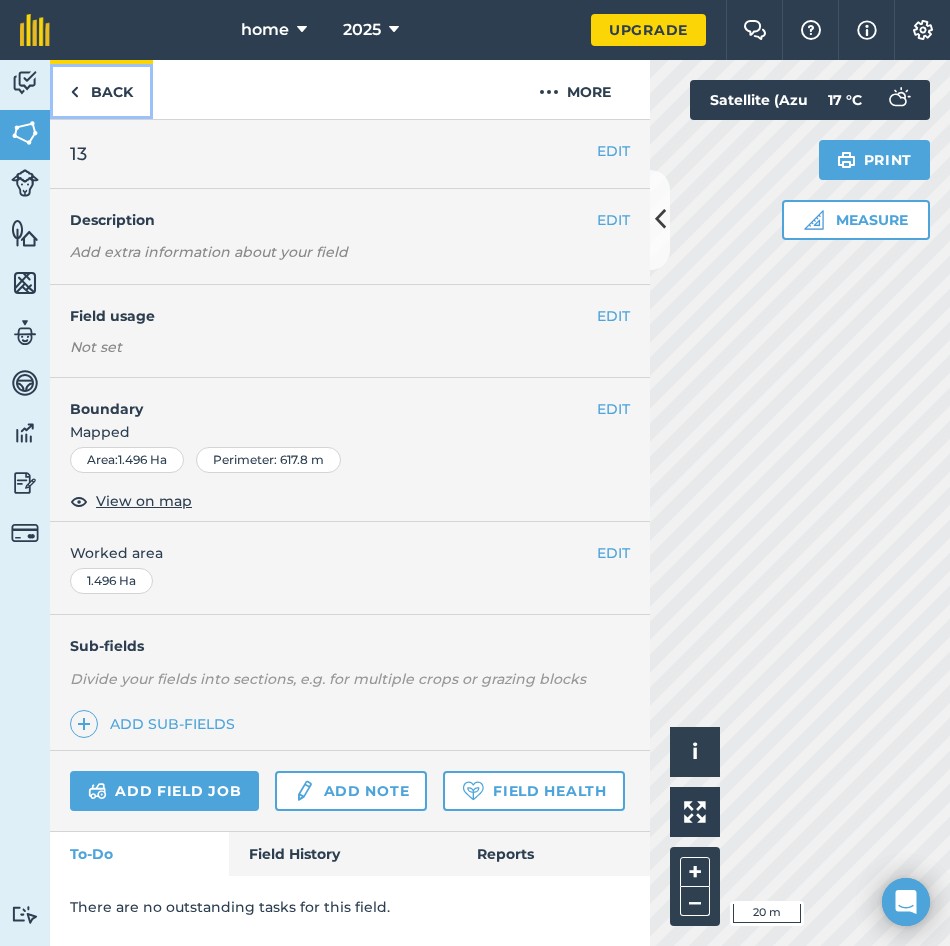 click on "Back" at bounding box center [101, 89] 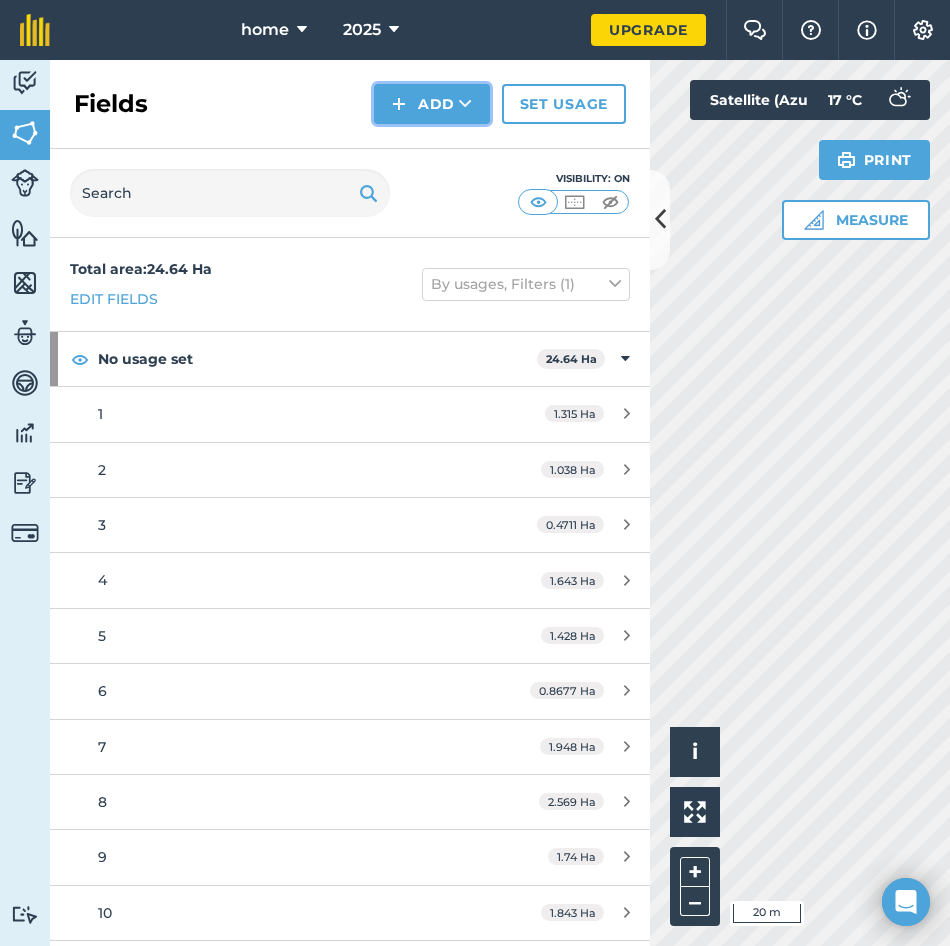 click on "Add" at bounding box center (432, 104) 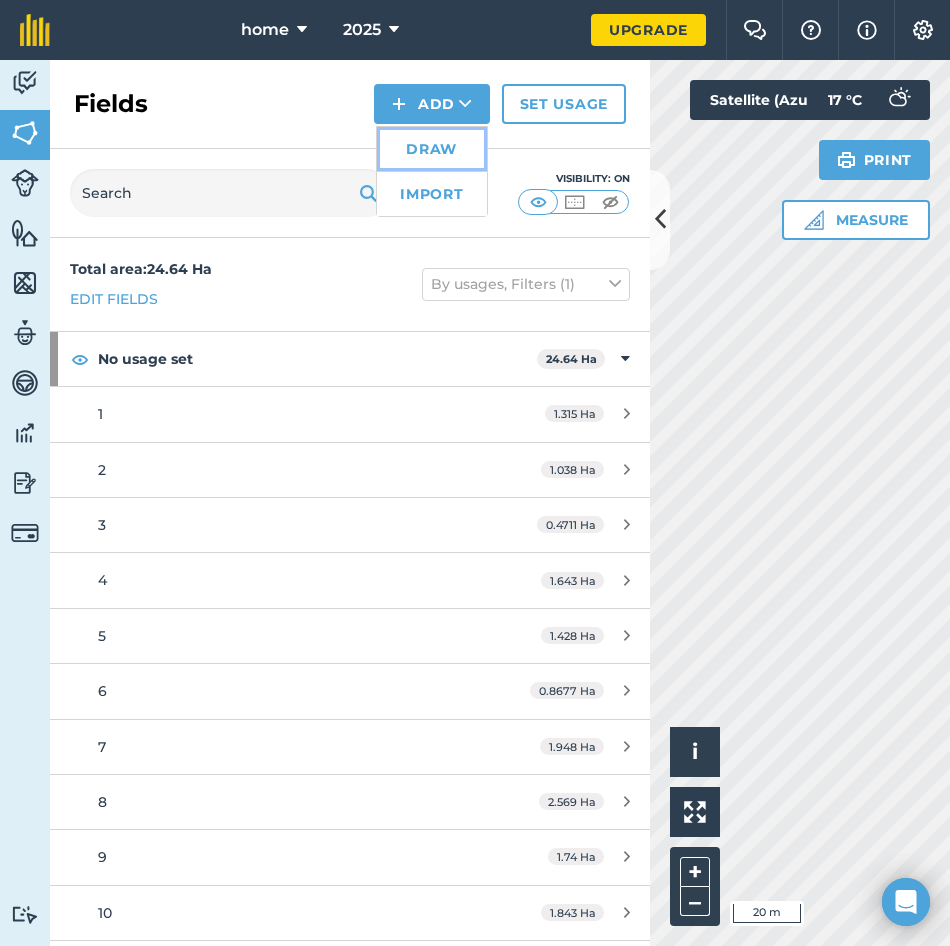 click on "Draw" at bounding box center [432, 149] 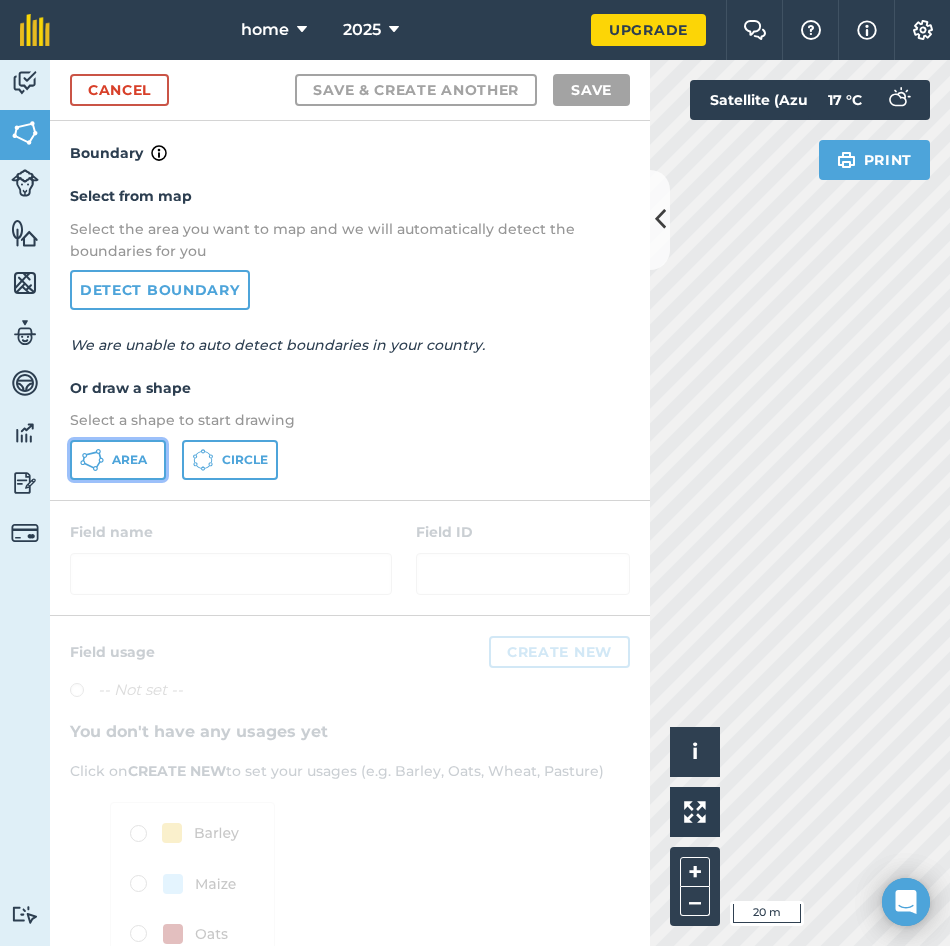 click on "Area" at bounding box center (129, 460) 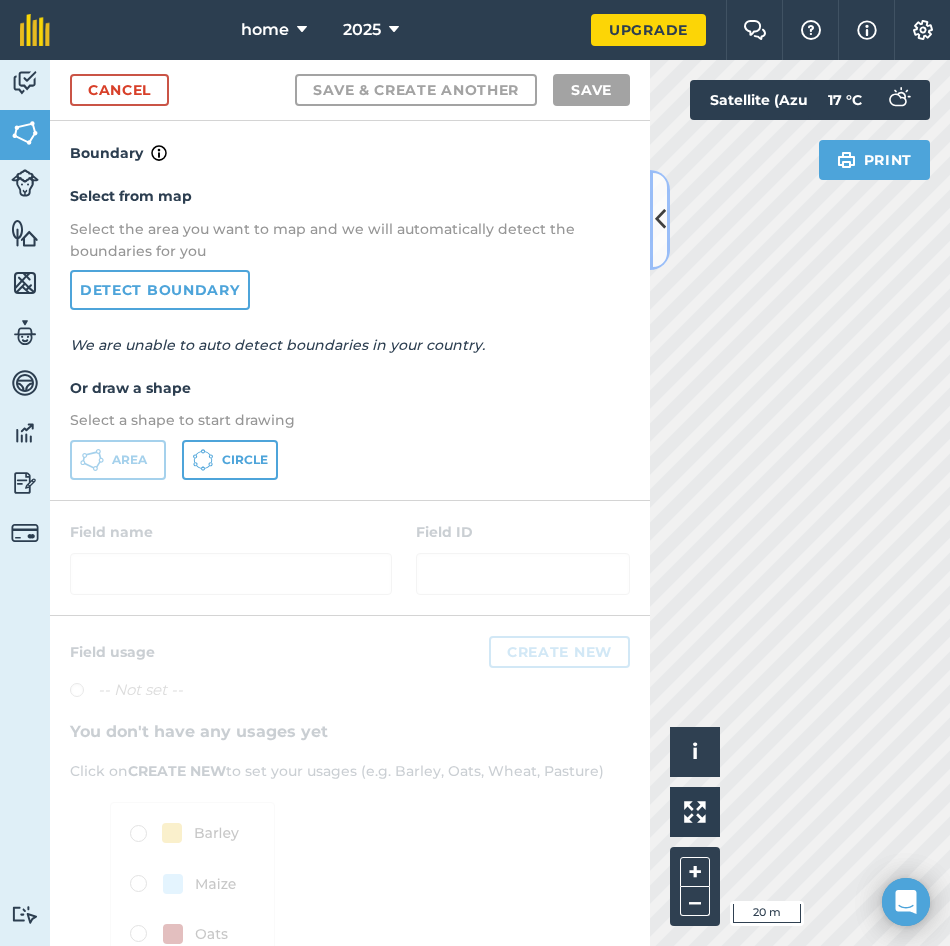 click at bounding box center [660, 220] 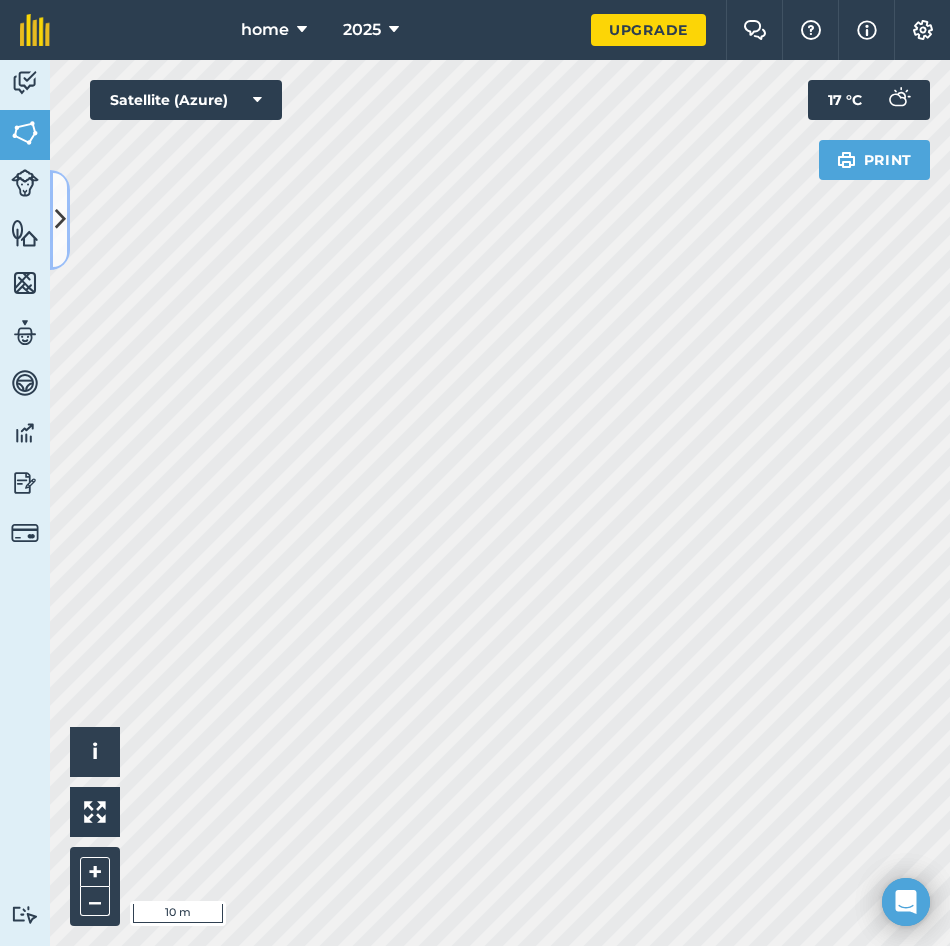 click at bounding box center [60, 220] 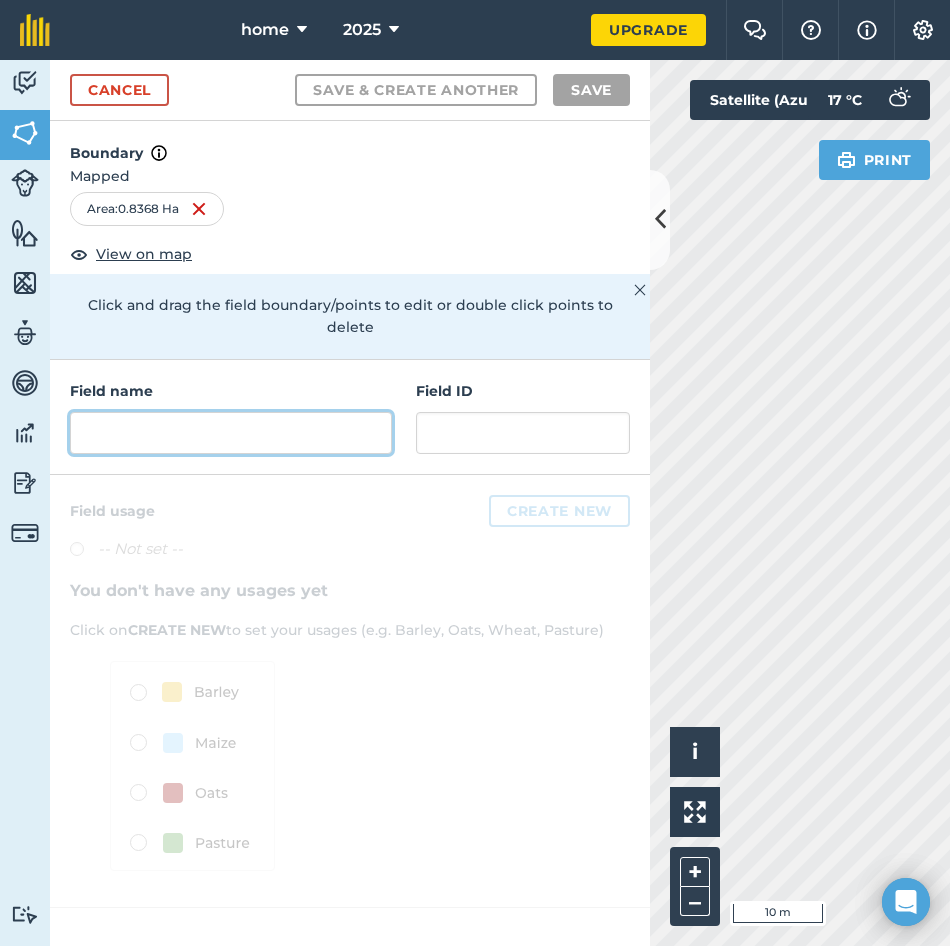 click at bounding box center (231, 433) 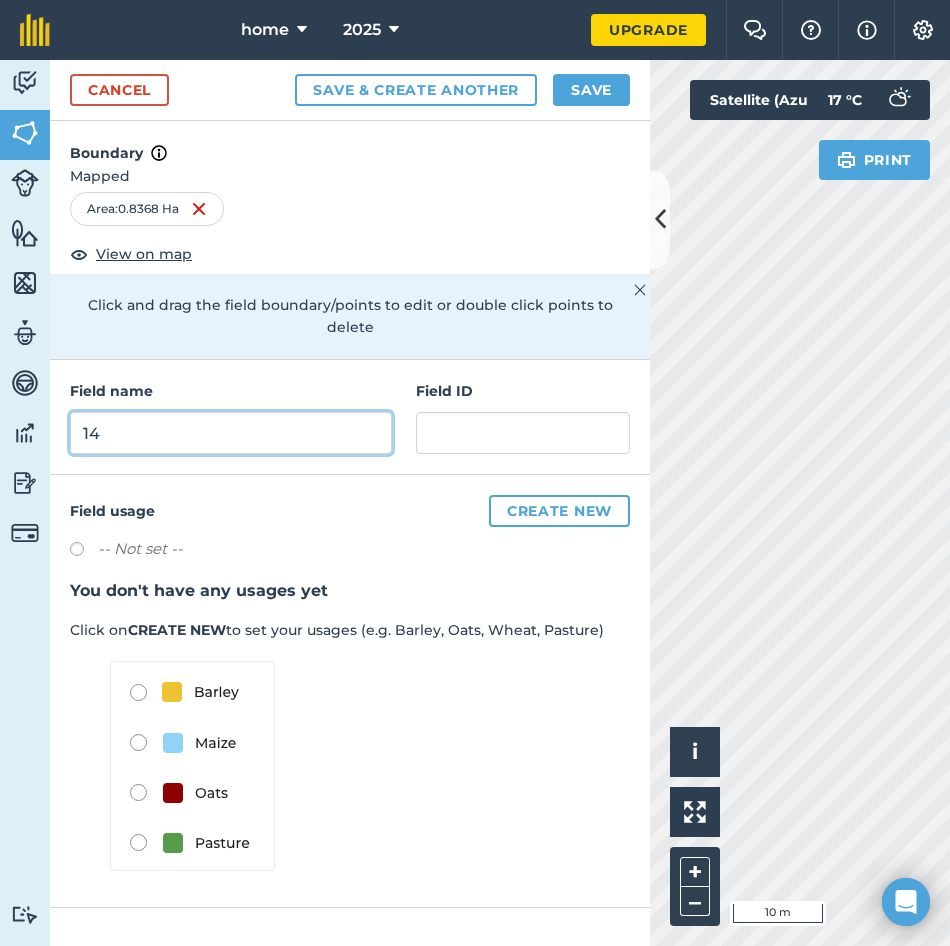 type on "14" 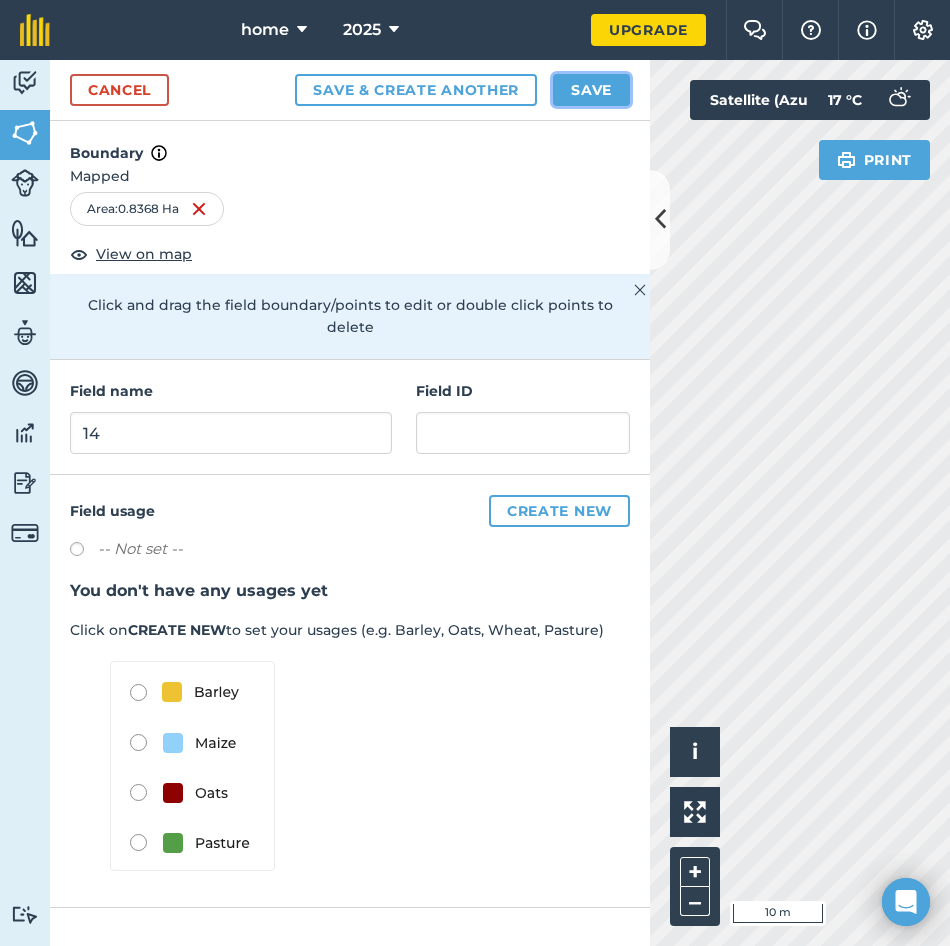 drag, startPoint x: 600, startPoint y: 81, endPoint x: 668, endPoint y: 183, distance: 122.588745 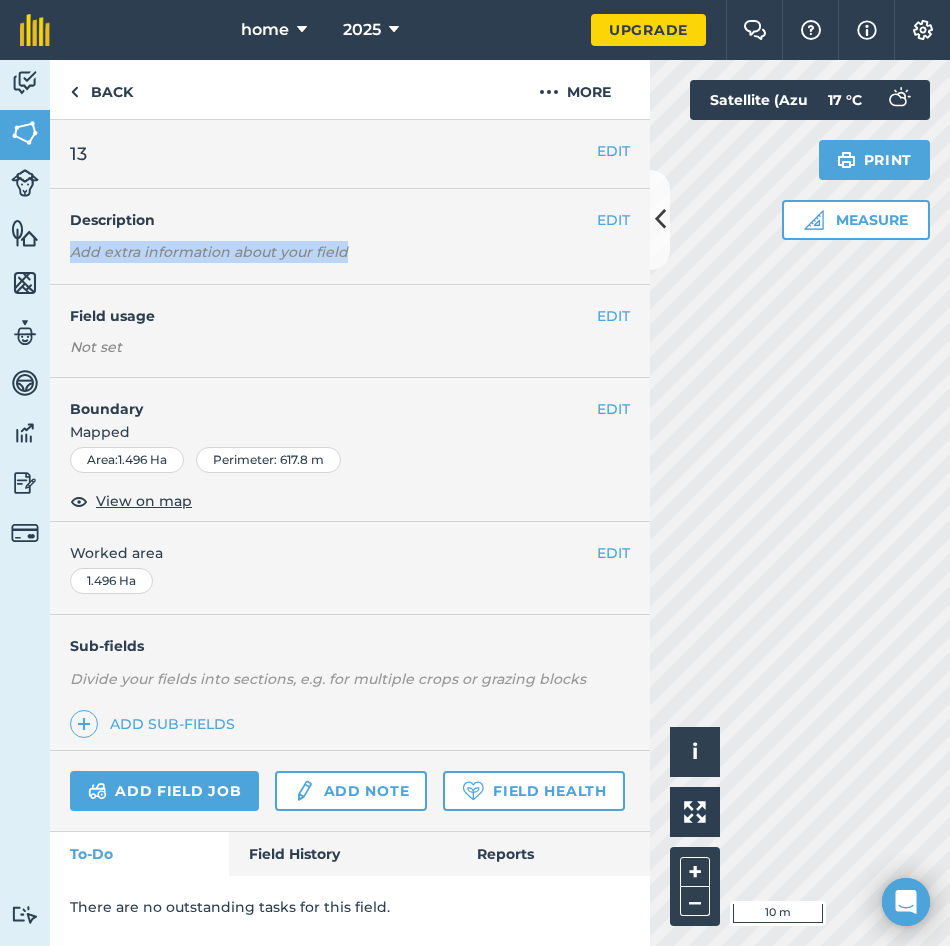 drag, startPoint x: 646, startPoint y: 230, endPoint x: 651, endPoint y: 246, distance: 16.763054 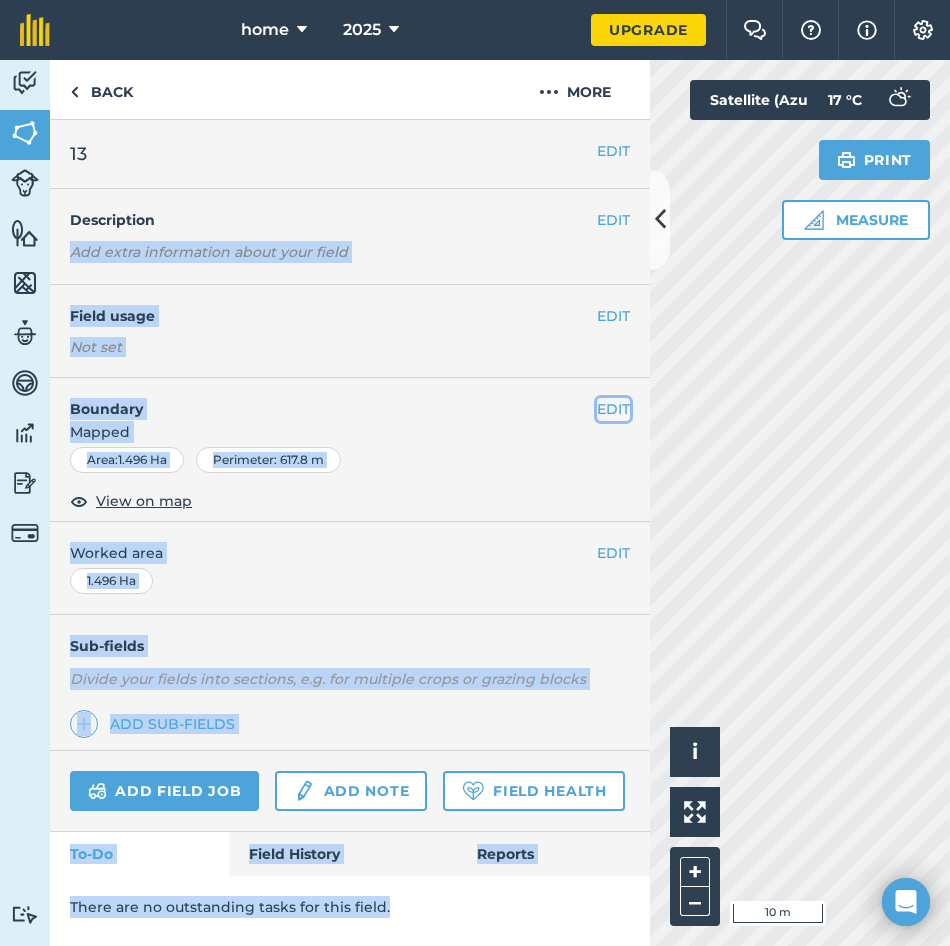 click on "EDIT" at bounding box center [613, 409] 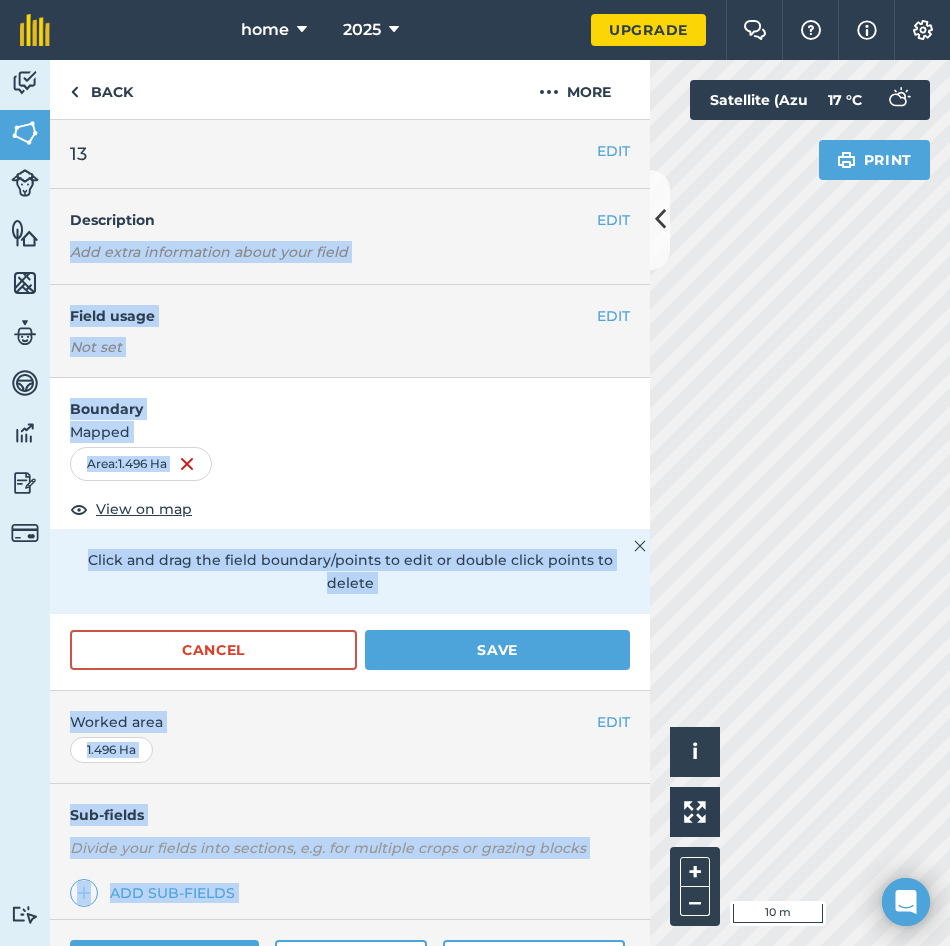 click on "Boundary   Mapped Area :  1.496   Ha   View on map Click and drag the field boundary/points to edit or double click points to delete Cancel Save" at bounding box center (350, 534) 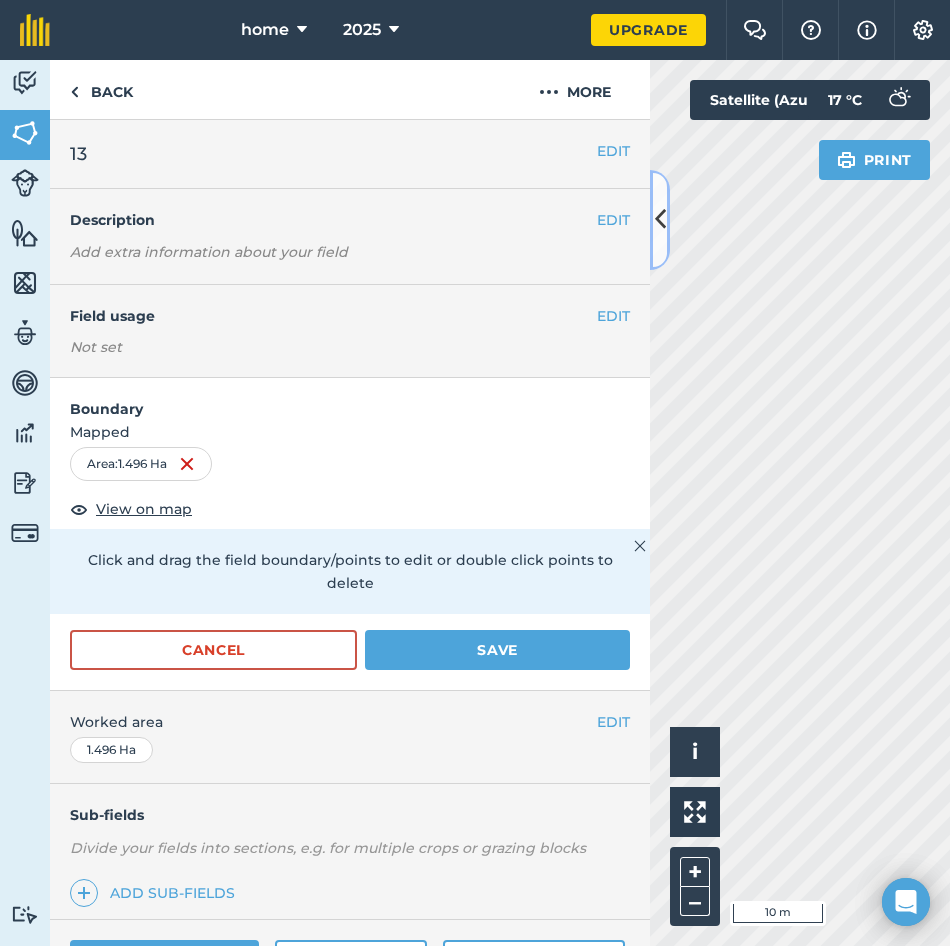 drag, startPoint x: 657, startPoint y: 246, endPoint x: 663, endPoint y: 257, distance: 12.529964 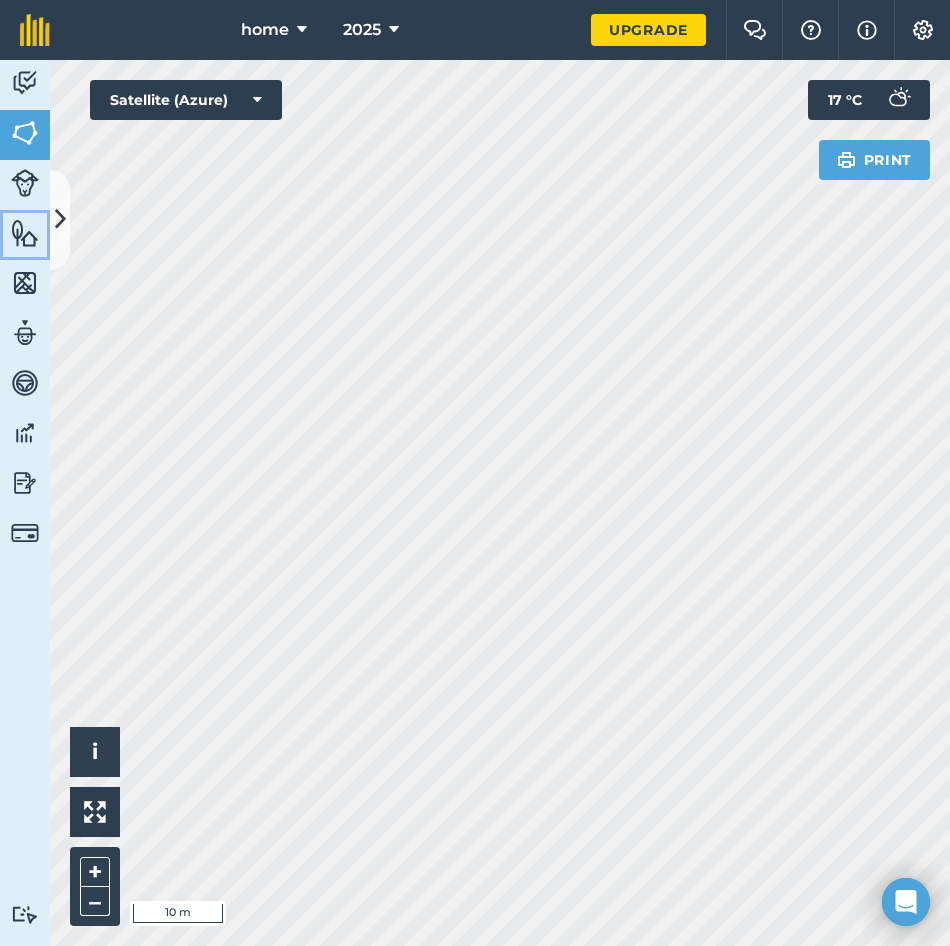 click on "Features" at bounding box center (25, 235) 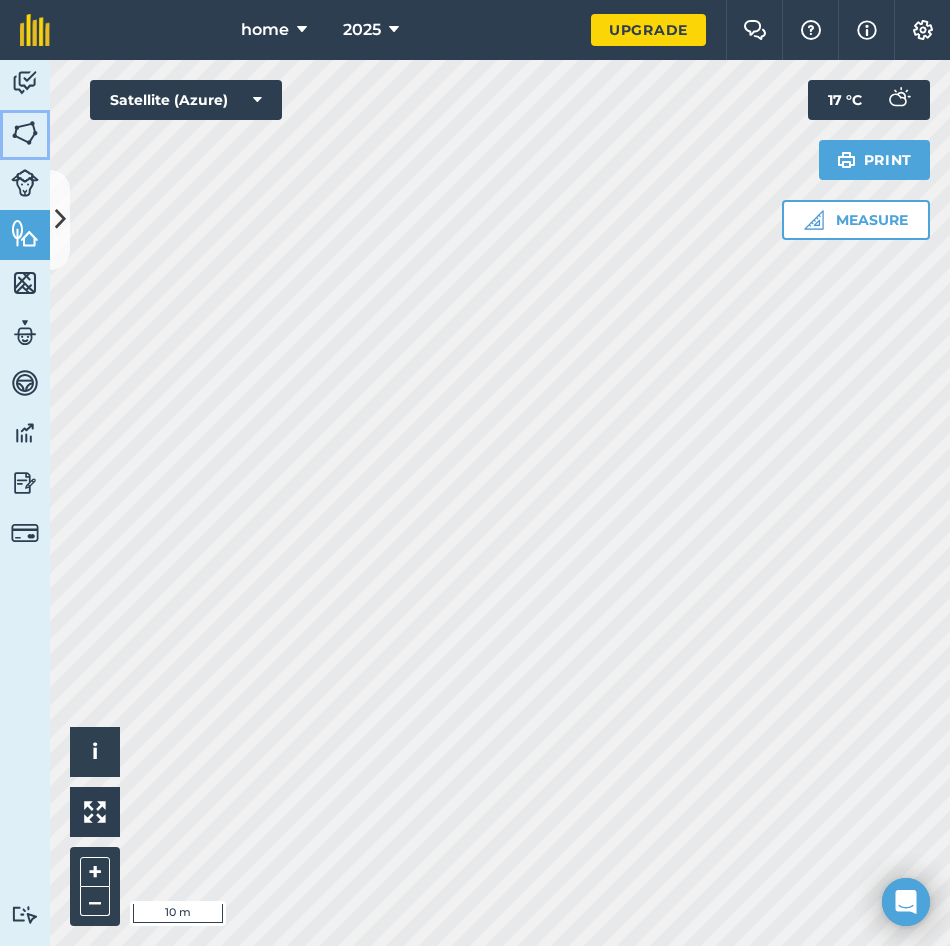 click at bounding box center (25, 133) 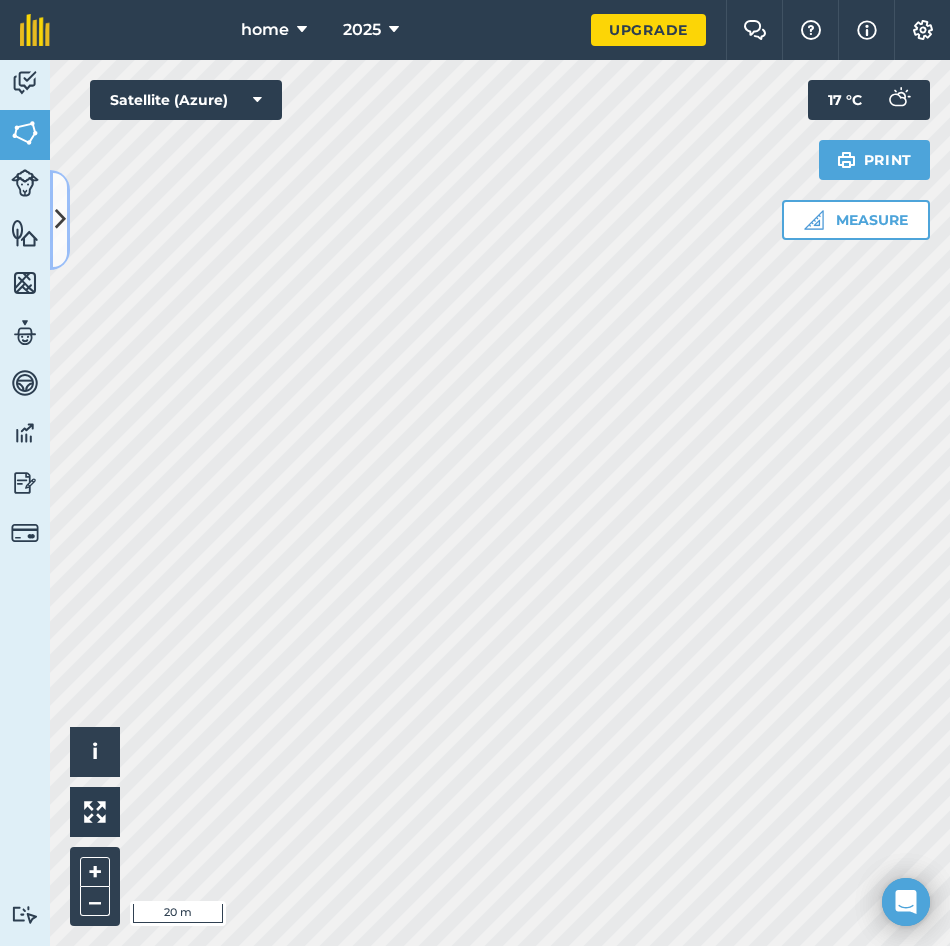 click at bounding box center [60, 220] 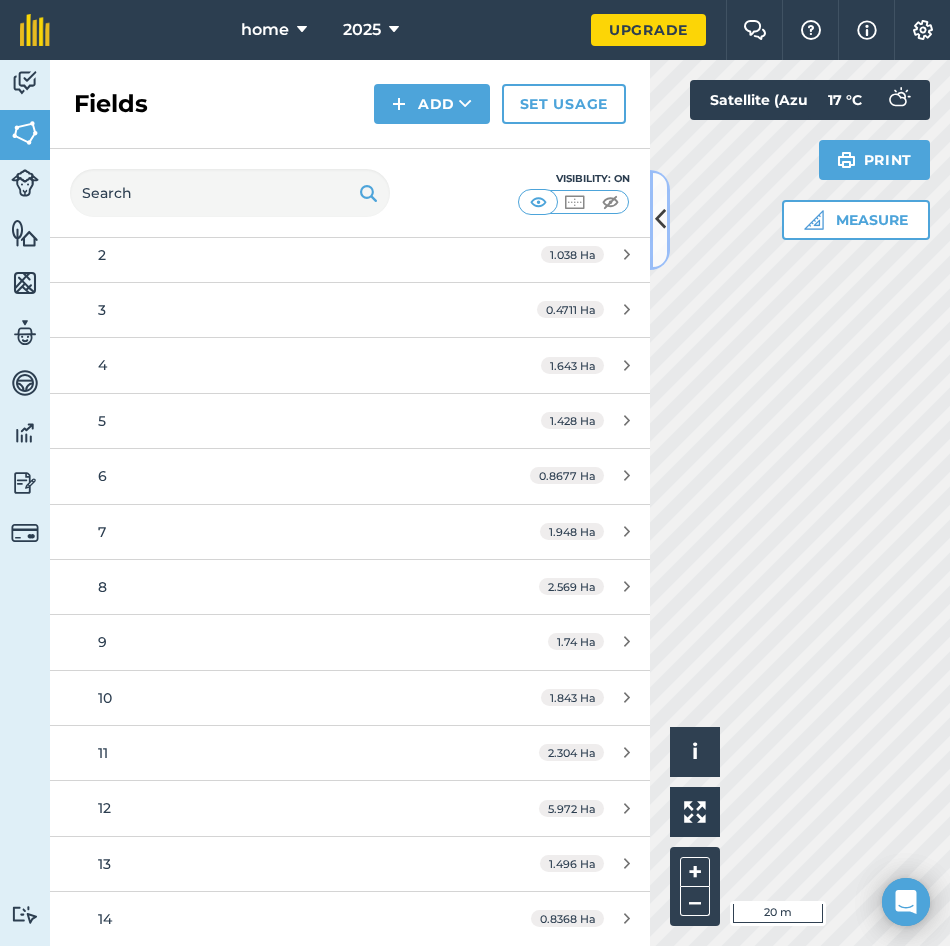 scroll, scrollTop: 216, scrollLeft: 0, axis: vertical 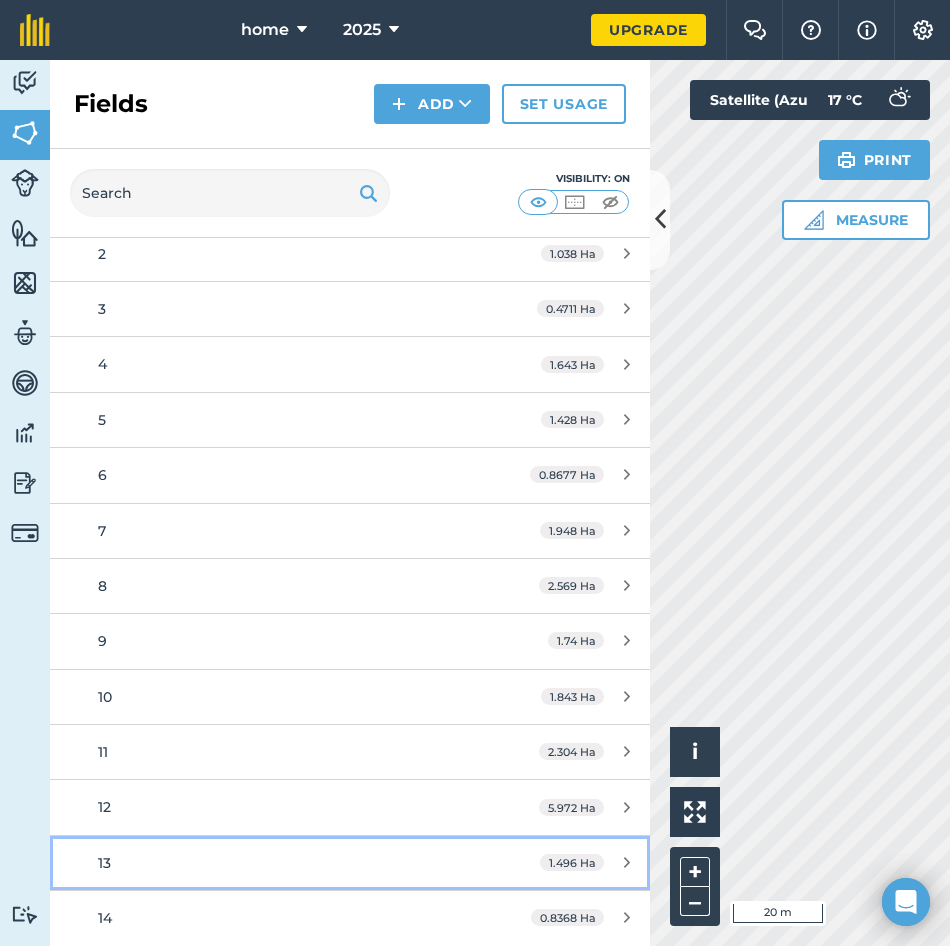 click on "13 1.496   Ha" at bounding box center [350, 863] 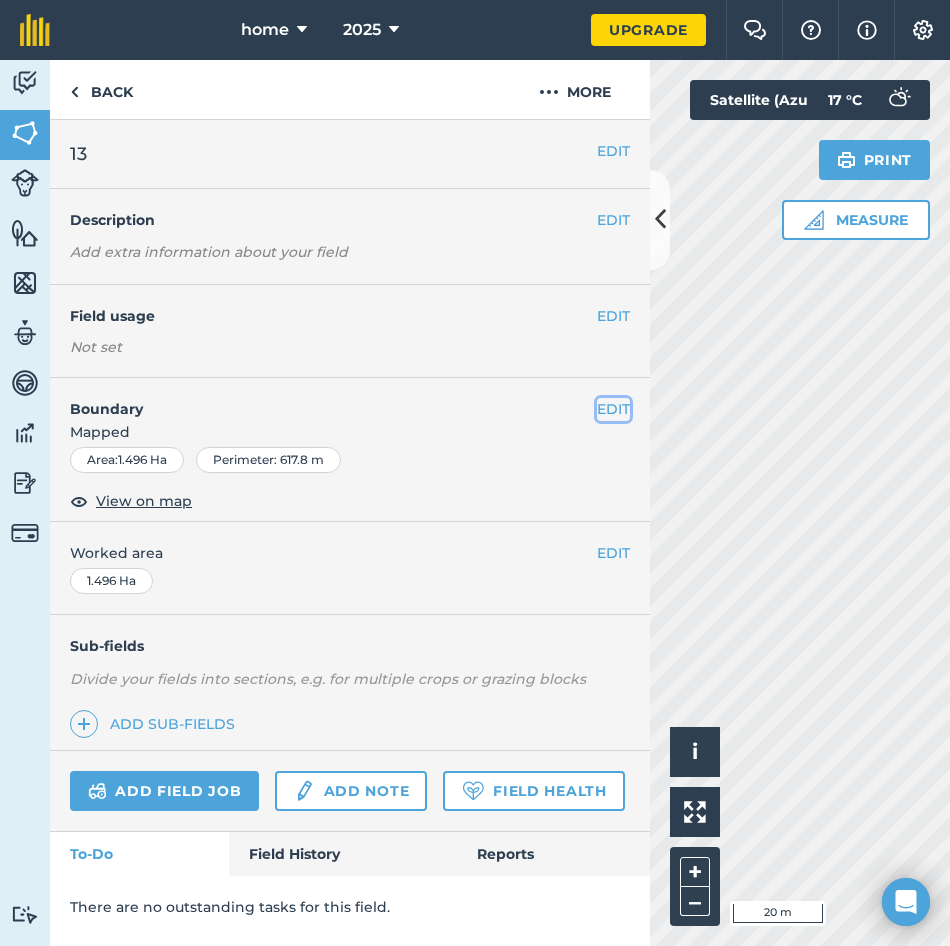 click on "EDIT" at bounding box center (613, 409) 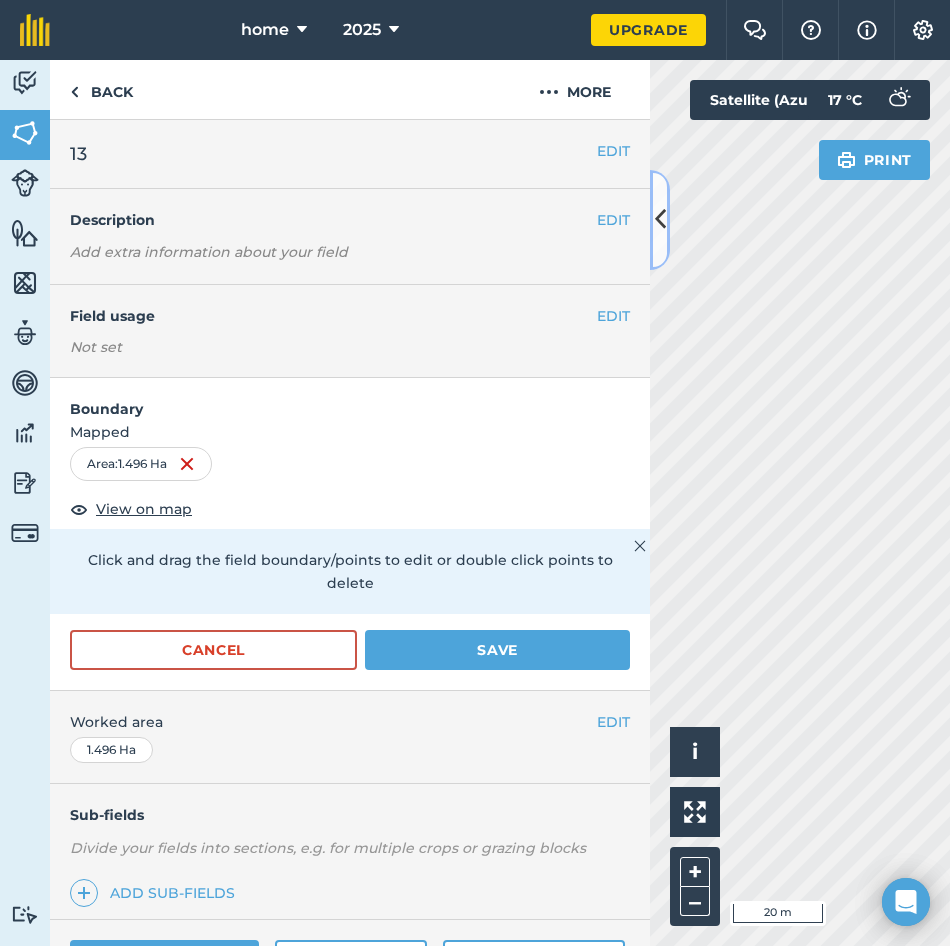 click at bounding box center (660, 220) 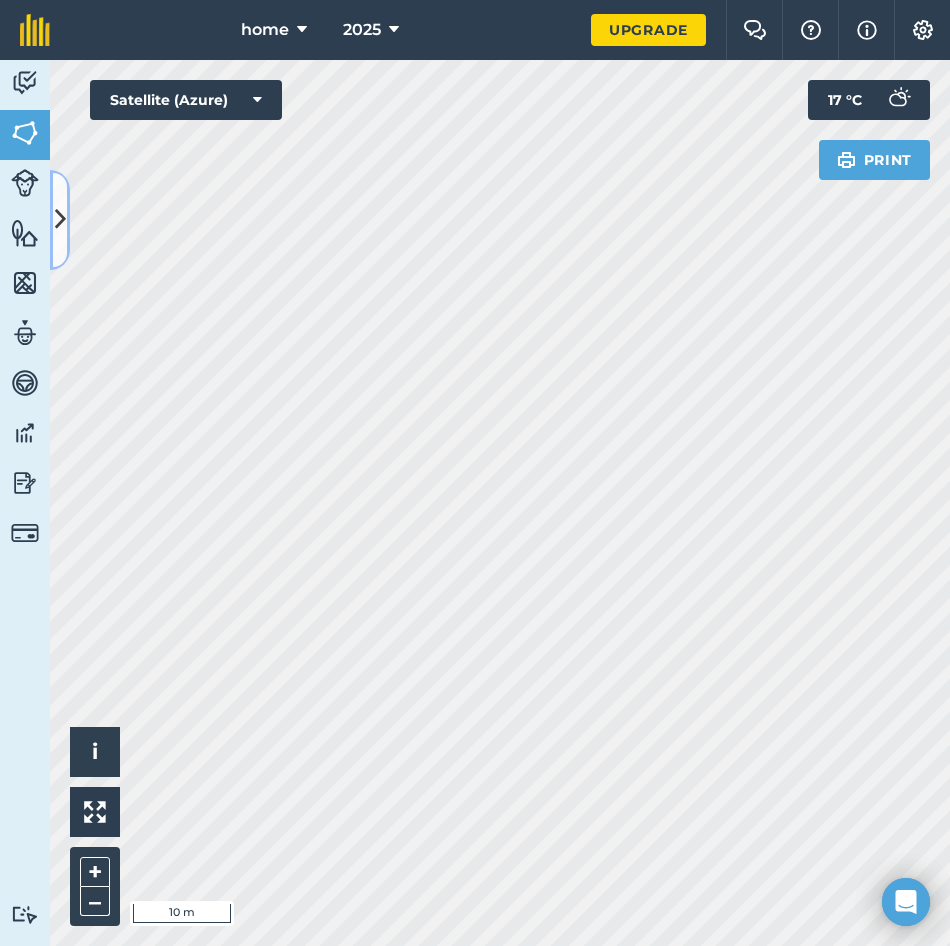click at bounding box center [60, 220] 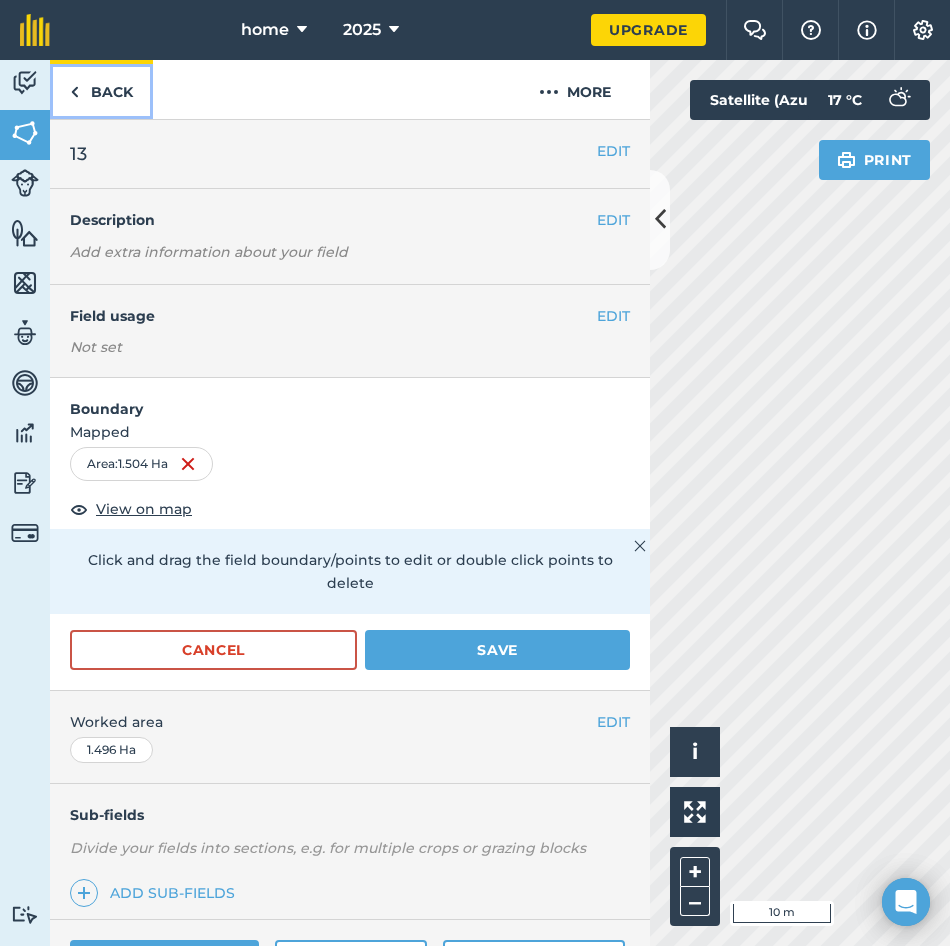click on "Back" at bounding box center [101, 89] 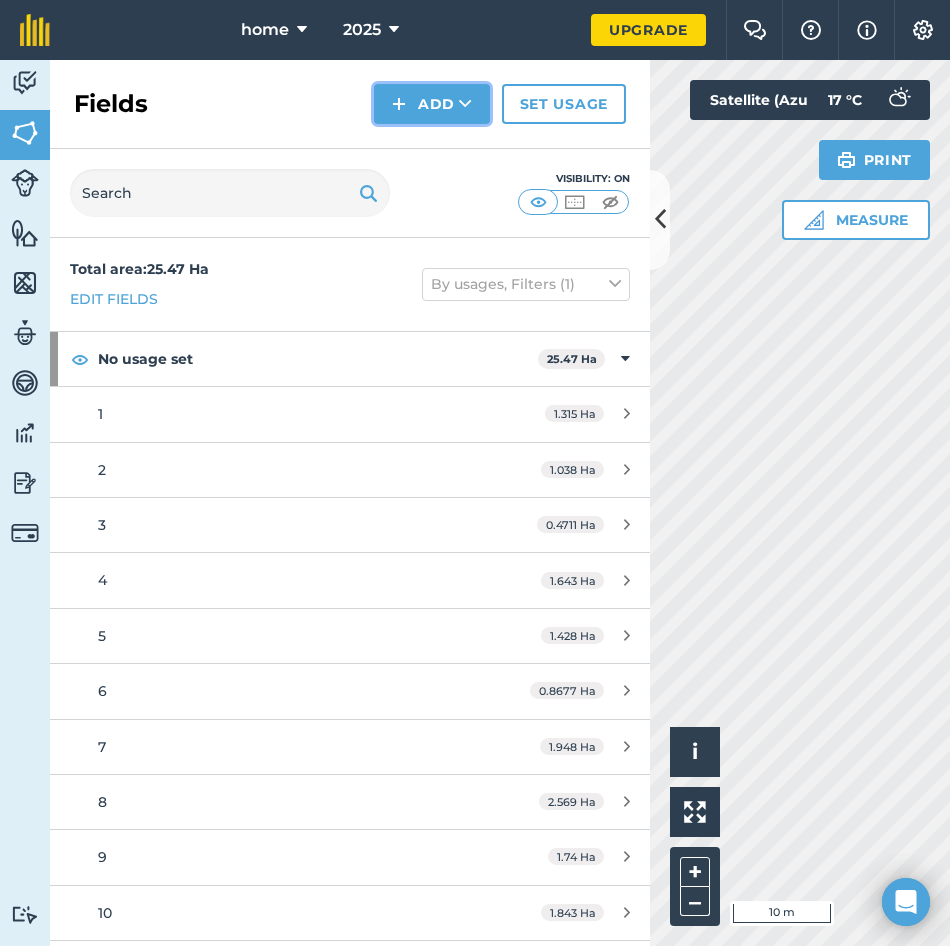 click on "Add" at bounding box center (432, 104) 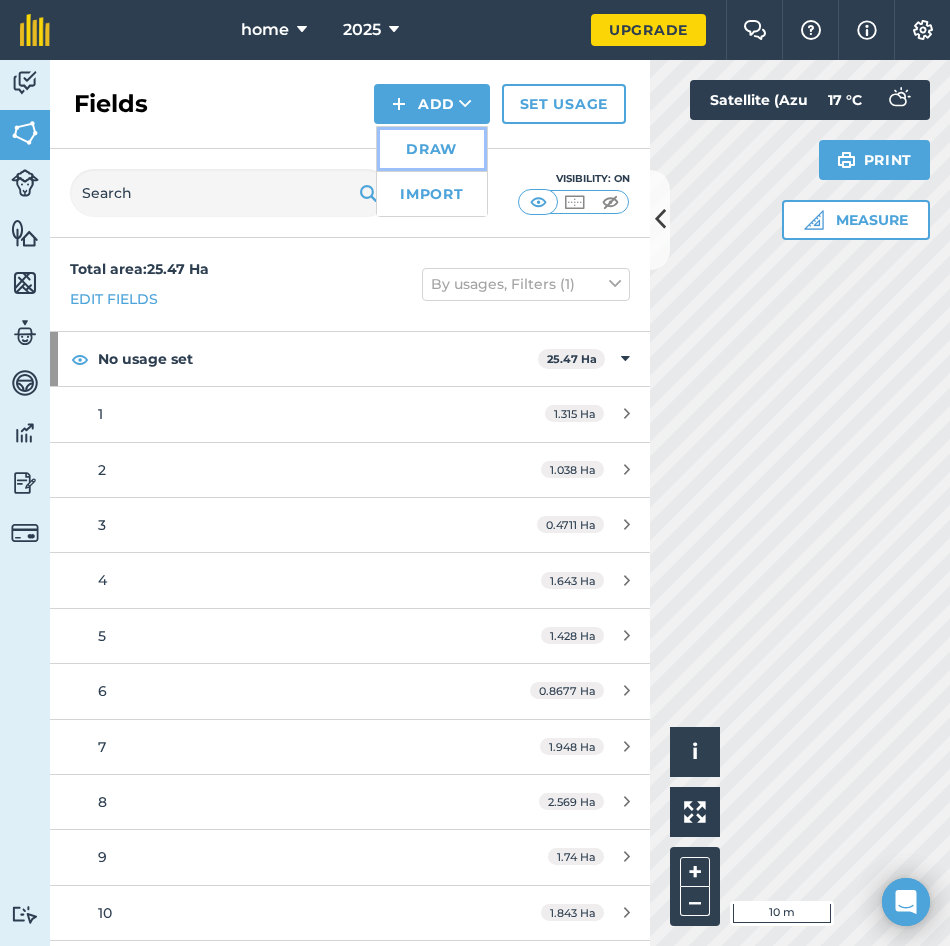 click on "Draw" at bounding box center (432, 149) 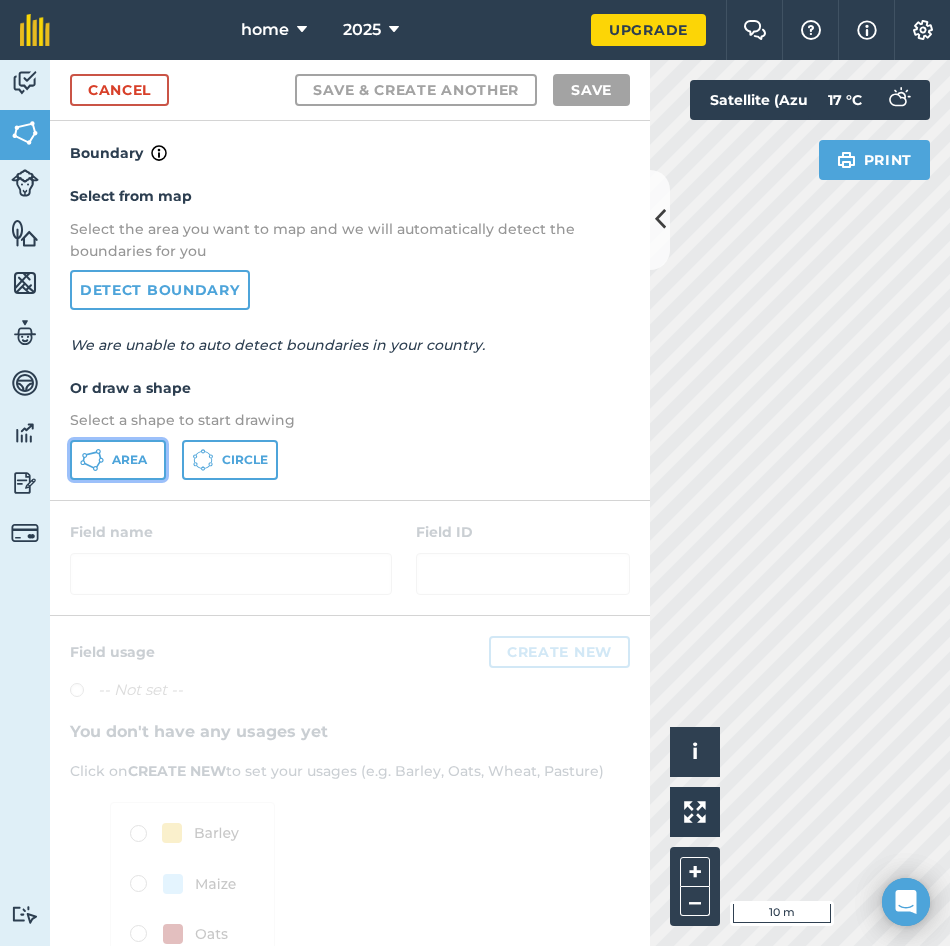 click on "Area" at bounding box center [129, 460] 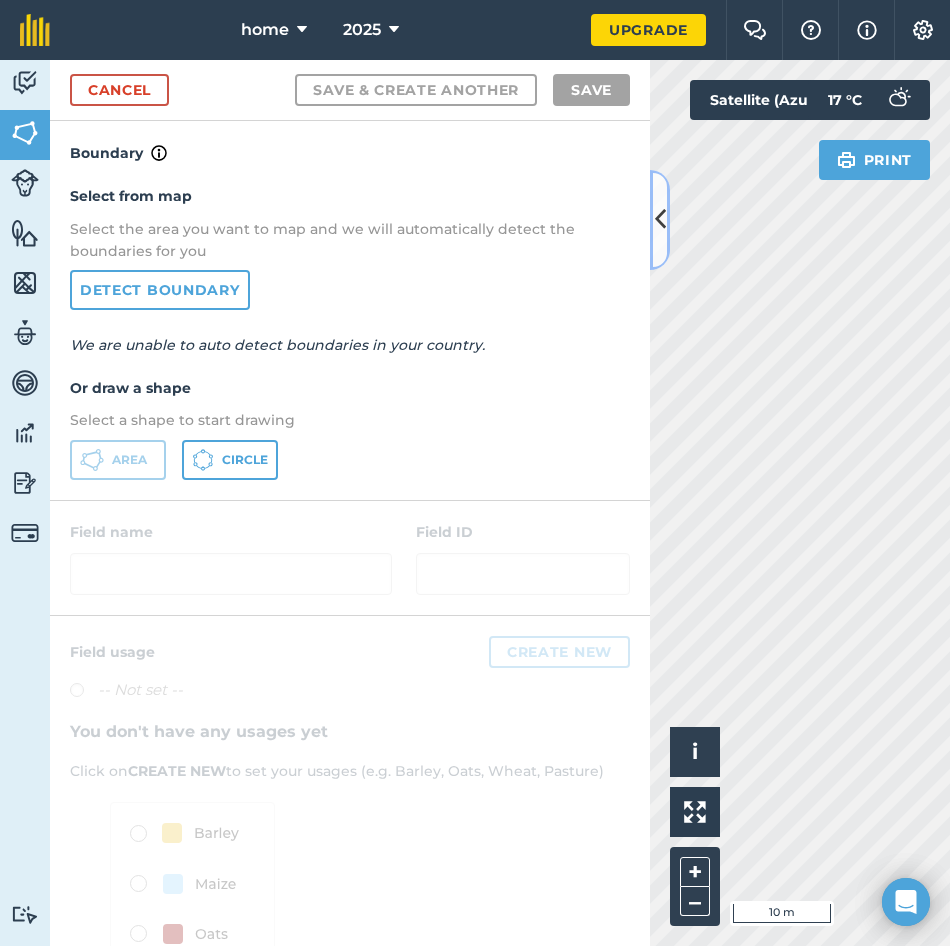 click at bounding box center (660, 220) 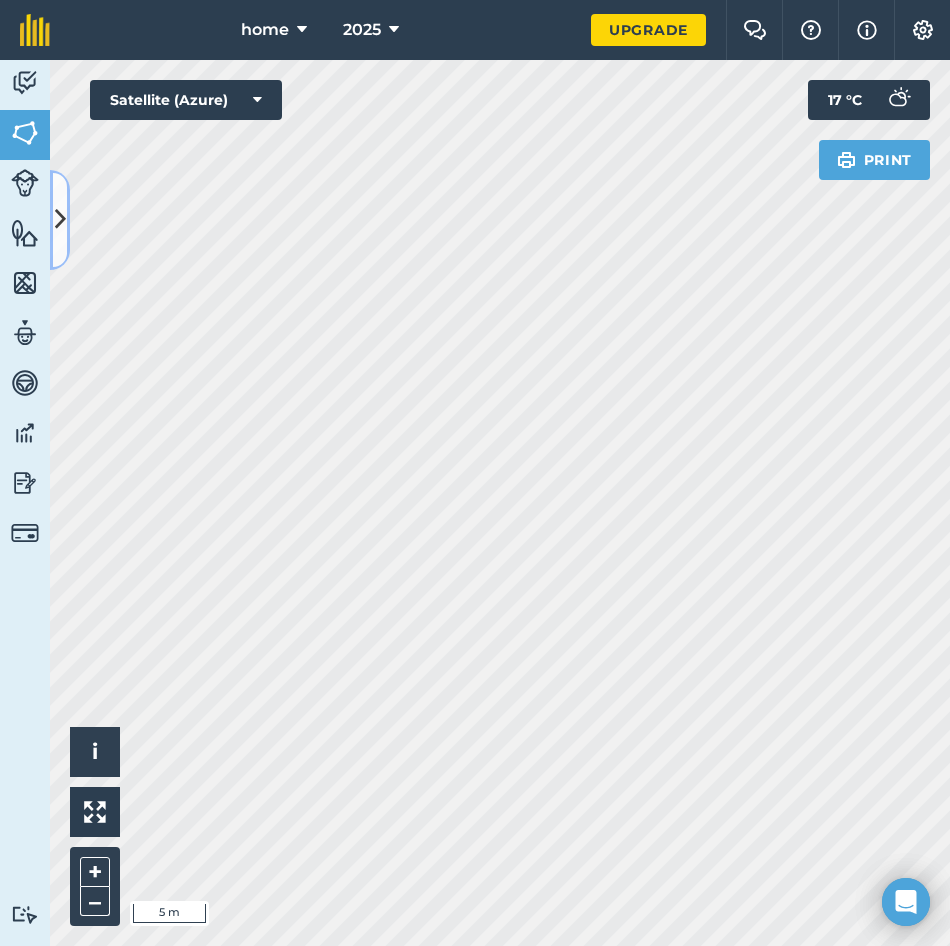 click at bounding box center (60, 220) 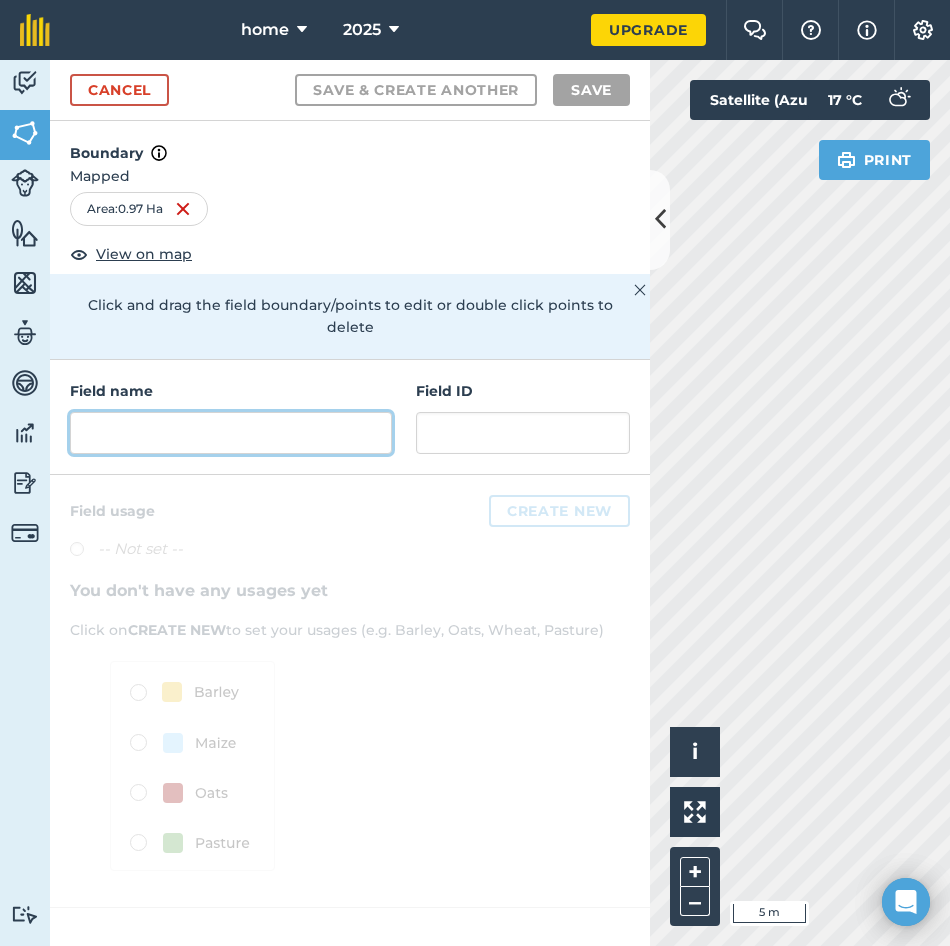 click at bounding box center [231, 433] 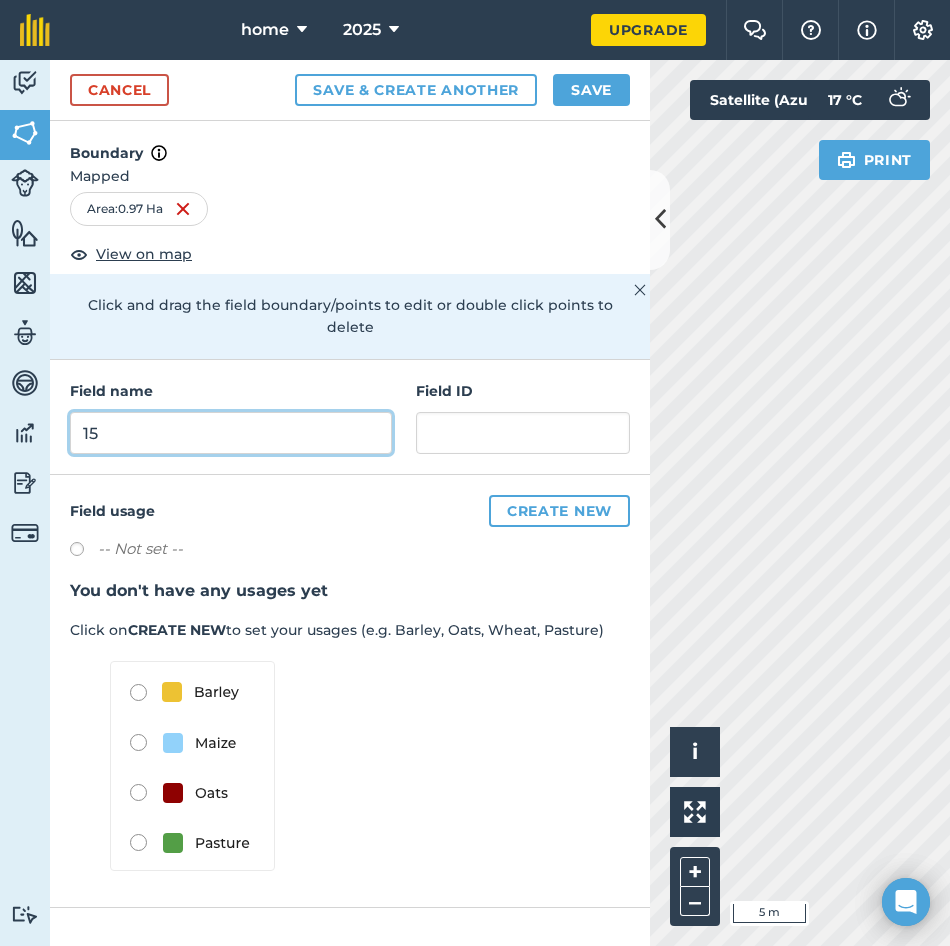 type on "15" 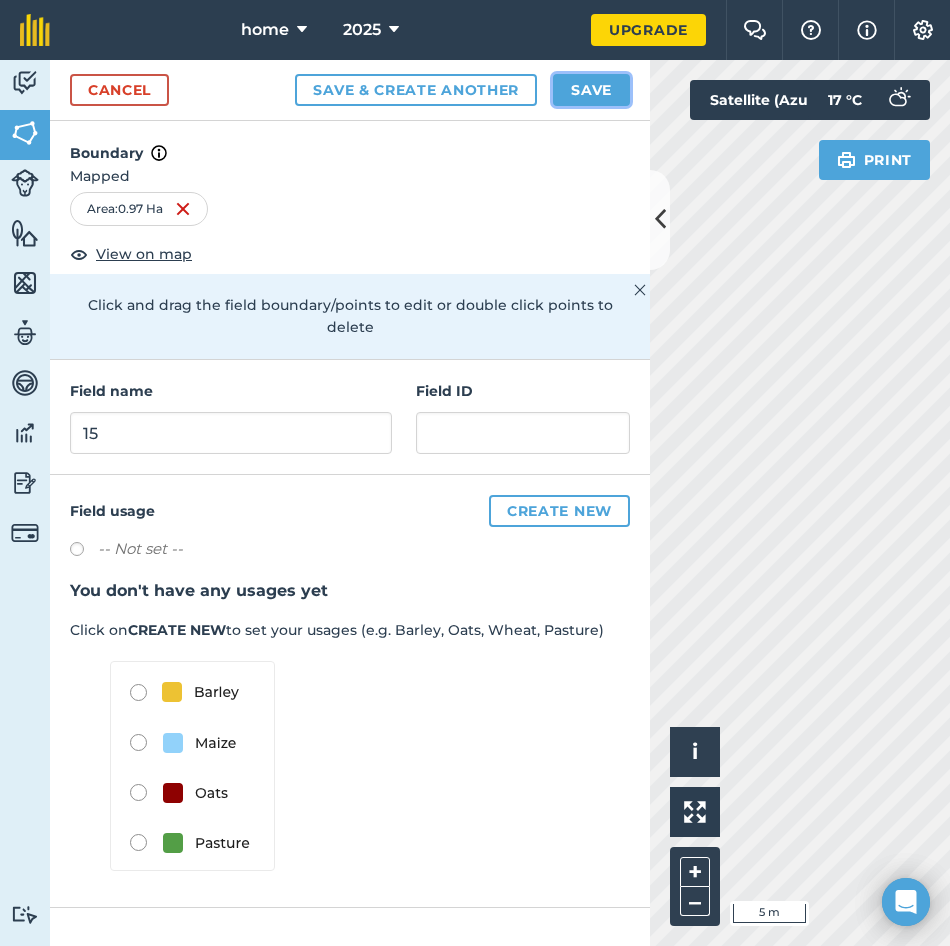 click on "Save" at bounding box center [591, 90] 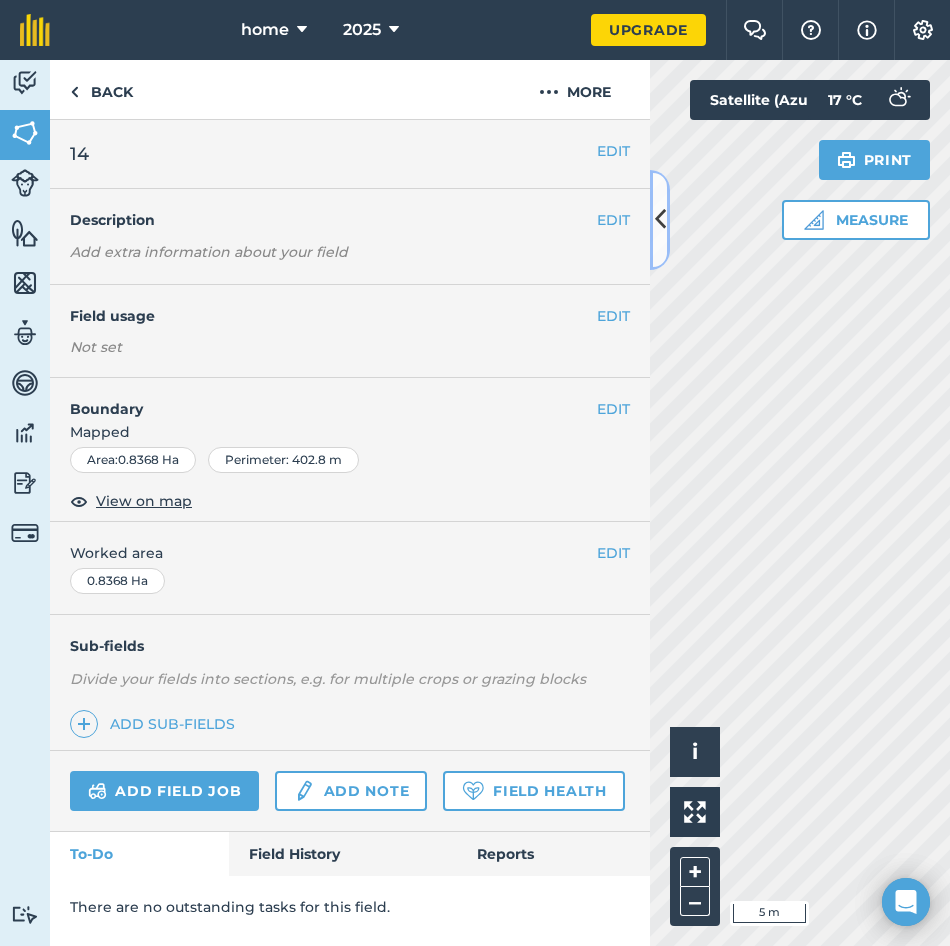 click at bounding box center (660, 220) 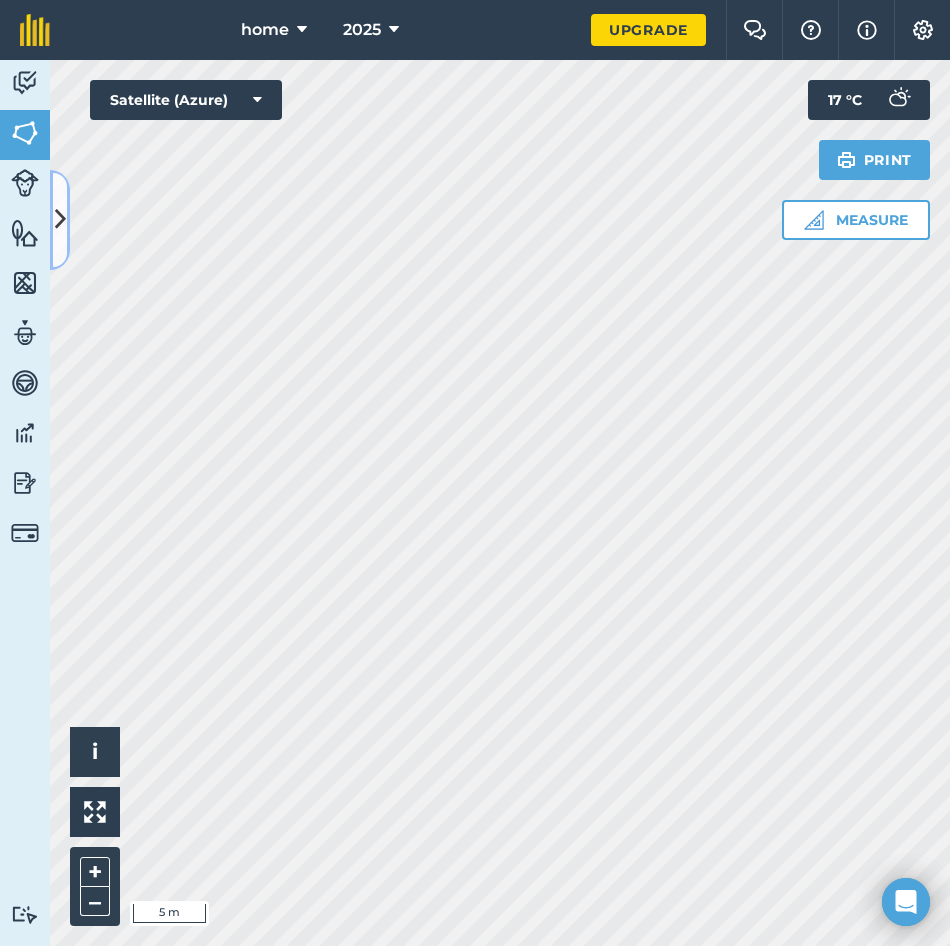 click at bounding box center (60, 219) 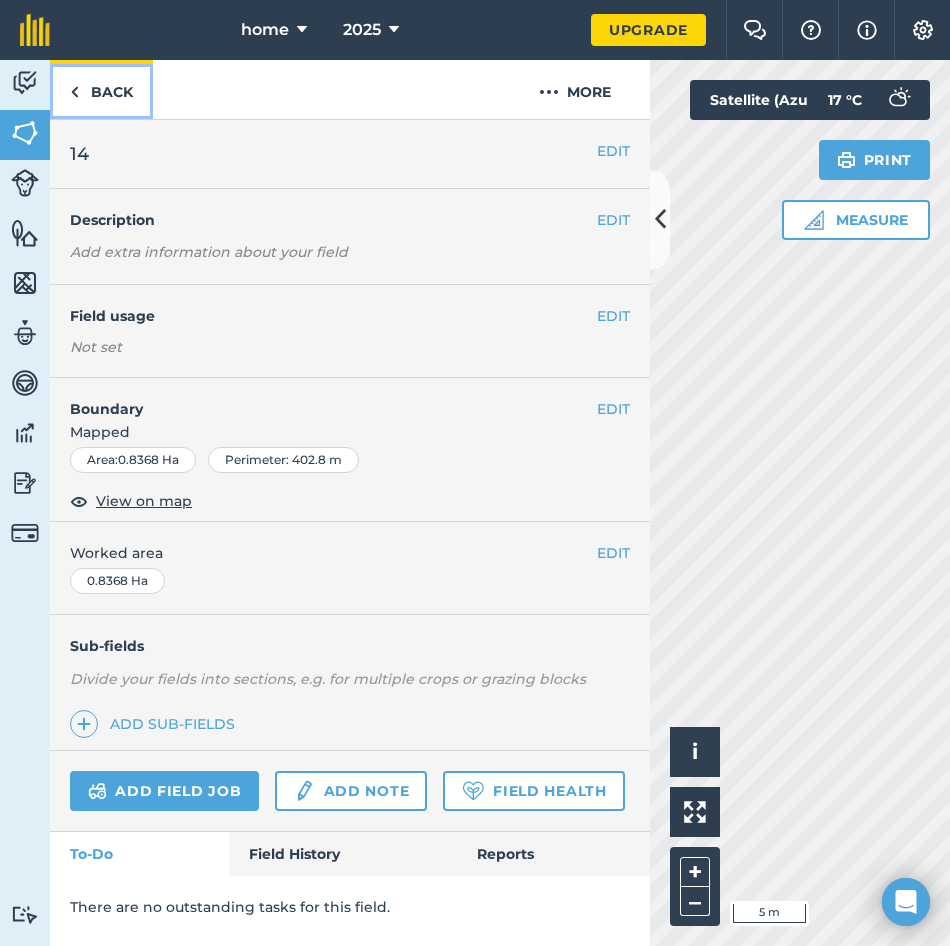 click on "Back" at bounding box center (101, 89) 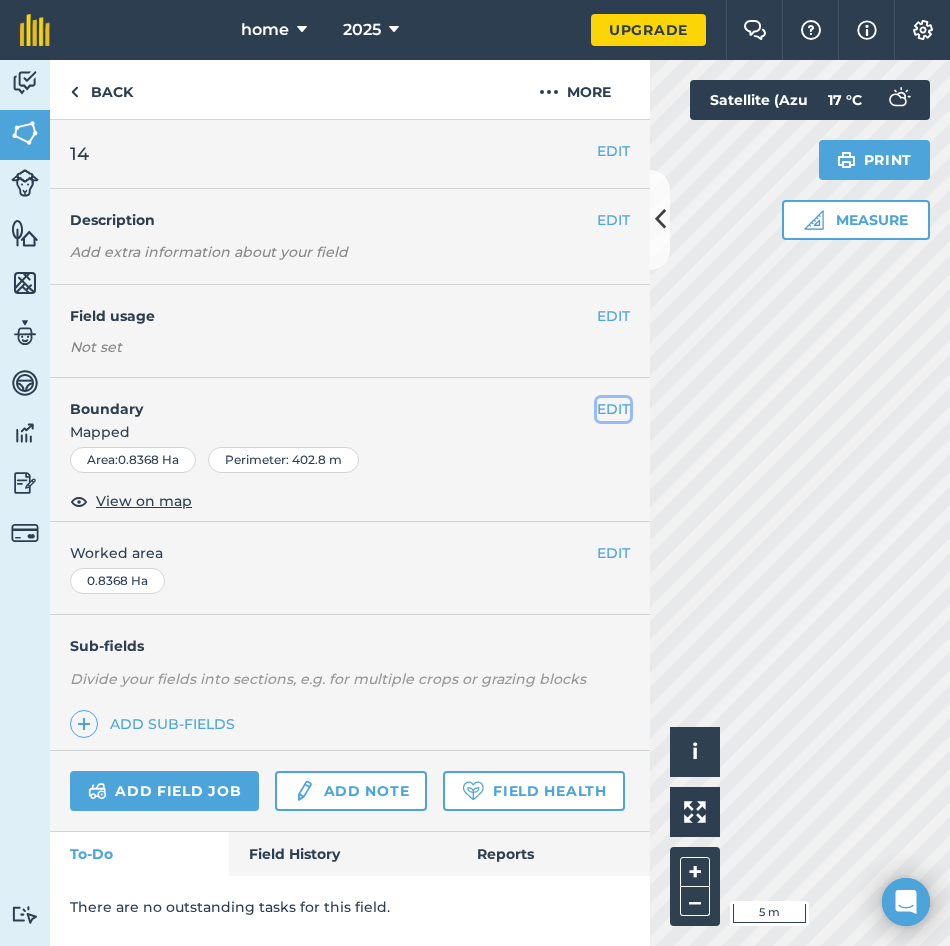 click on "EDIT" at bounding box center [613, 409] 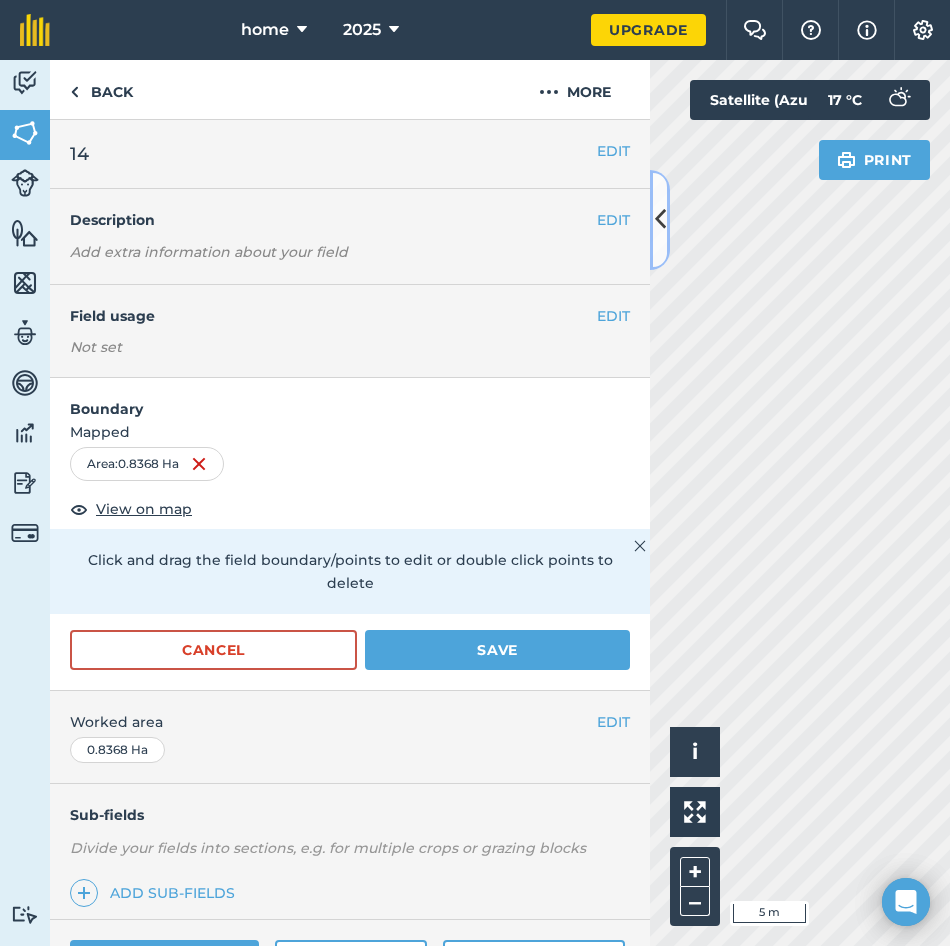 click at bounding box center [660, 220] 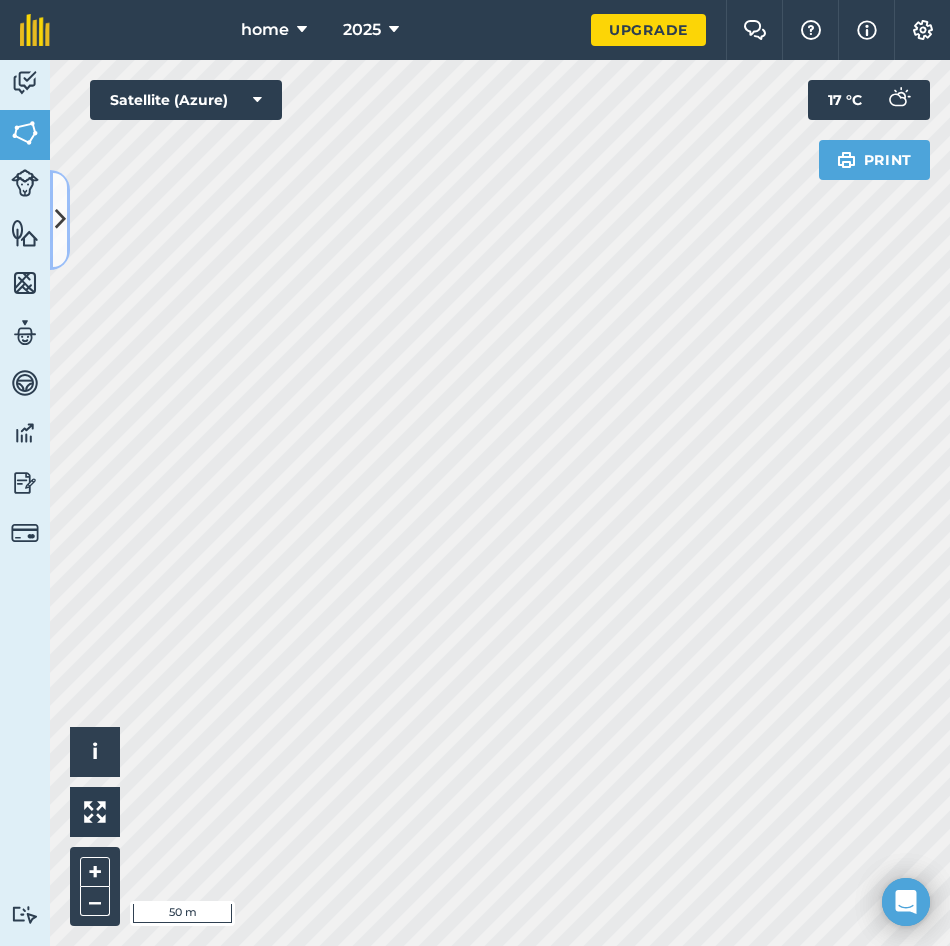 click at bounding box center [60, 220] 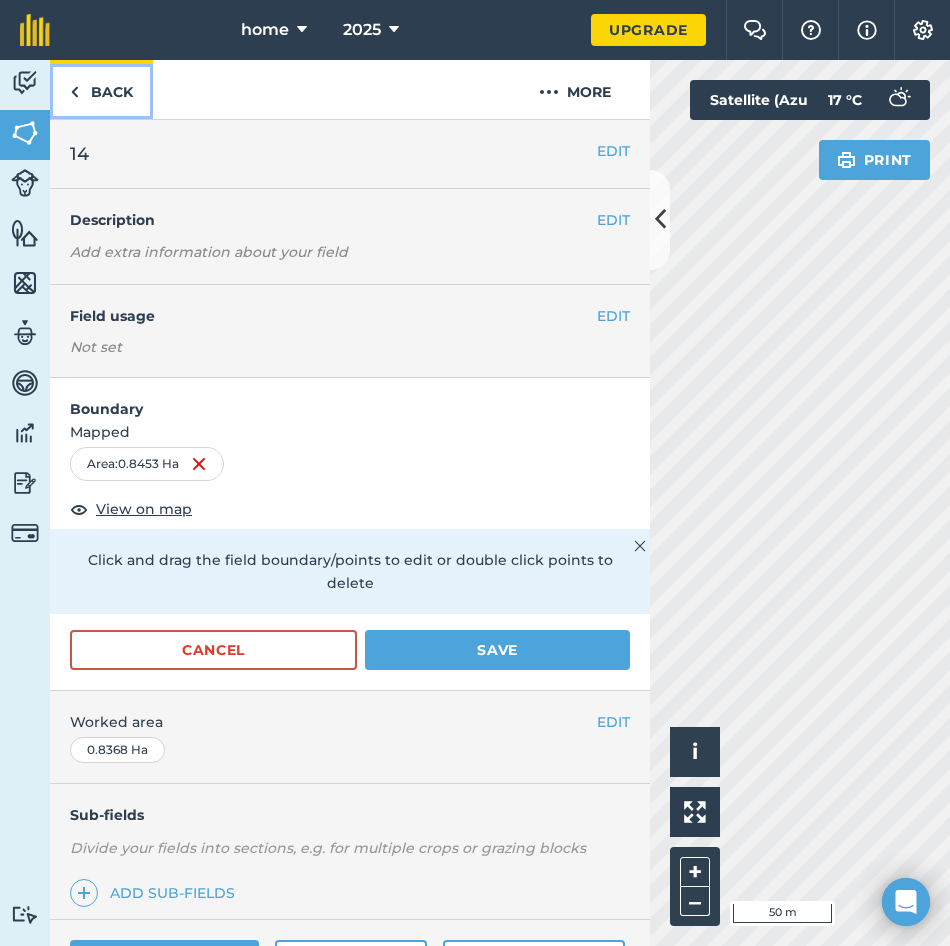 click on "Back" at bounding box center [101, 89] 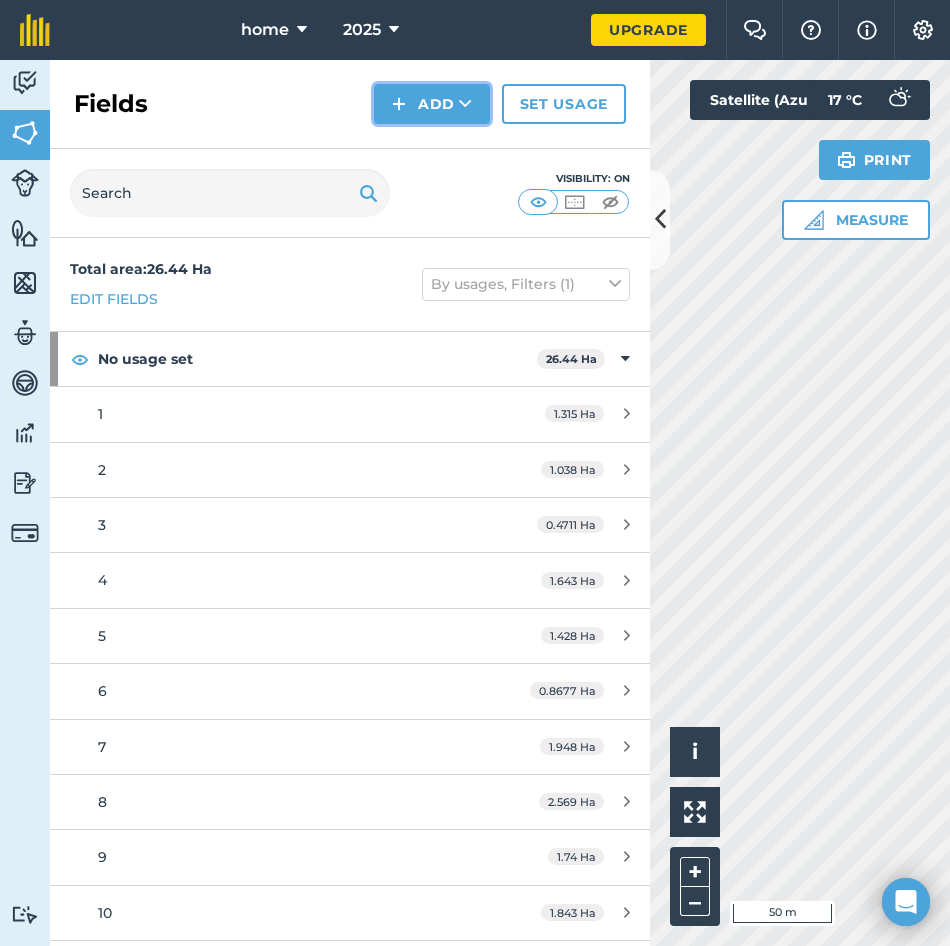 click on "Add" at bounding box center (432, 104) 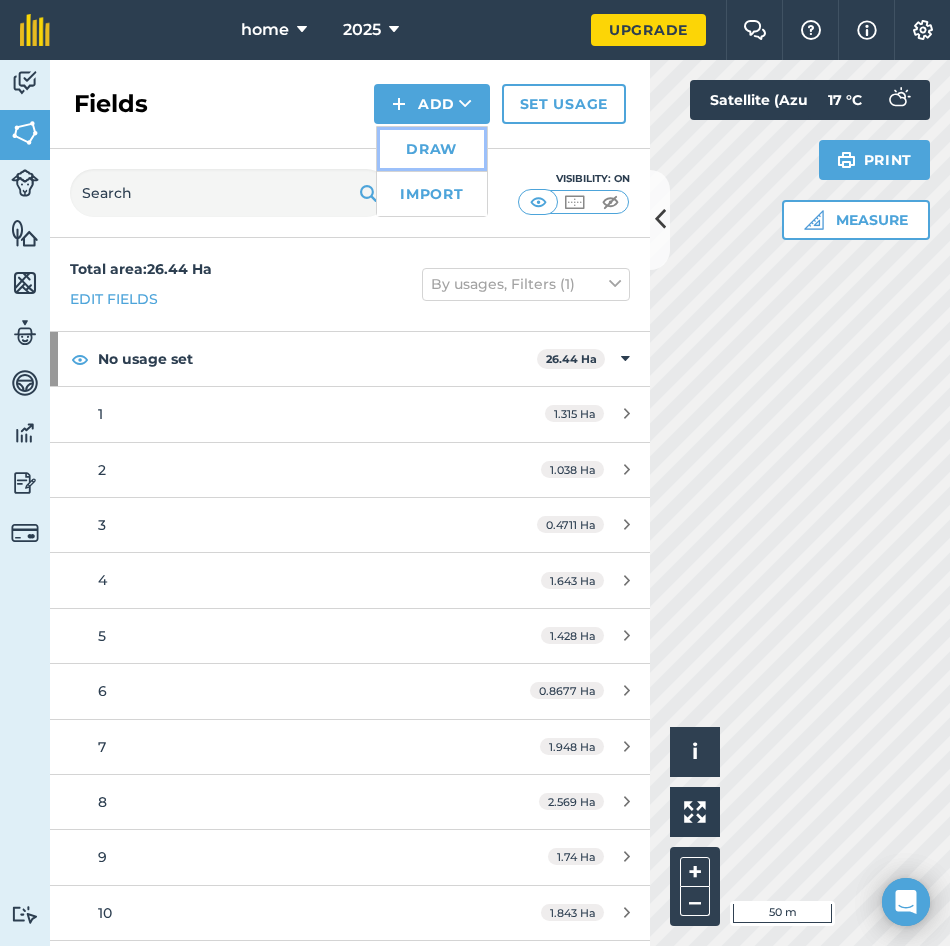 click on "Draw" at bounding box center [432, 149] 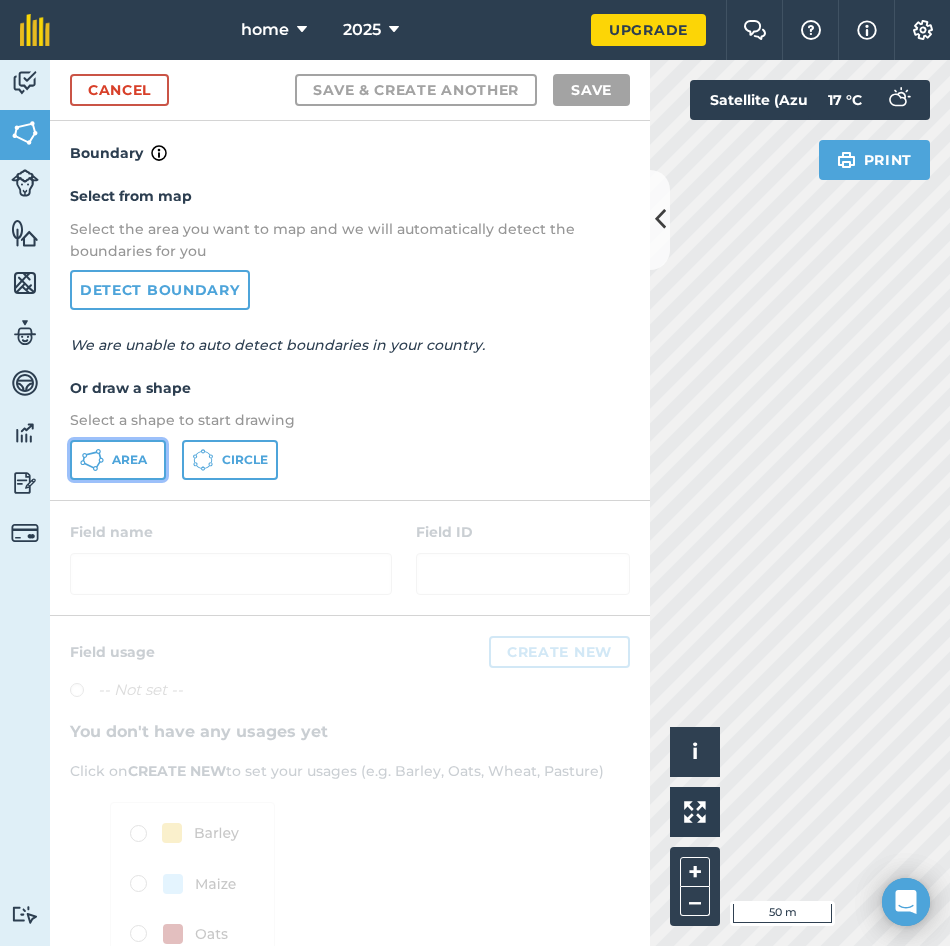 click on "Area" at bounding box center [118, 460] 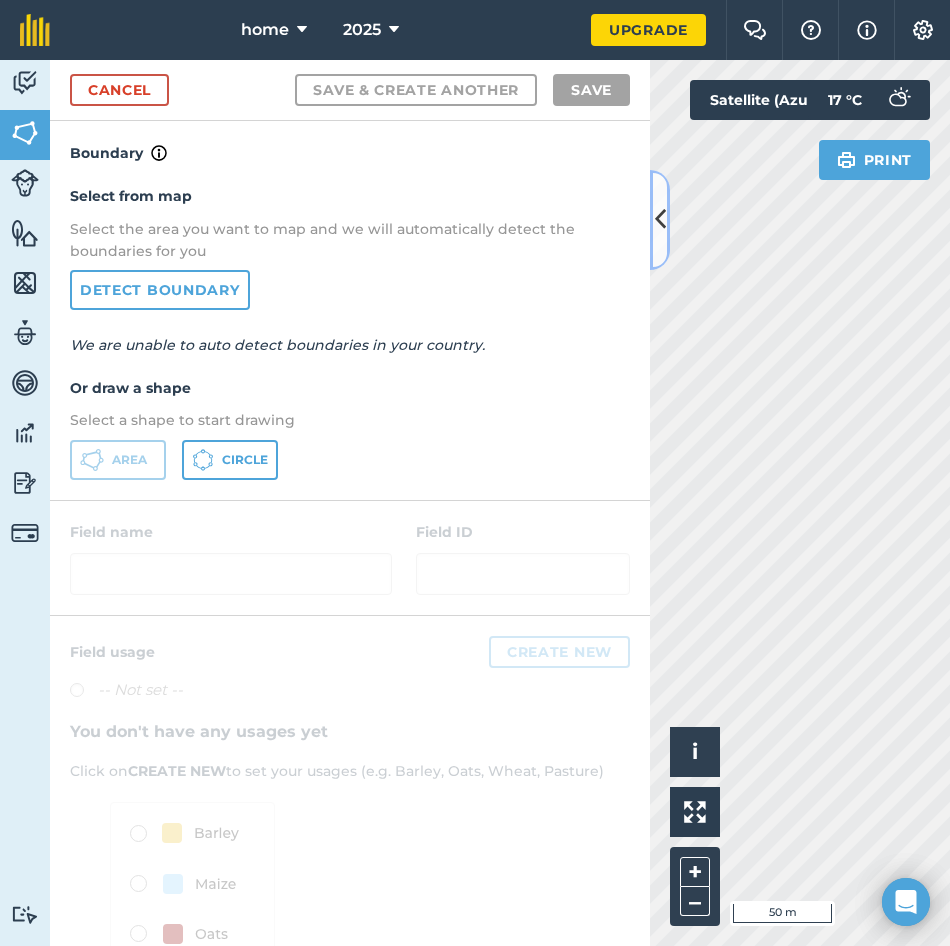 click at bounding box center [660, 219] 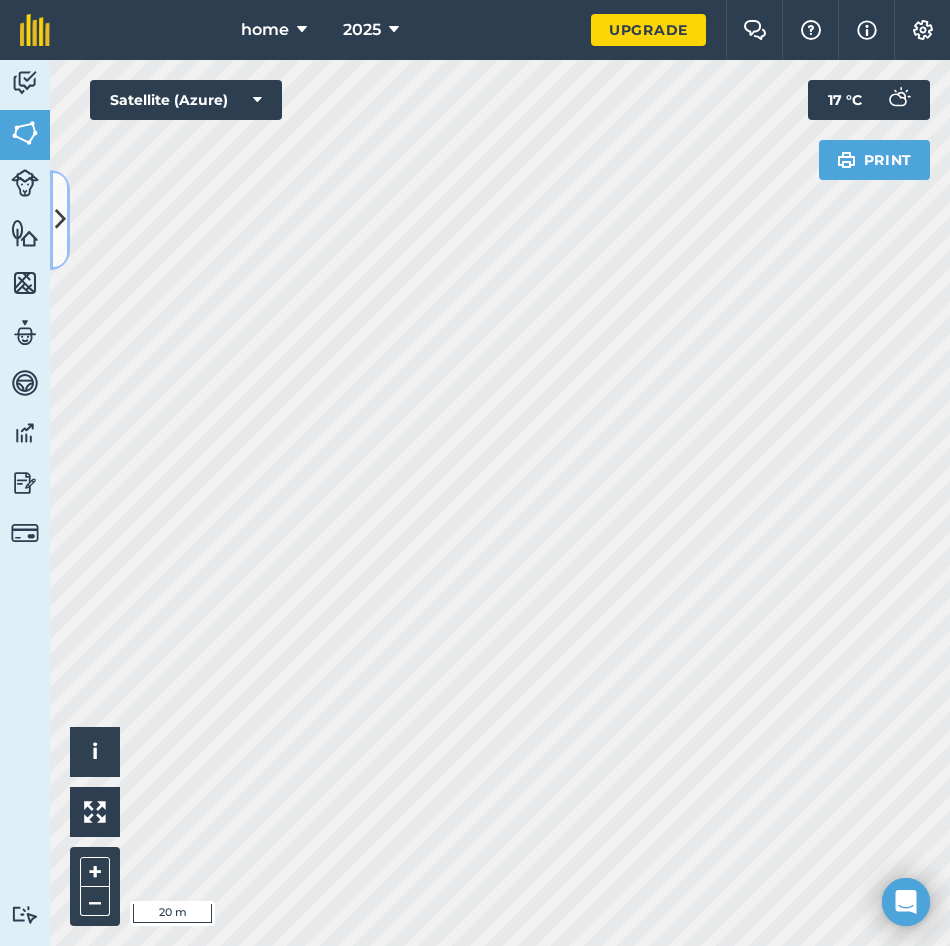 click at bounding box center [60, 219] 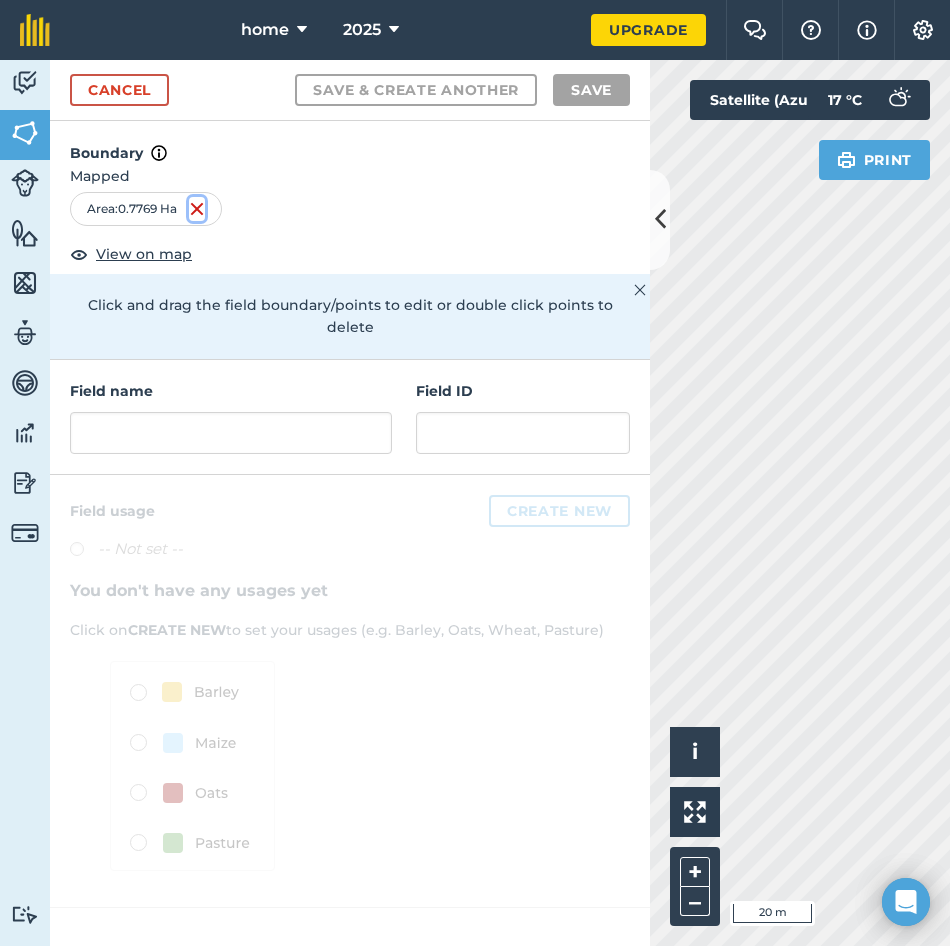 click at bounding box center (197, 209) 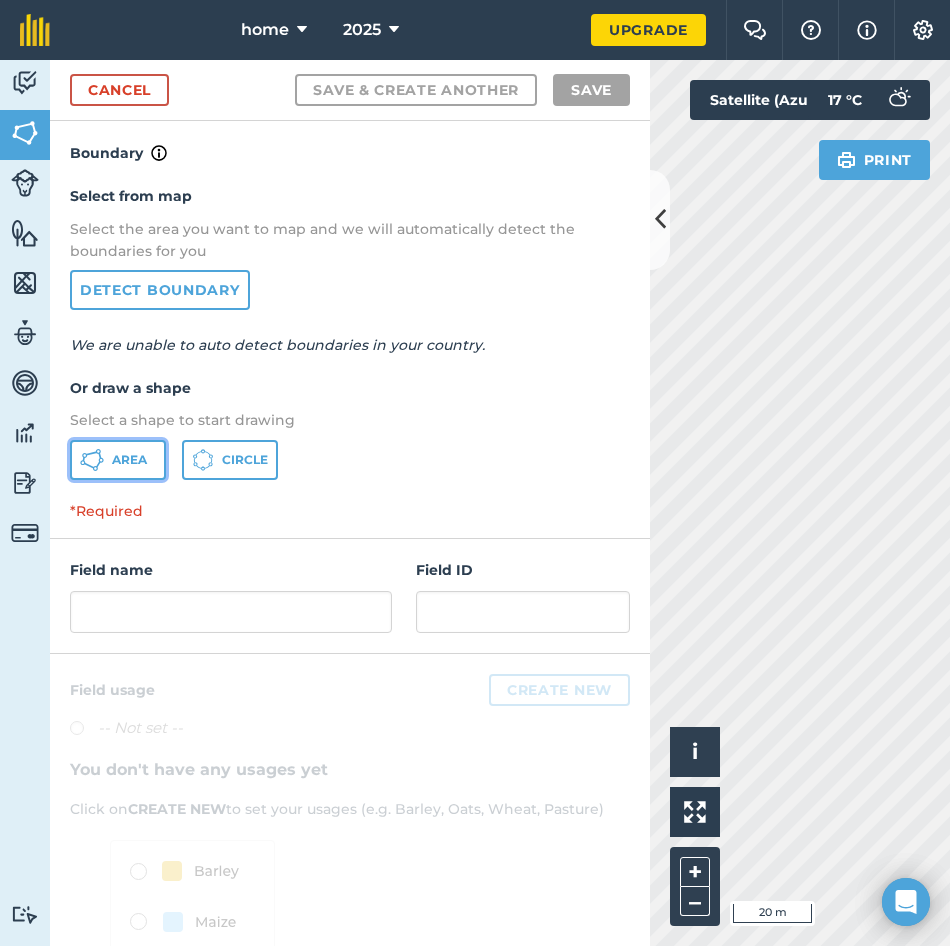 click on "Area" at bounding box center [129, 460] 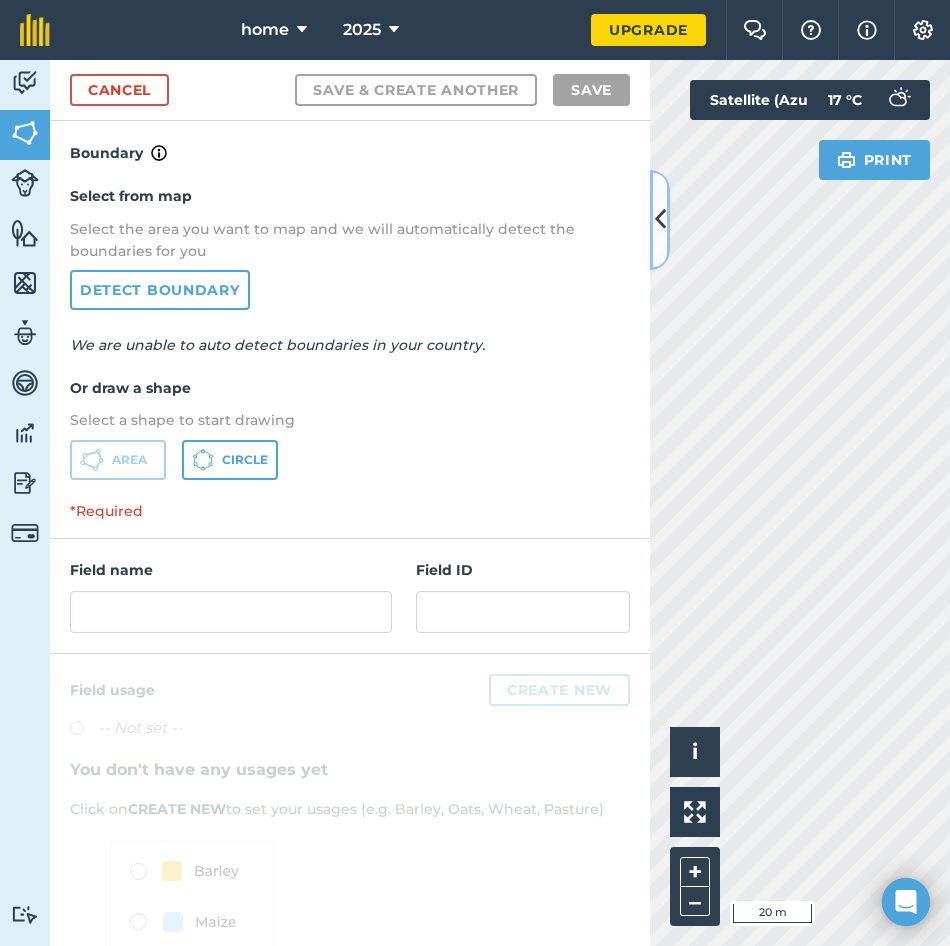 click at bounding box center (660, 219) 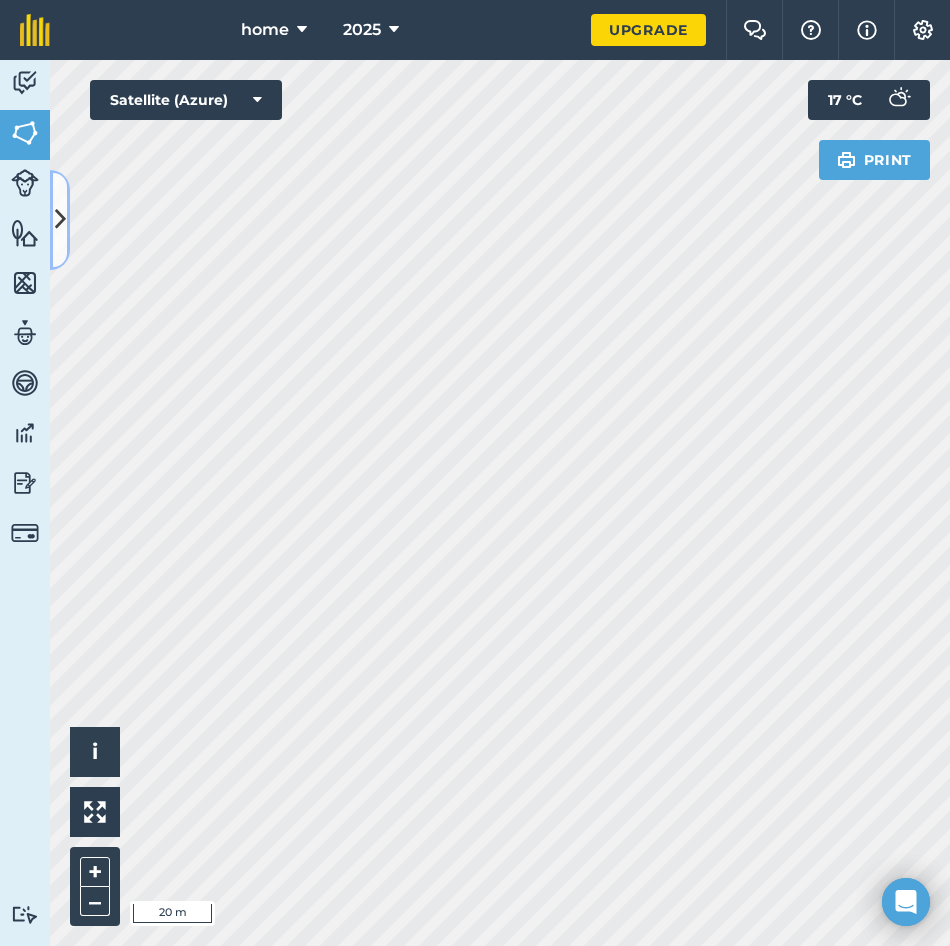 click at bounding box center (60, 219) 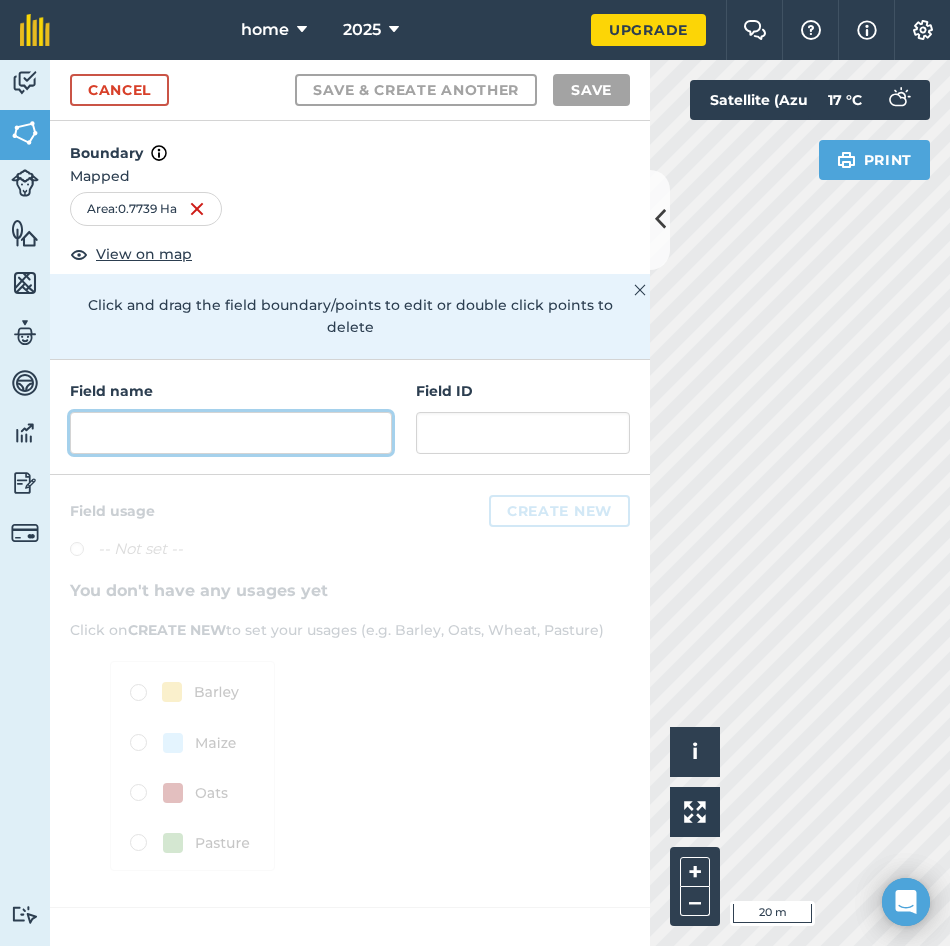 drag, startPoint x: 236, startPoint y: 417, endPoint x: 226, endPoint y: 415, distance: 10.198039 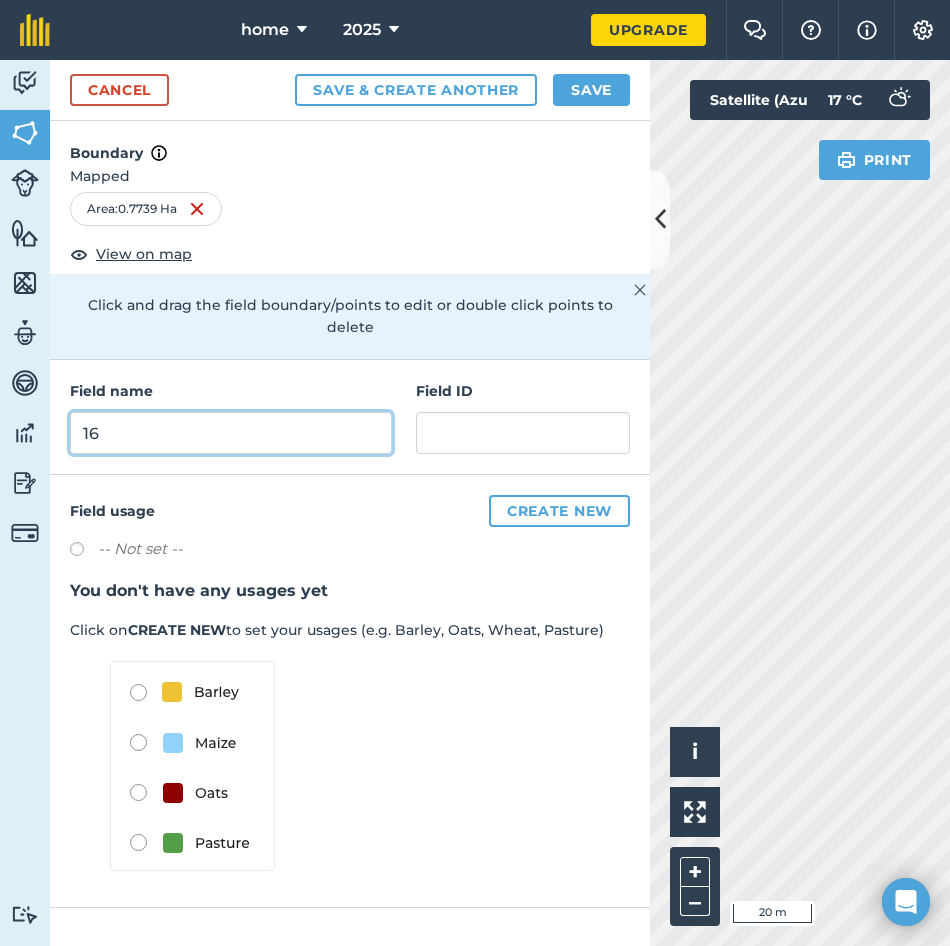 type on "16" 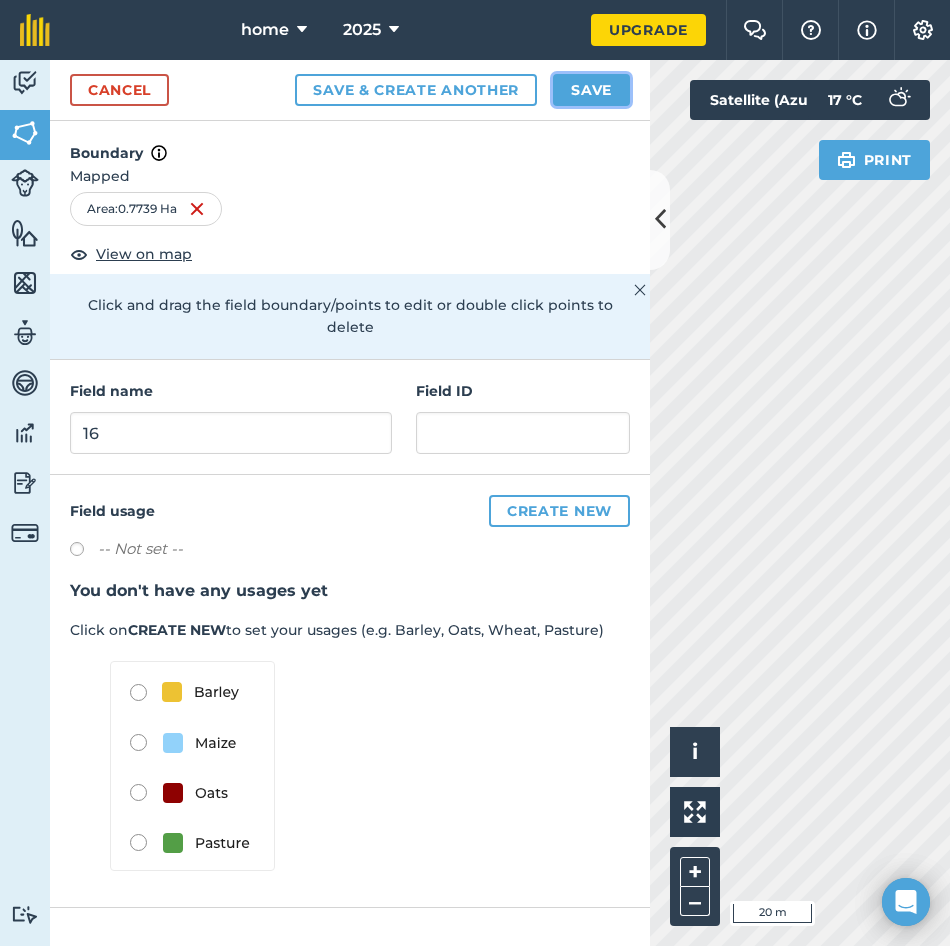 click on "Save" at bounding box center (591, 90) 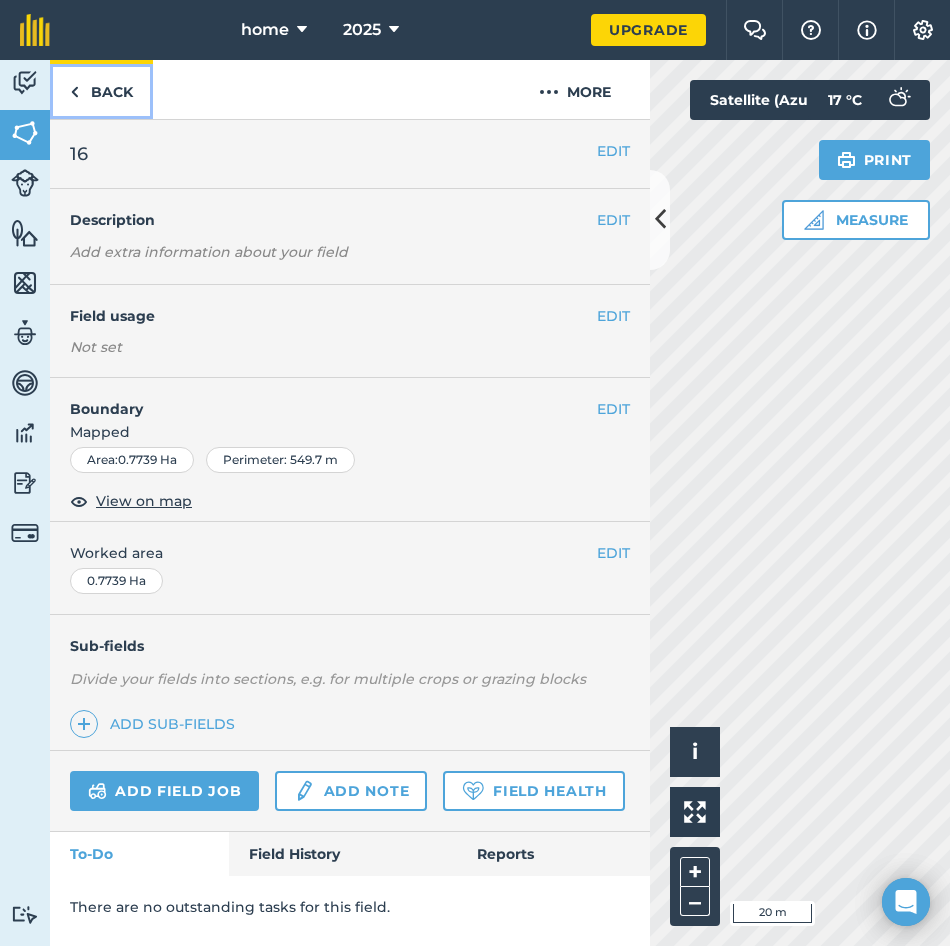 click on "Back" at bounding box center (101, 89) 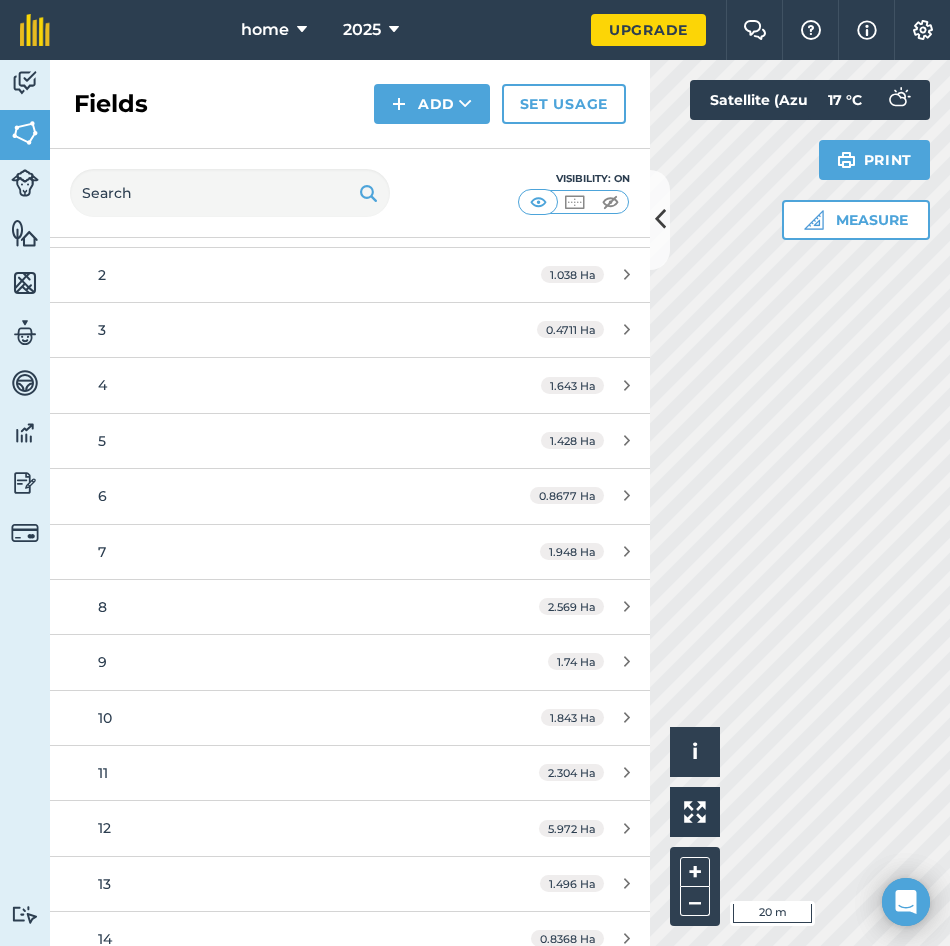 scroll, scrollTop: 326, scrollLeft: 0, axis: vertical 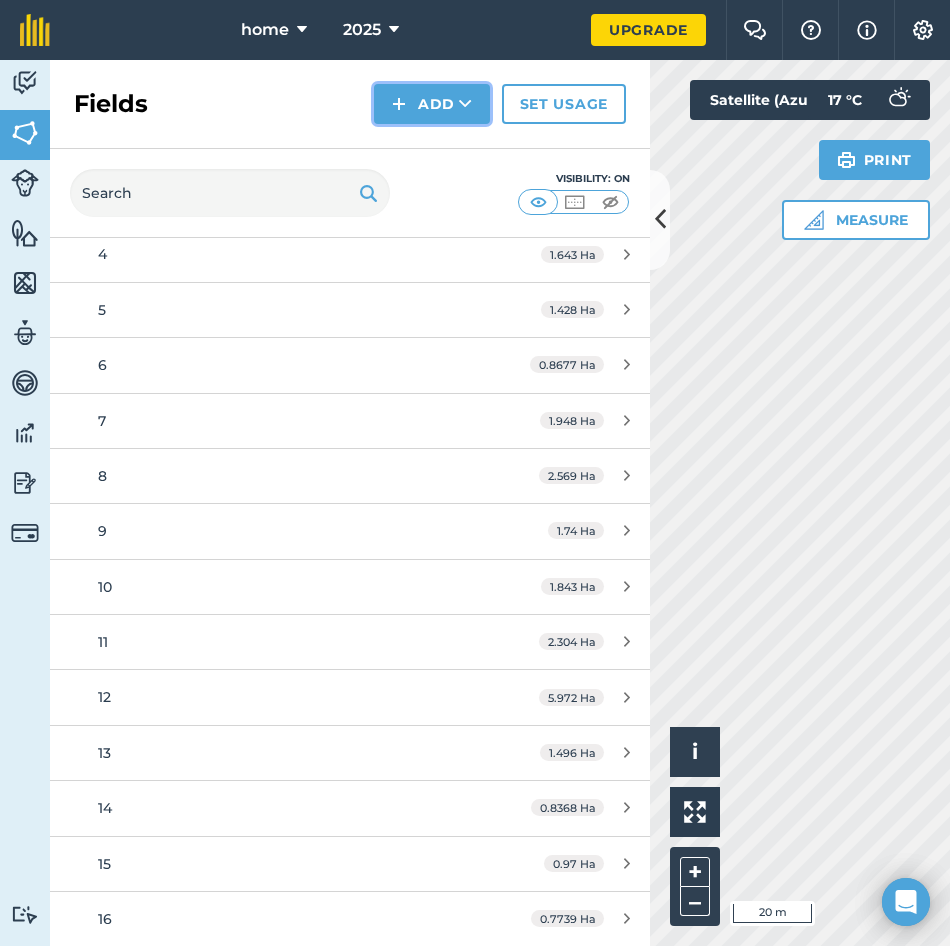 drag, startPoint x: 475, startPoint y: 104, endPoint x: 462, endPoint y: 120, distance: 20.615528 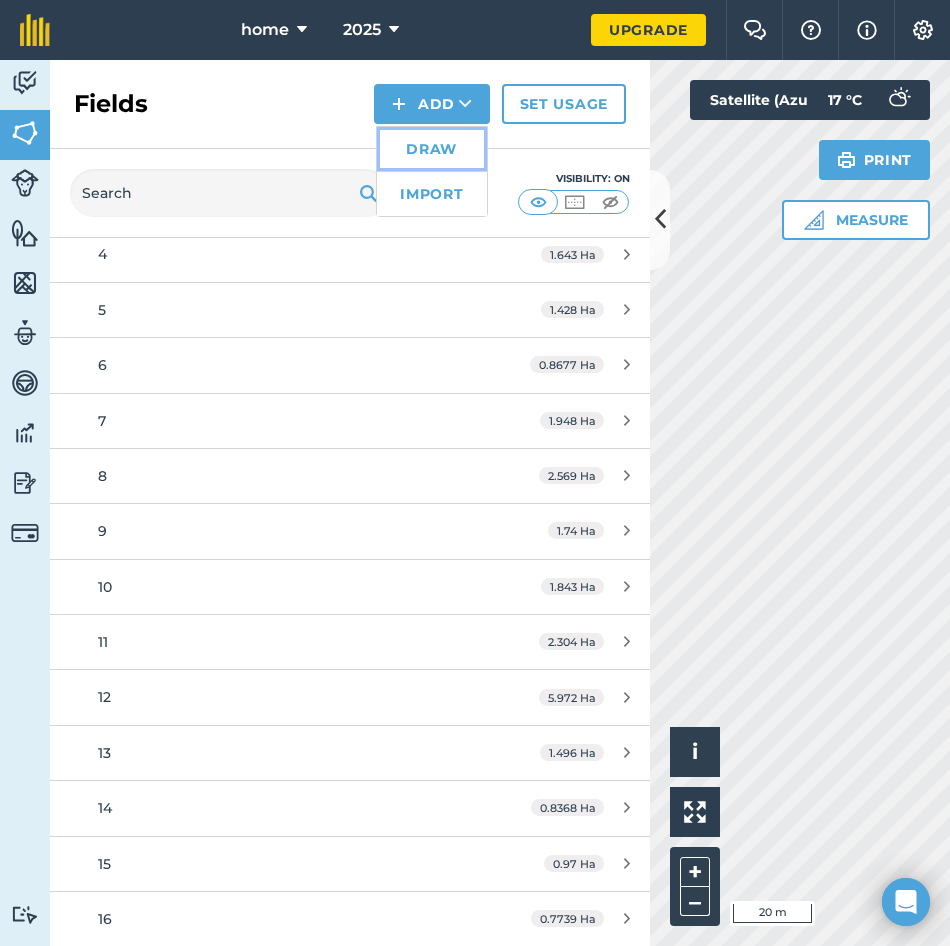 click on "Draw" at bounding box center [432, 149] 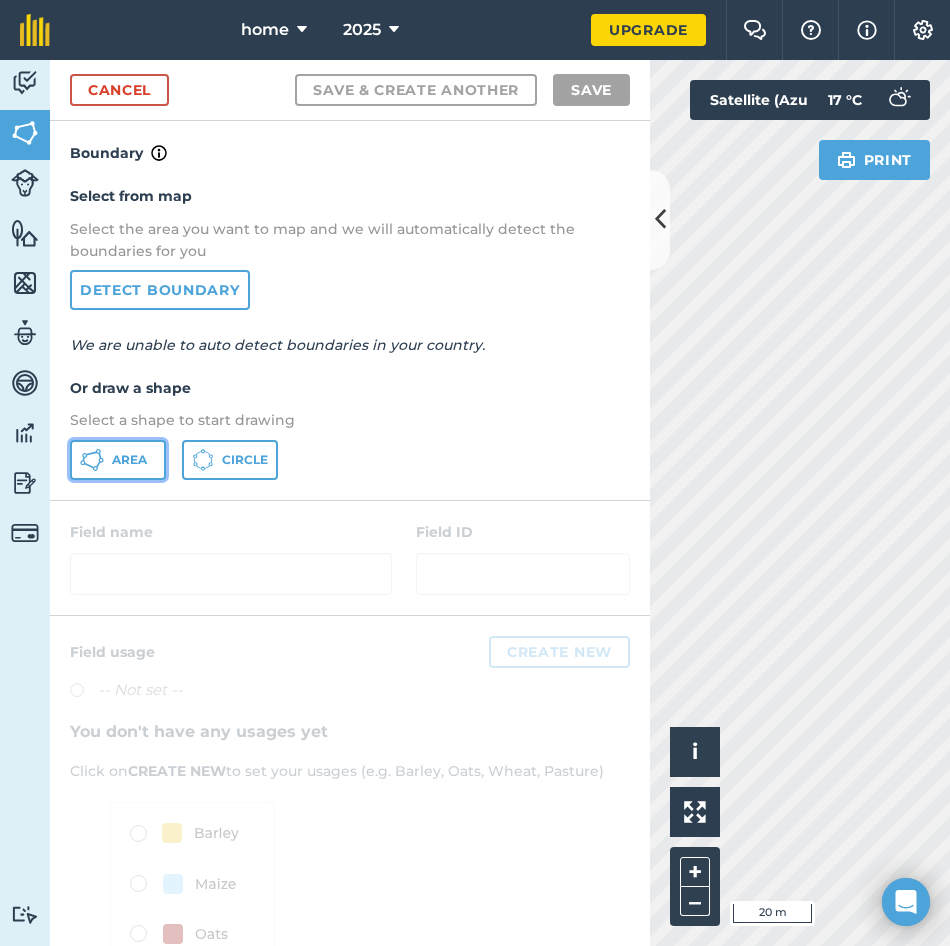 click on "Area" at bounding box center (118, 460) 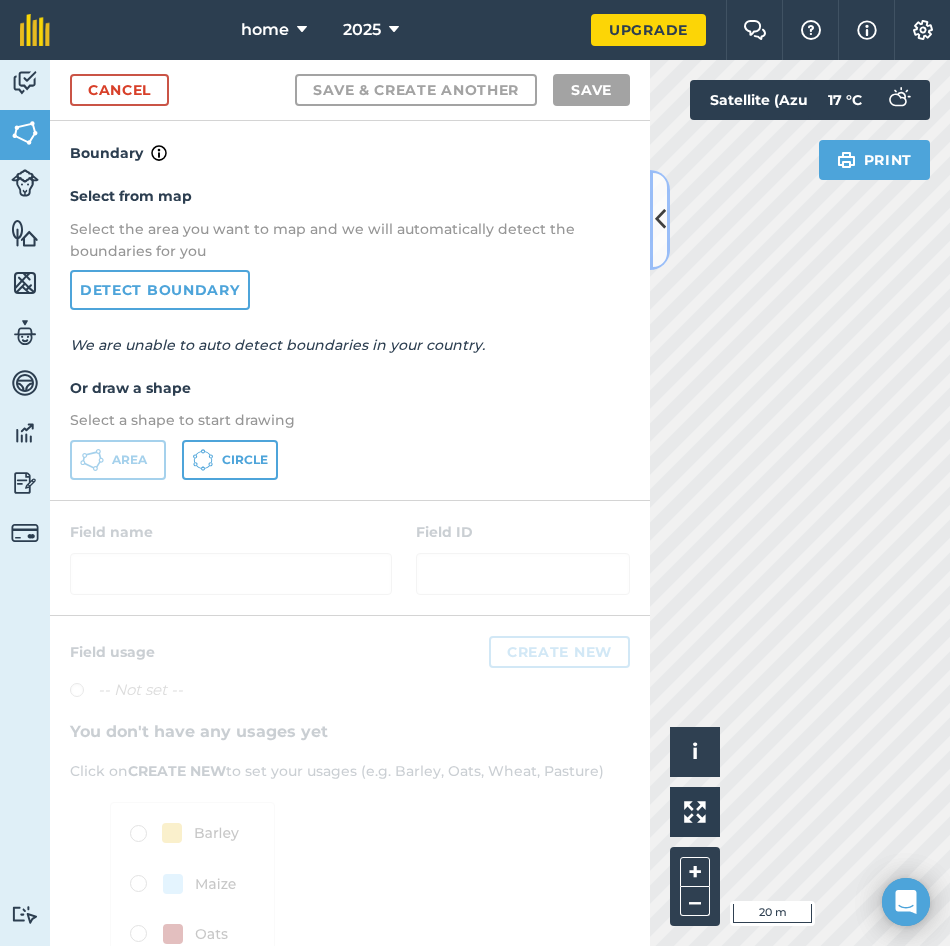 click at bounding box center [660, 219] 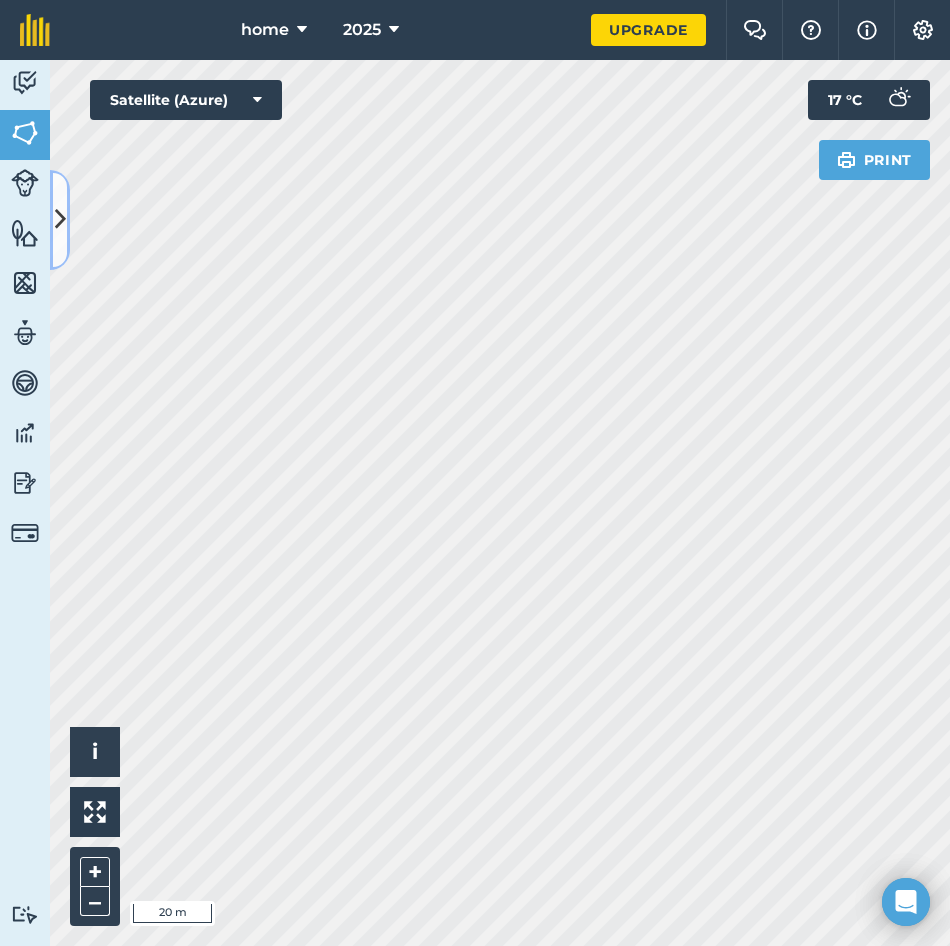 click at bounding box center [60, 220] 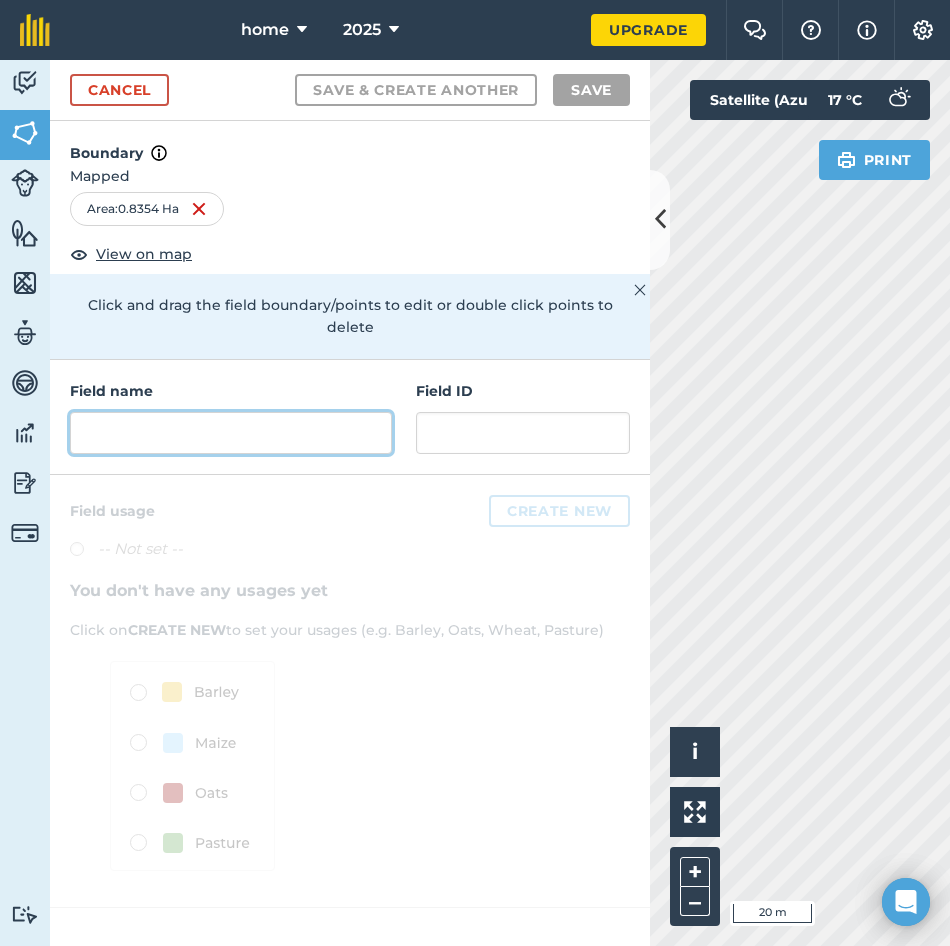 click at bounding box center (231, 433) 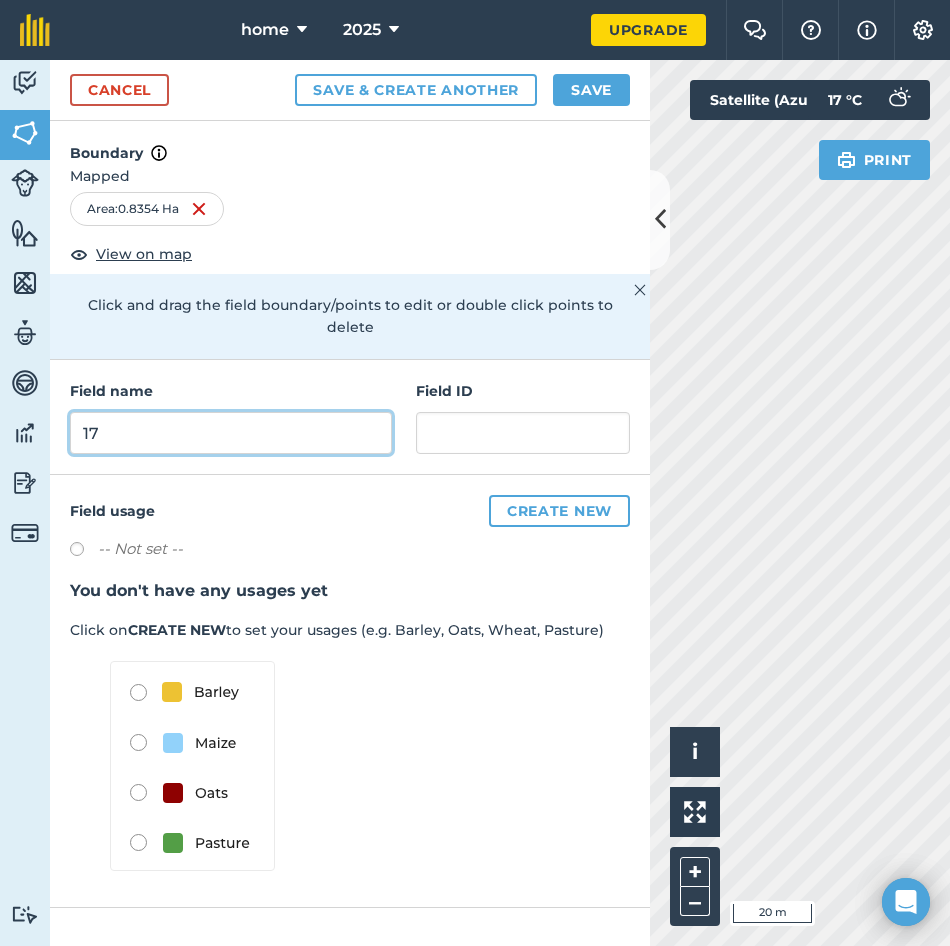 type on "17" 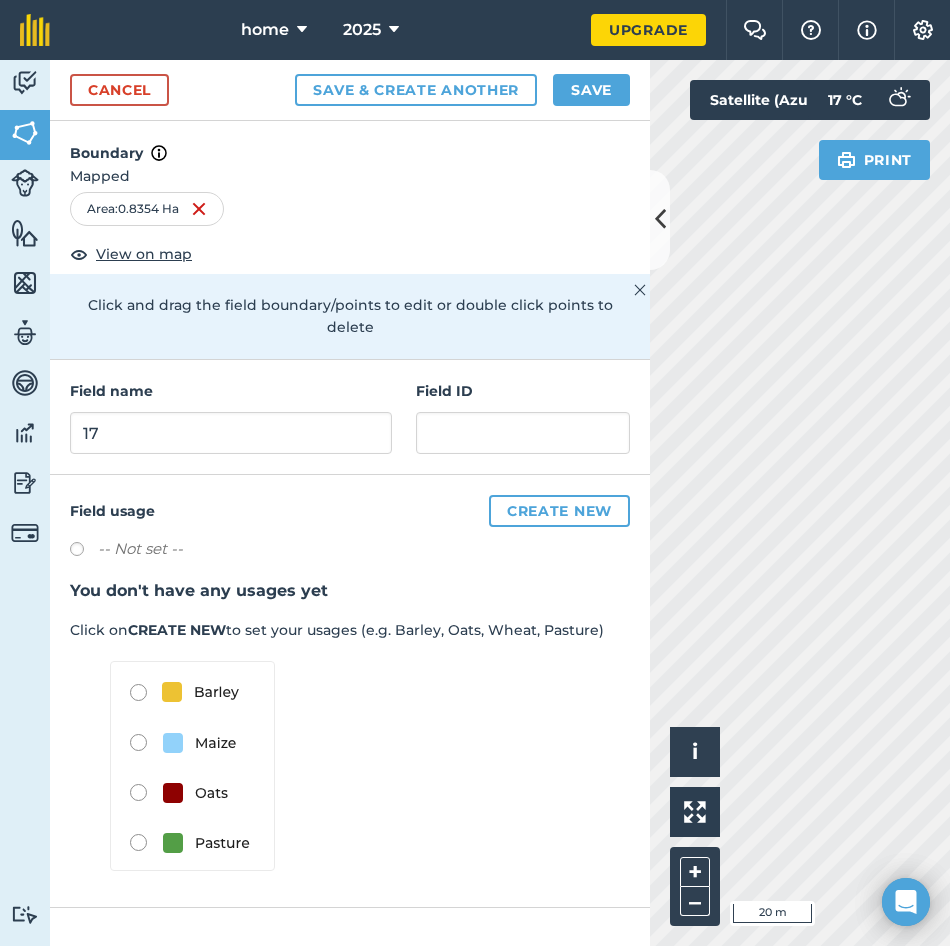 click on "Cancel Save & Create Another Save" at bounding box center (350, 90) 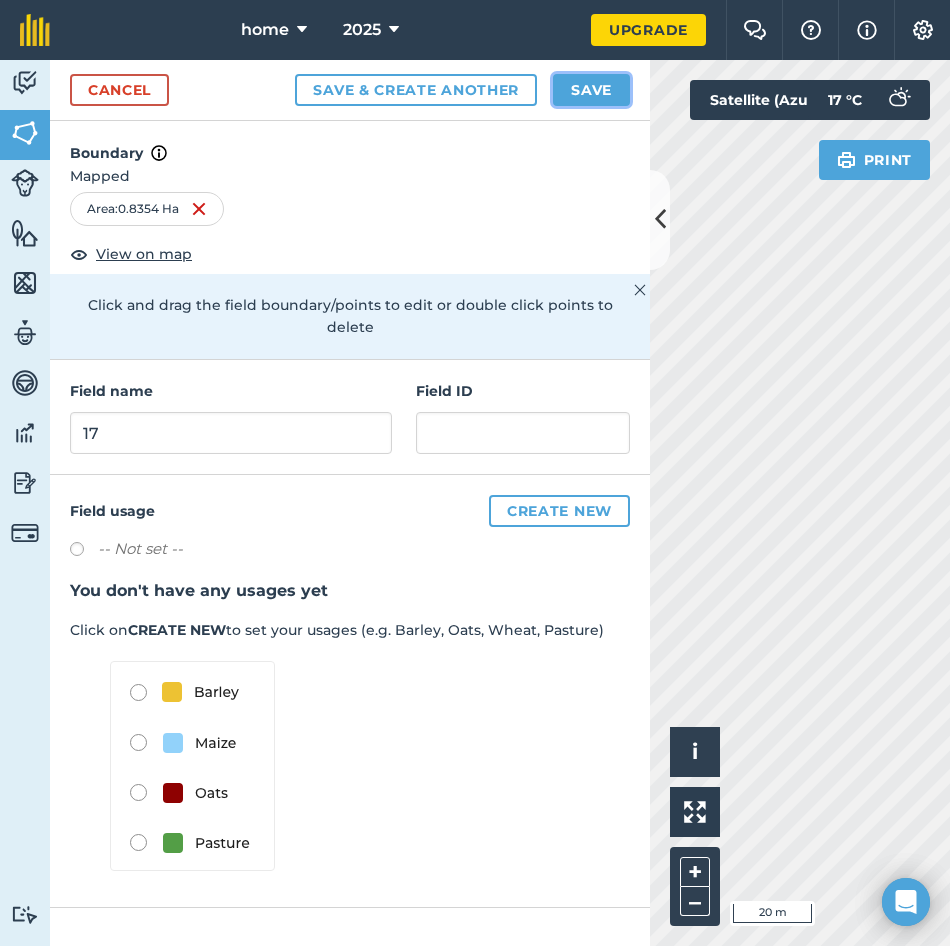 click on "Save" at bounding box center [591, 90] 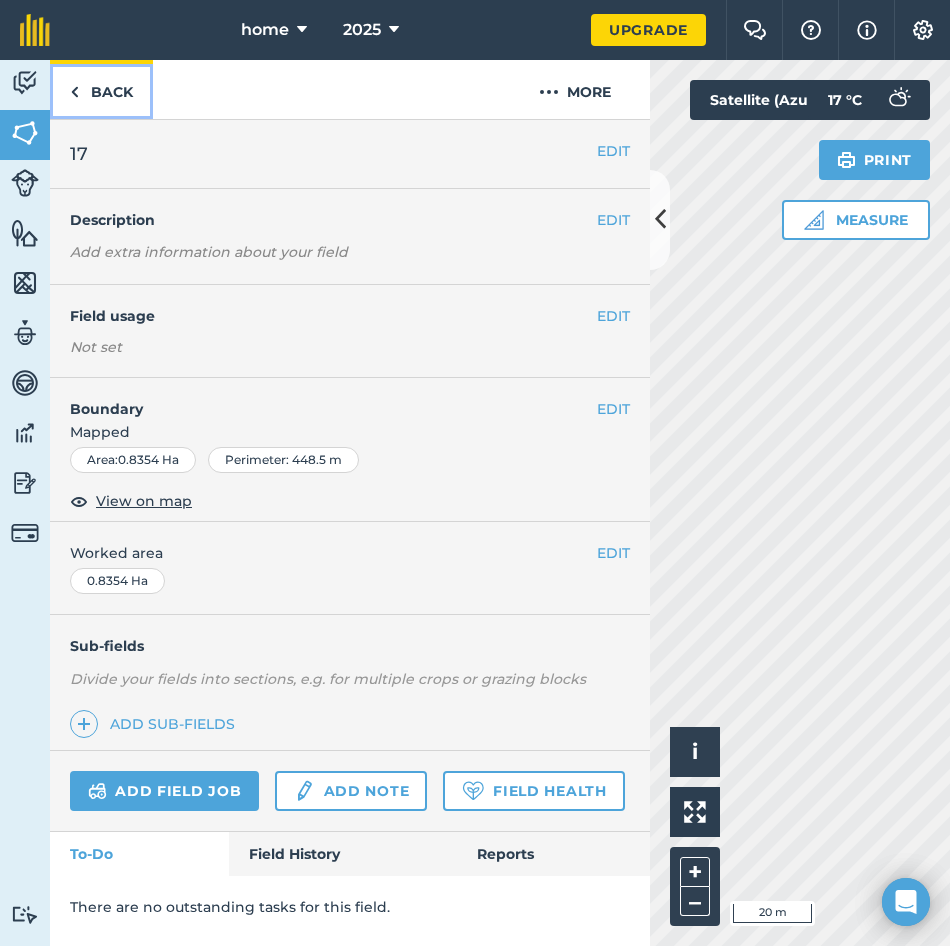 click on "Back" at bounding box center [101, 89] 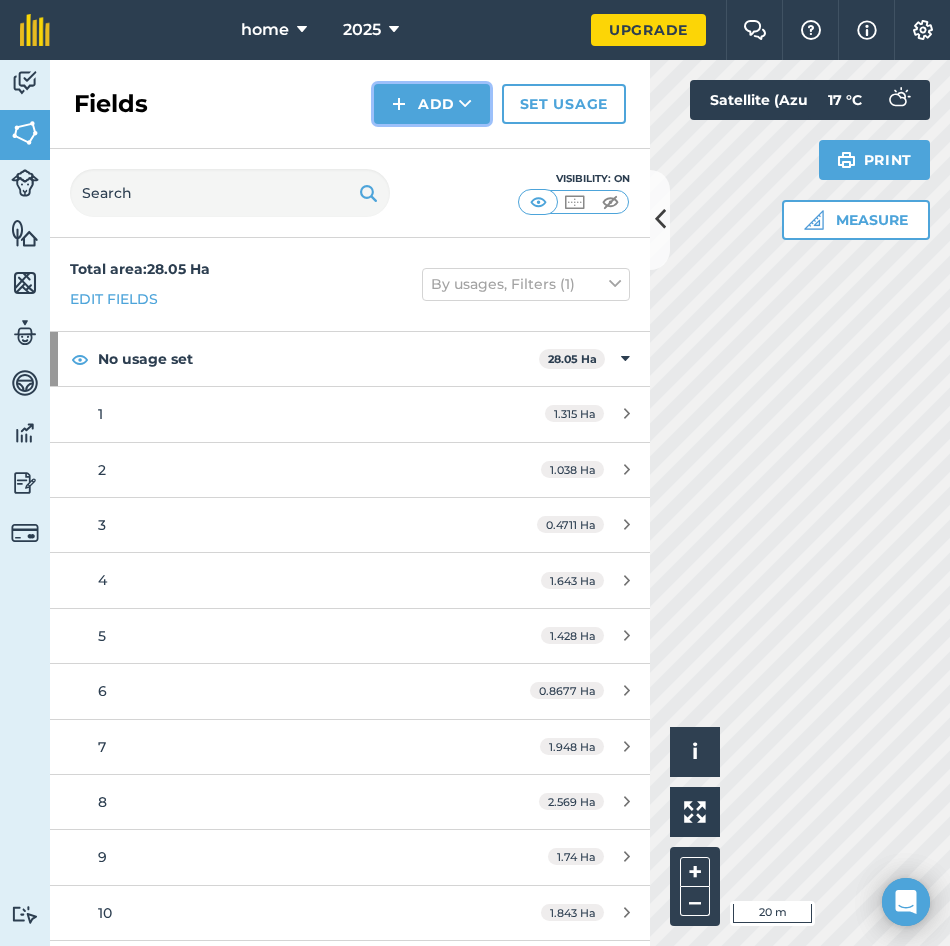 drag, startPoint x: 420, startPoint y: 93, endPoint x: 430, endPoint y: 116, distance: 25.079872 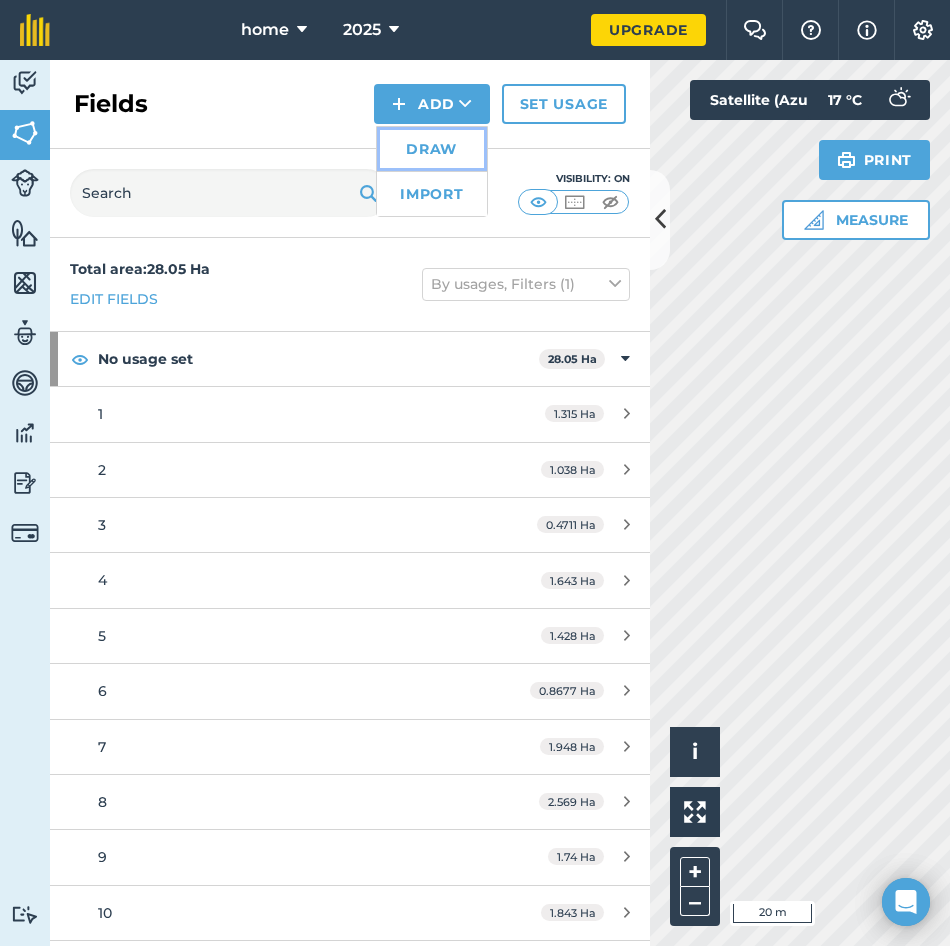 click on "Draw" at bounding box center (432, 149) 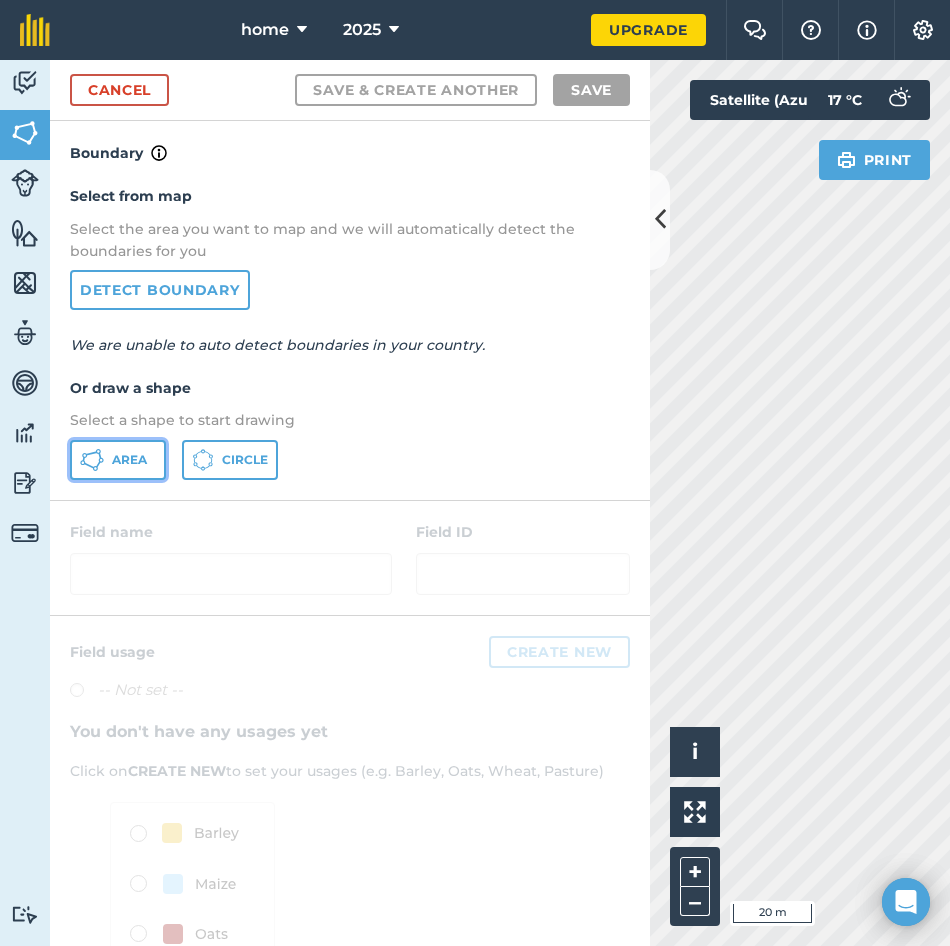 click on "Area" at bounding box center (118, 460) 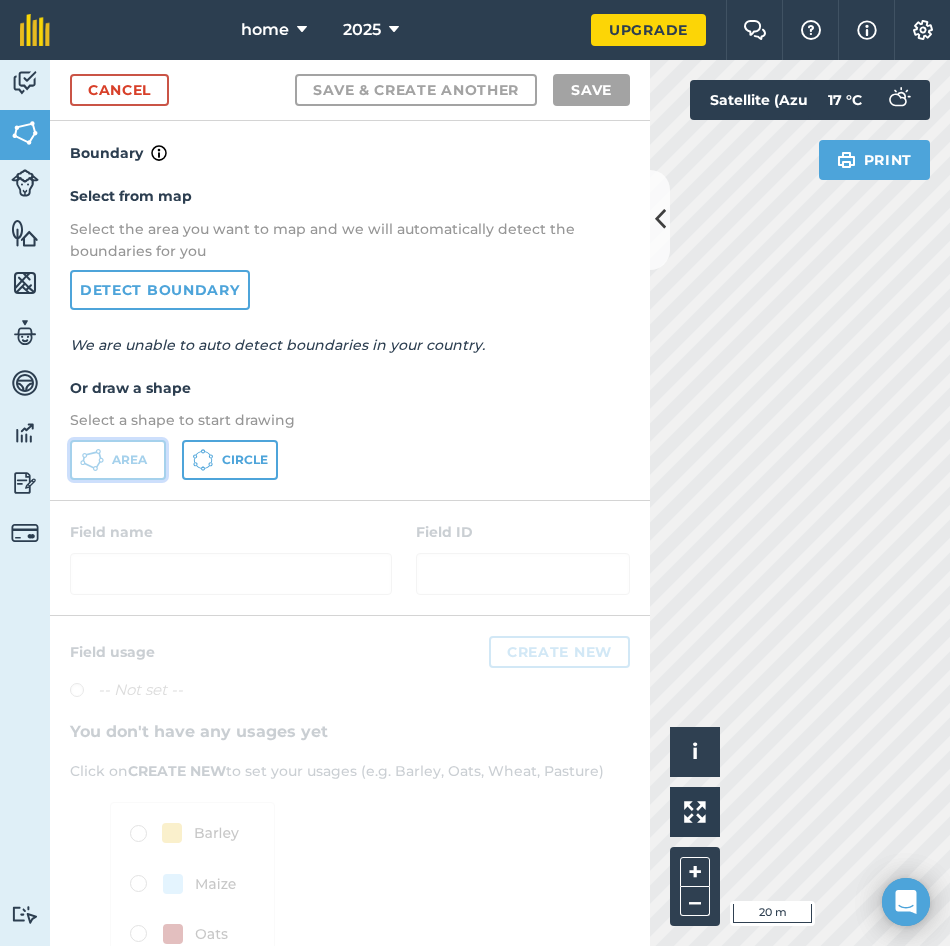 click on "Area" at bounding box center [118, 460] 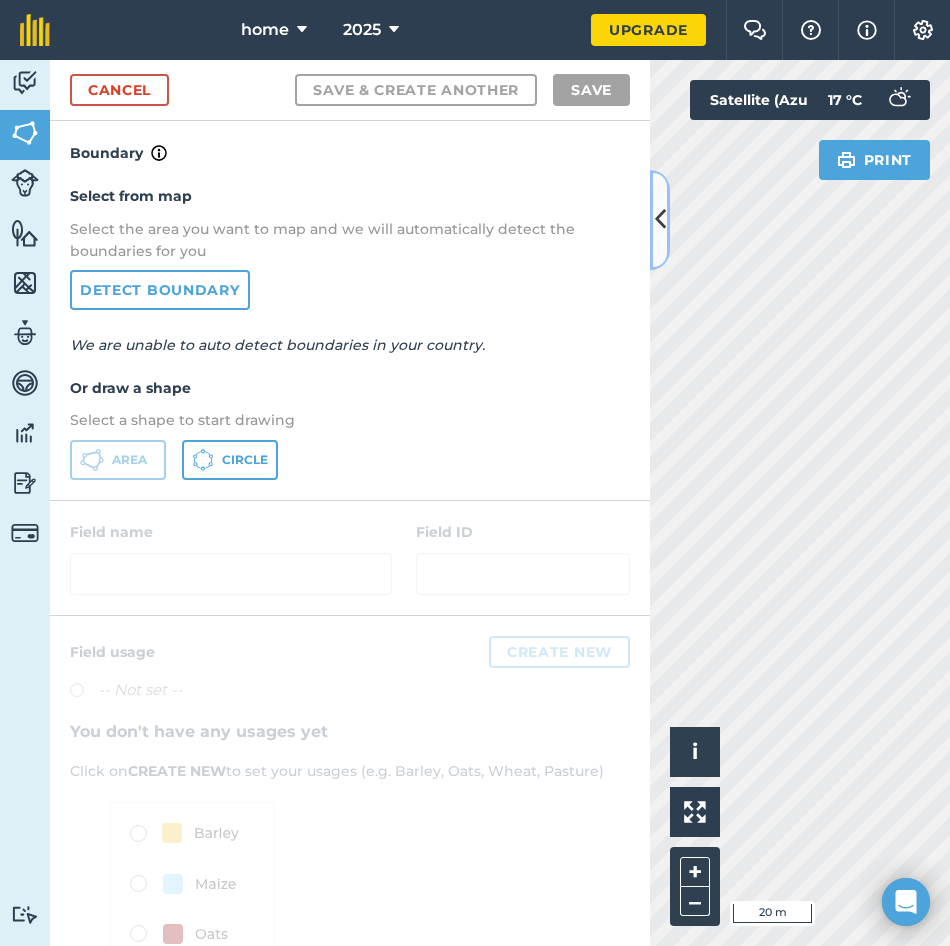 click at bounding box center (660, 219) 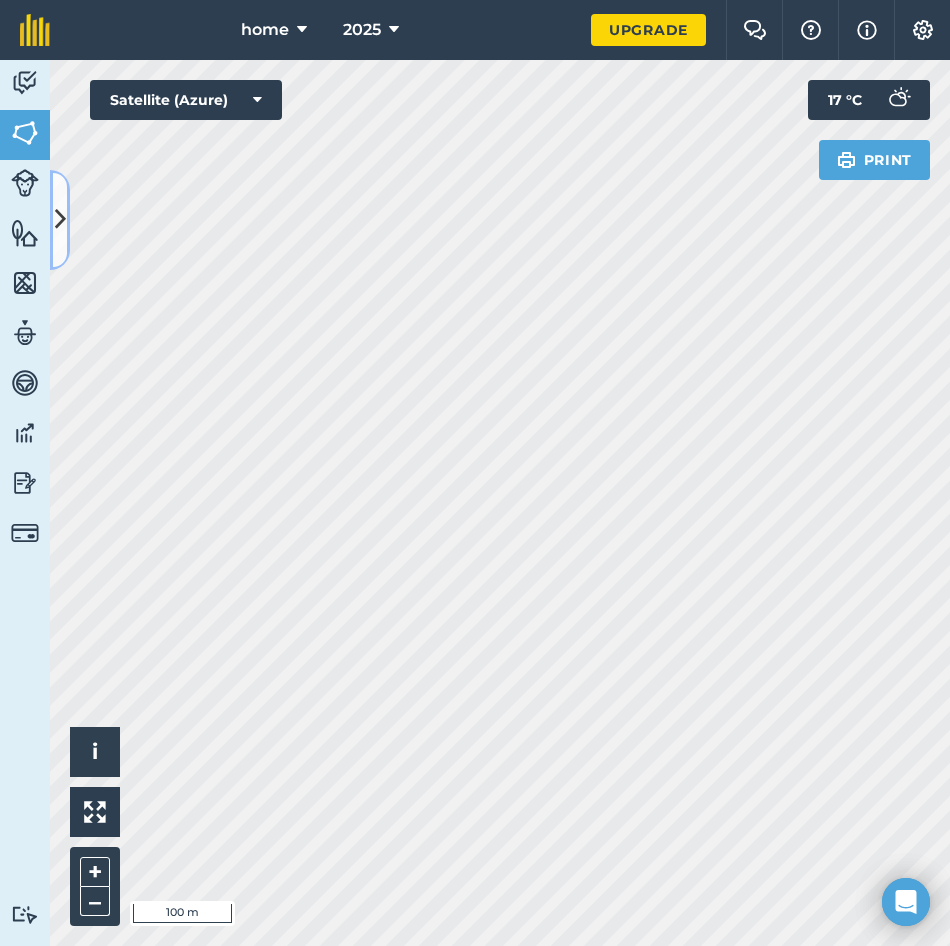 drag, startPoint x: 55, startPoint y: 209, endPoint x: 59, endPoint y: 223, distance: 14.56022 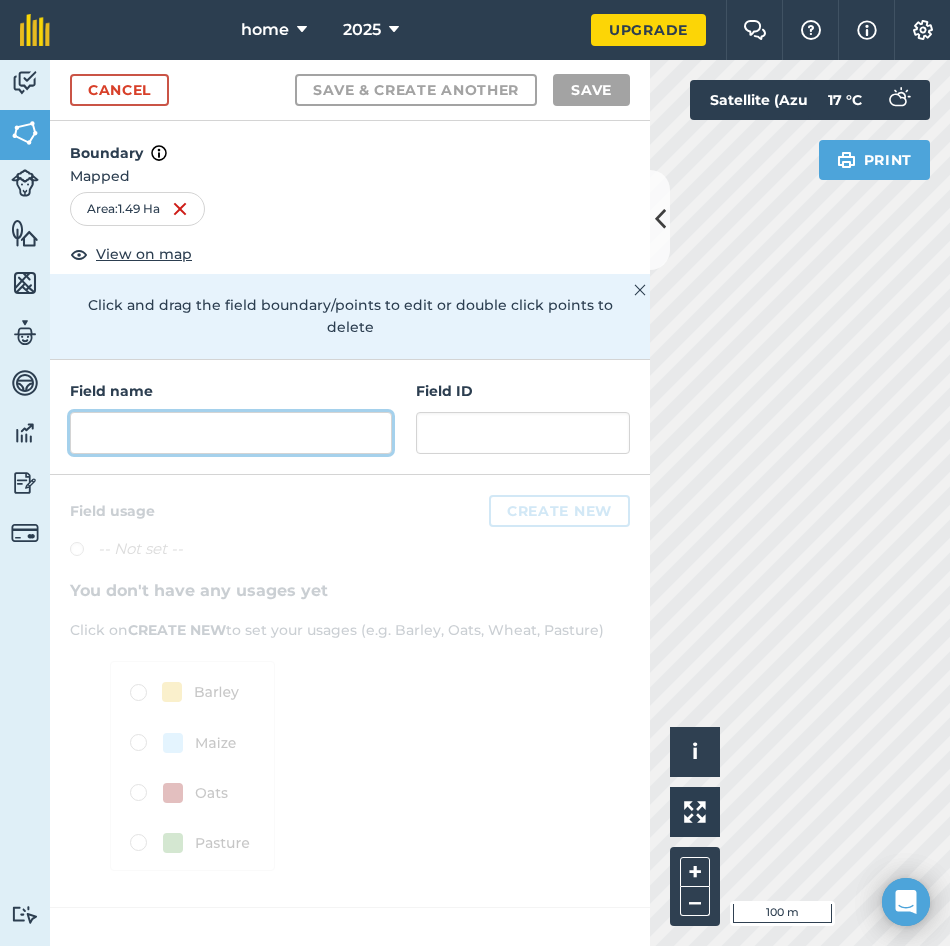 click at bounding box center (231, 433) 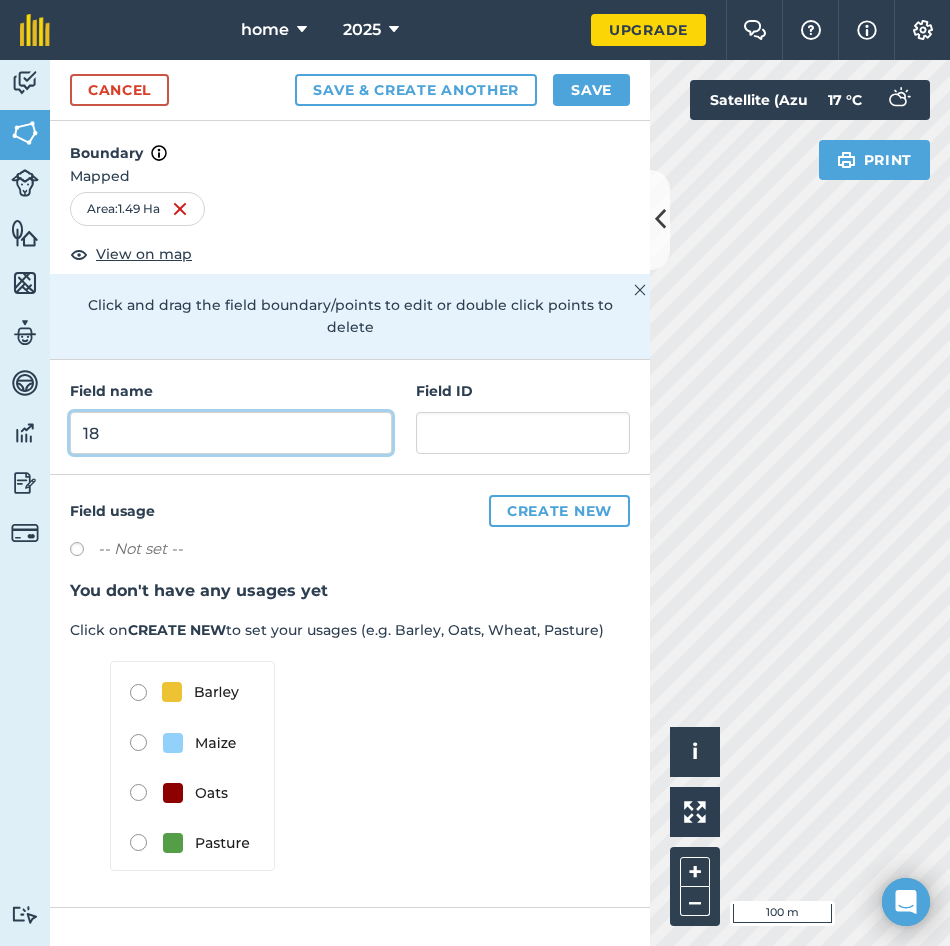 type on "18" 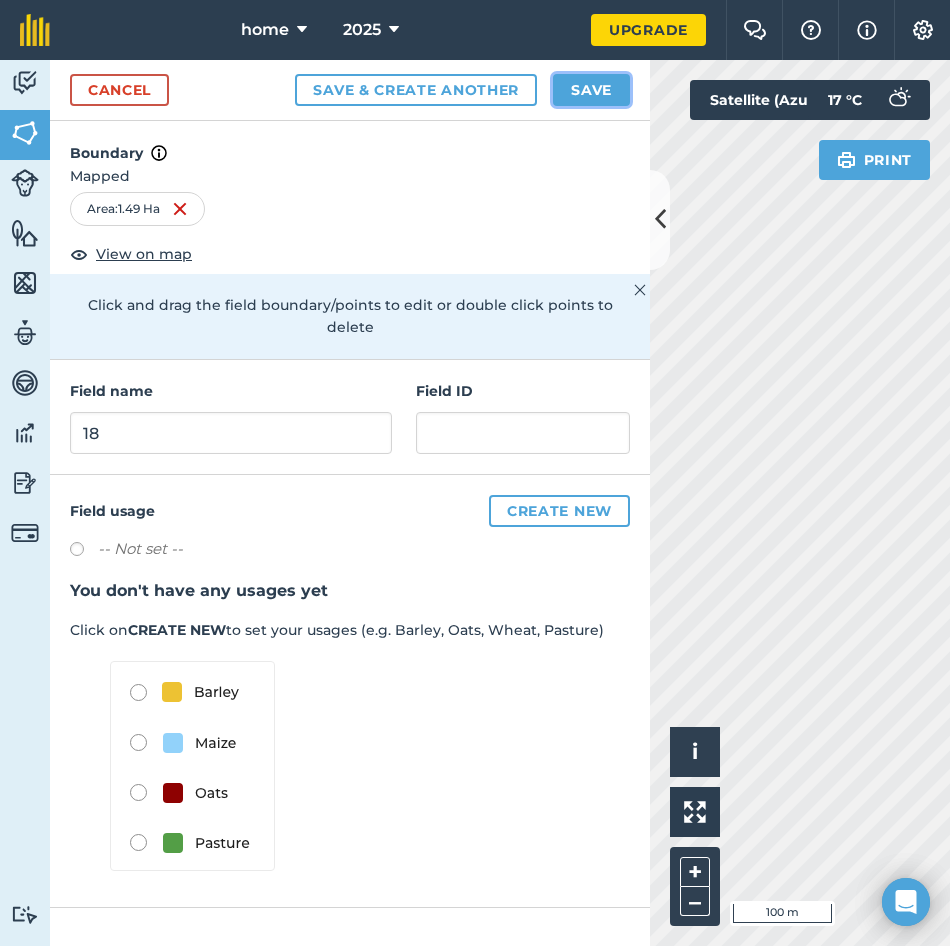 click on "Save" at bounding box center (591, 90) 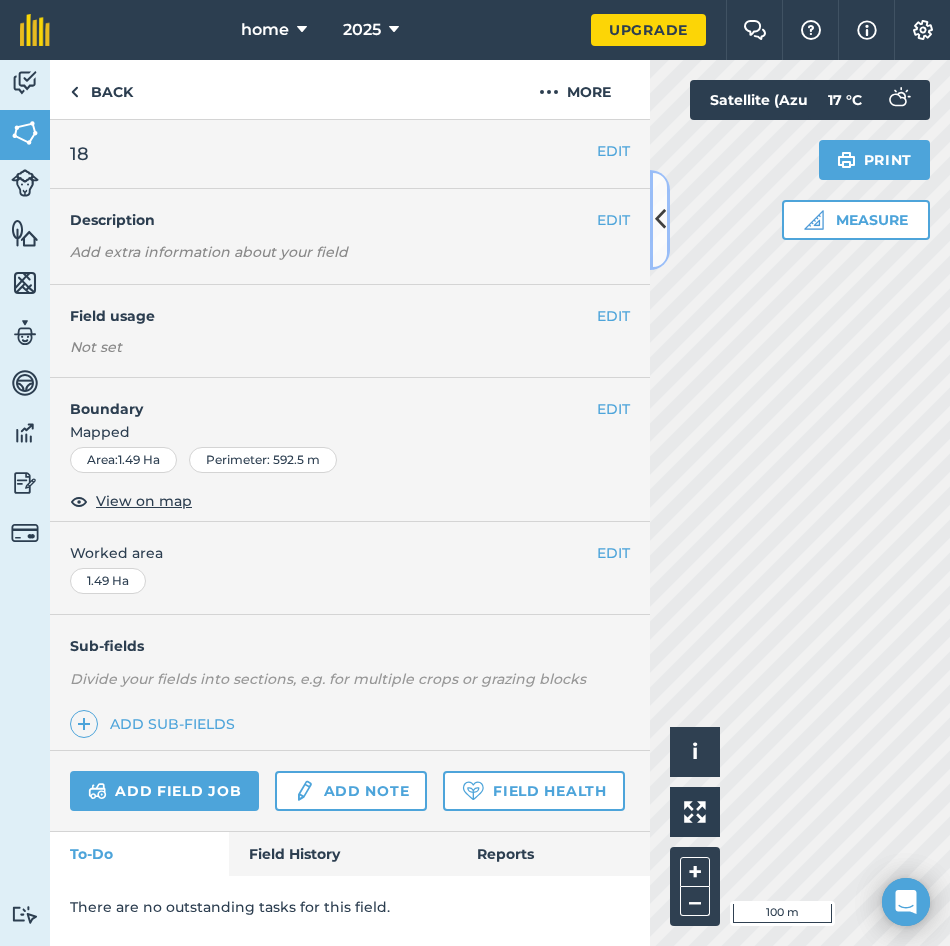 click at bounding box center [660, 219] 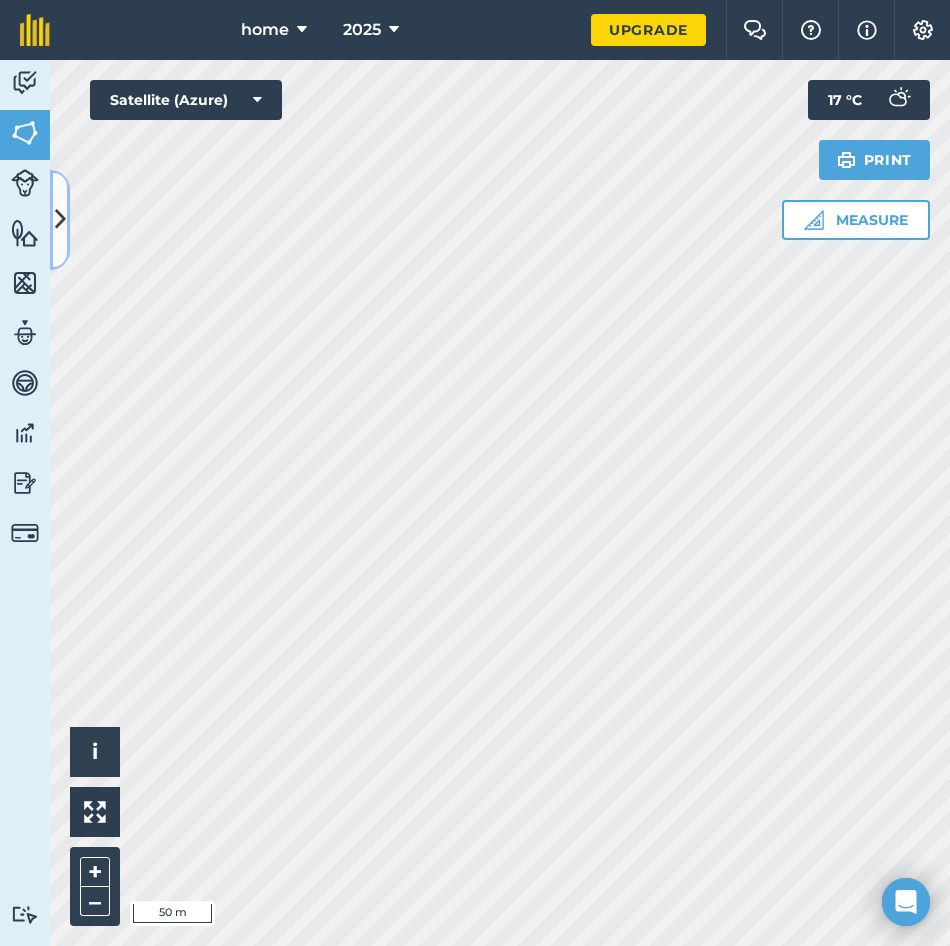 click at bounding box center [60, 219] 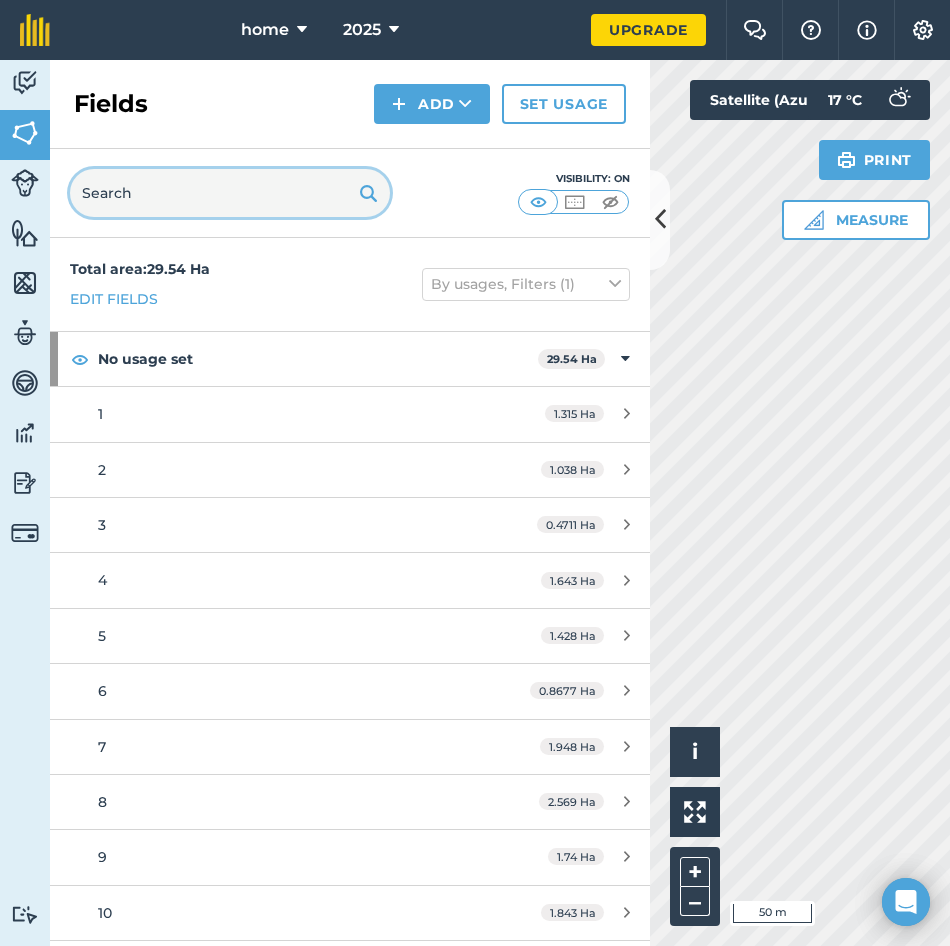 click at bounding box center (230, 193) 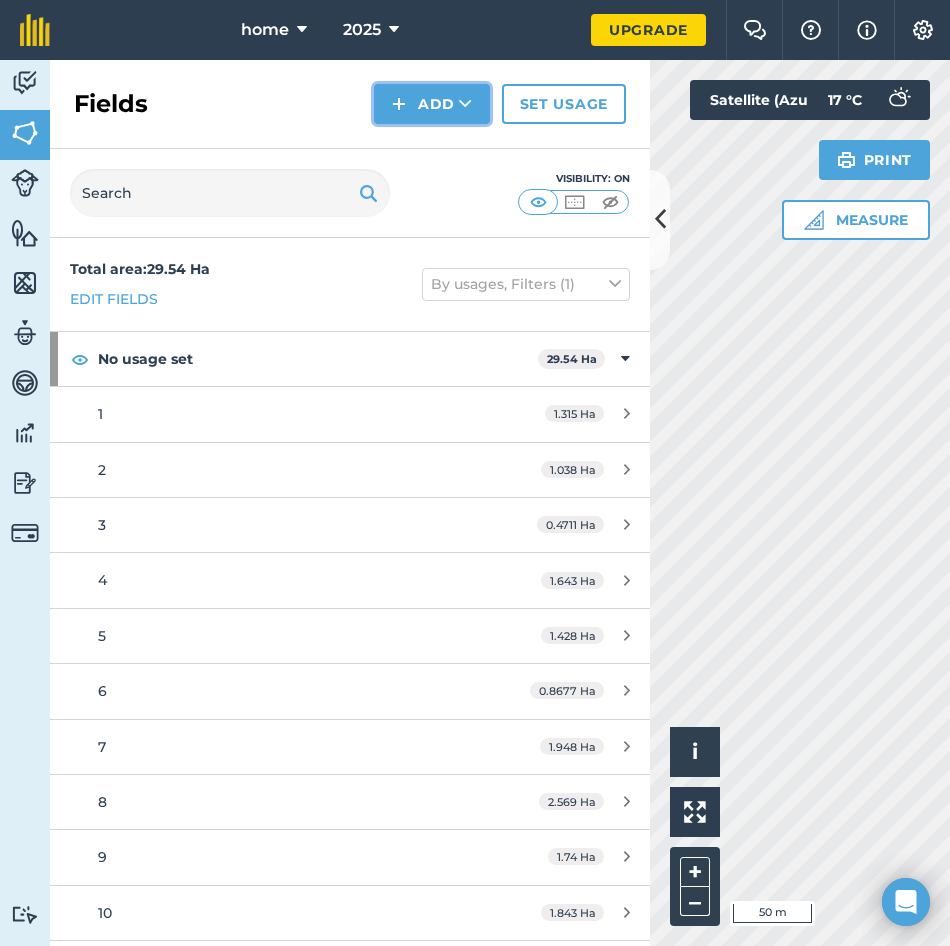 click on "Add" at bounding box center (432, 104) 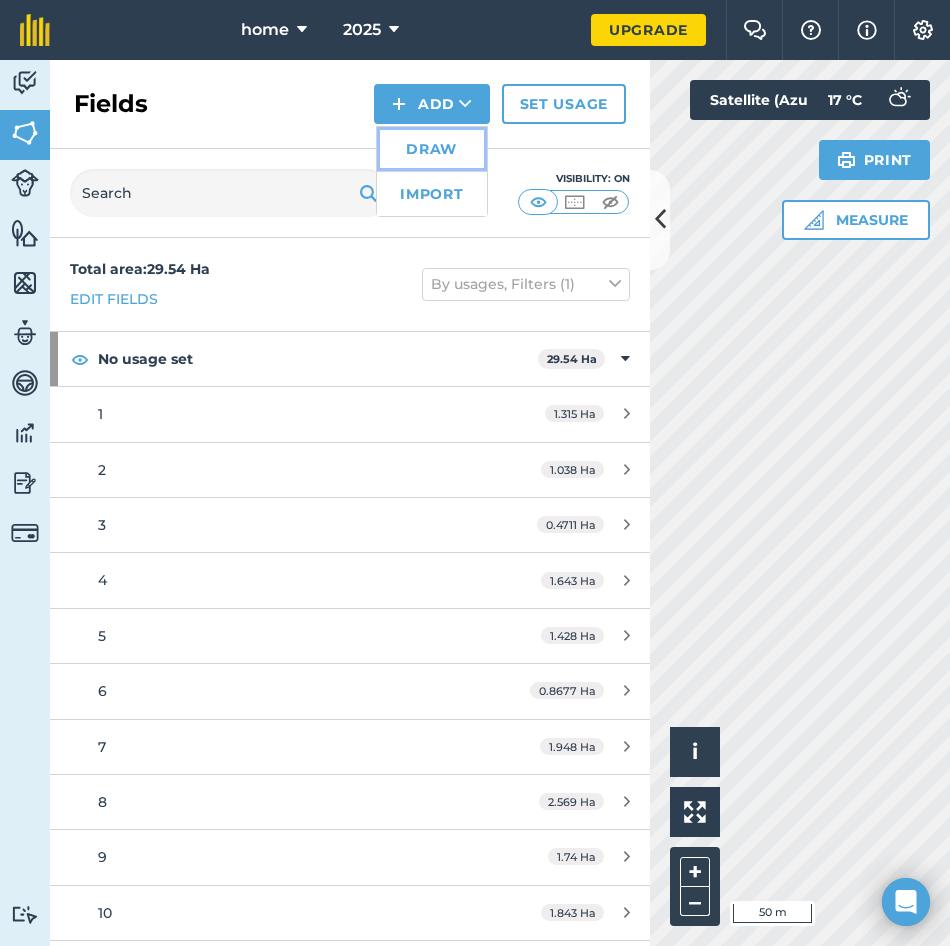 click on "Draw" at bounding box center (432, 149) 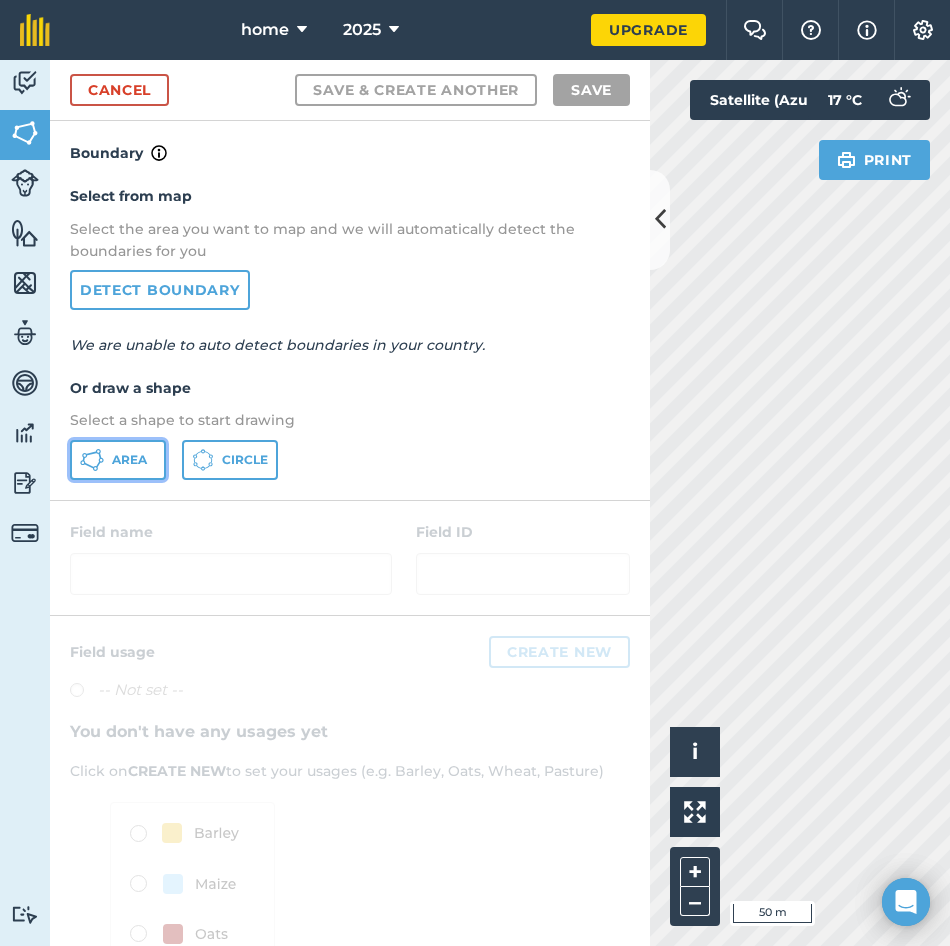 click on "Area" at bounding box center [118, 460] 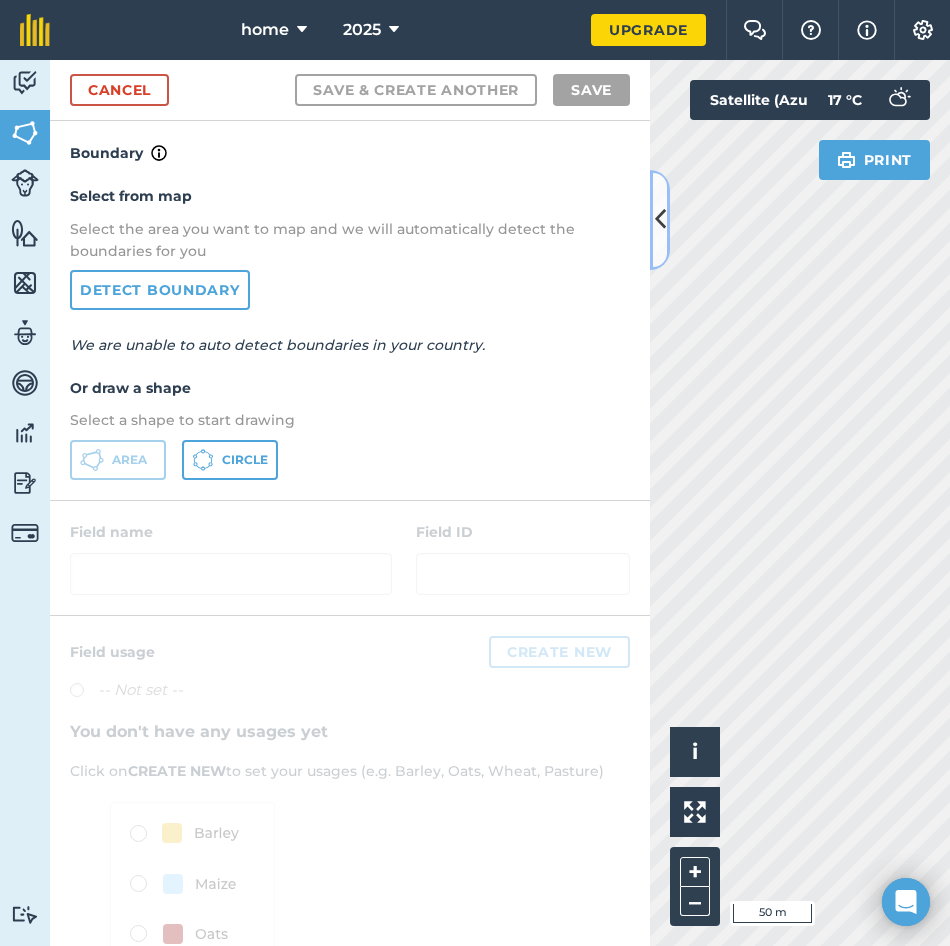 click at bounding box center (660, 220) 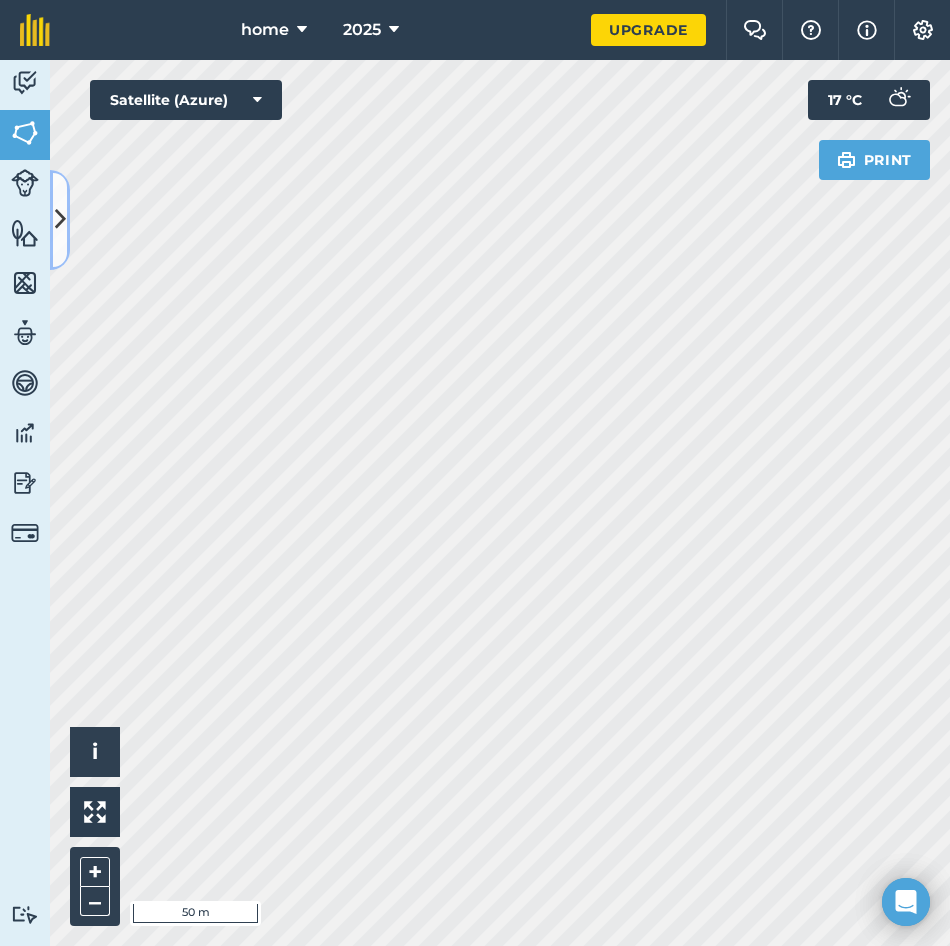 click at bounding box center (60, 220) 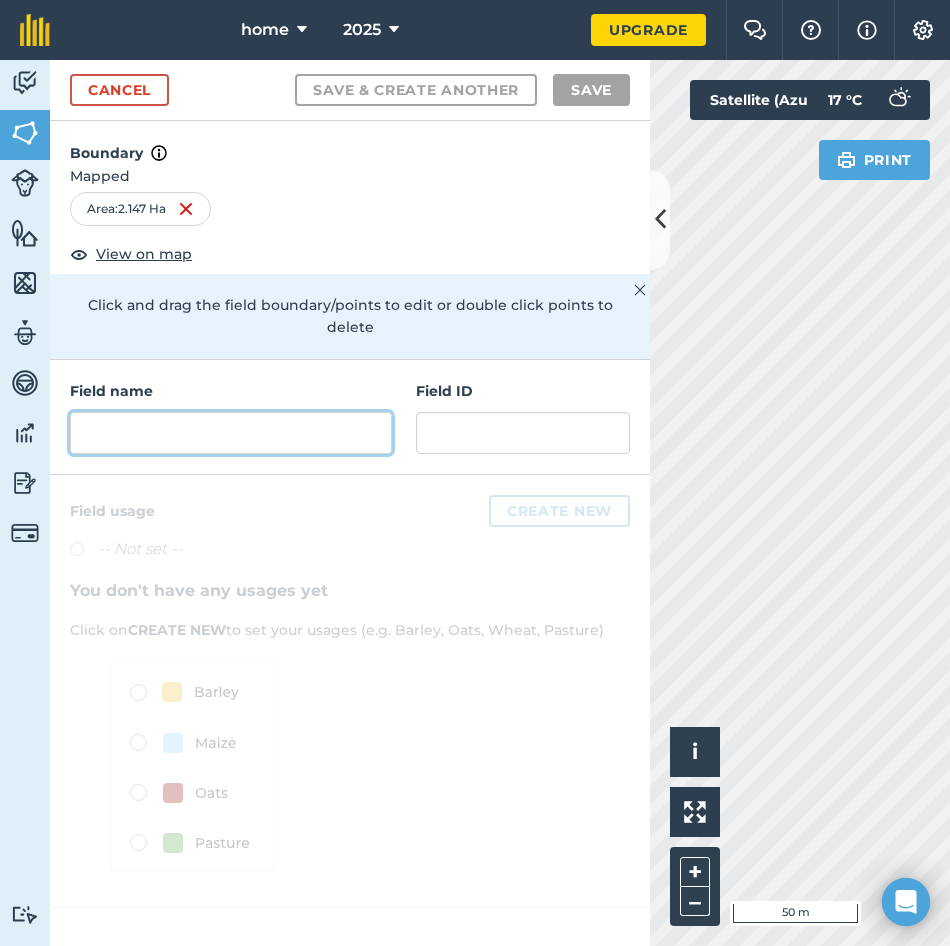 click at bounding box center (231, 433) 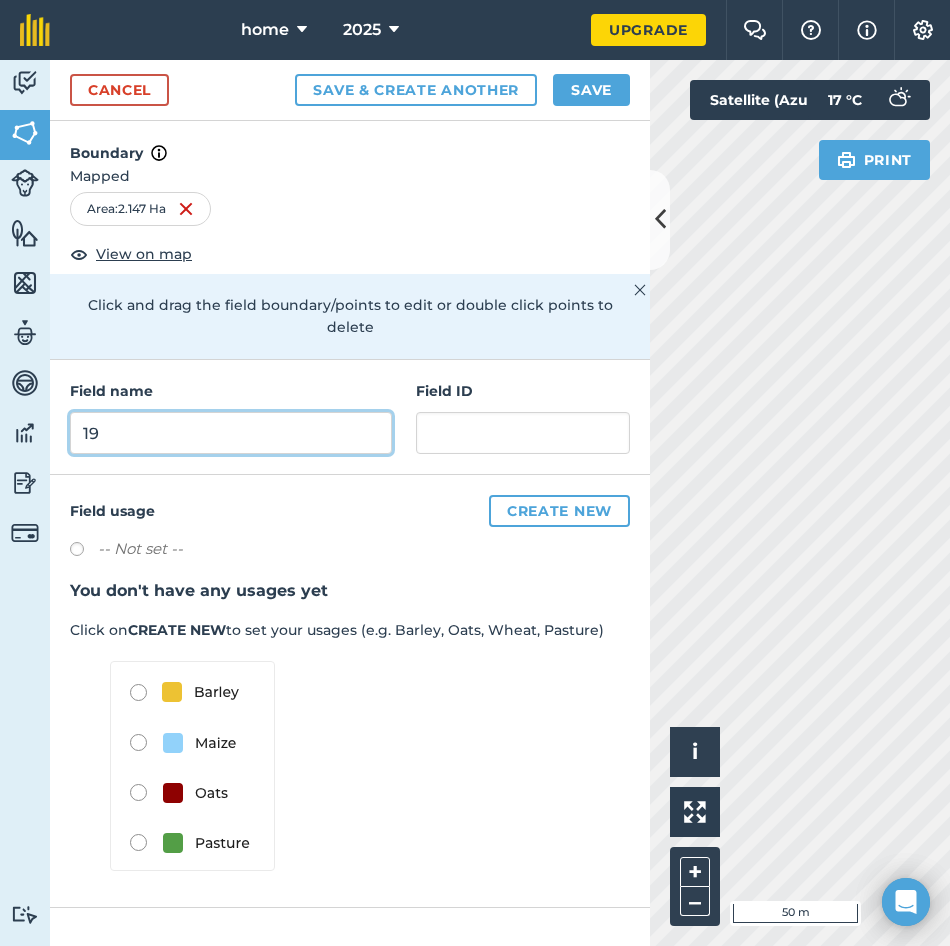 type on "19" 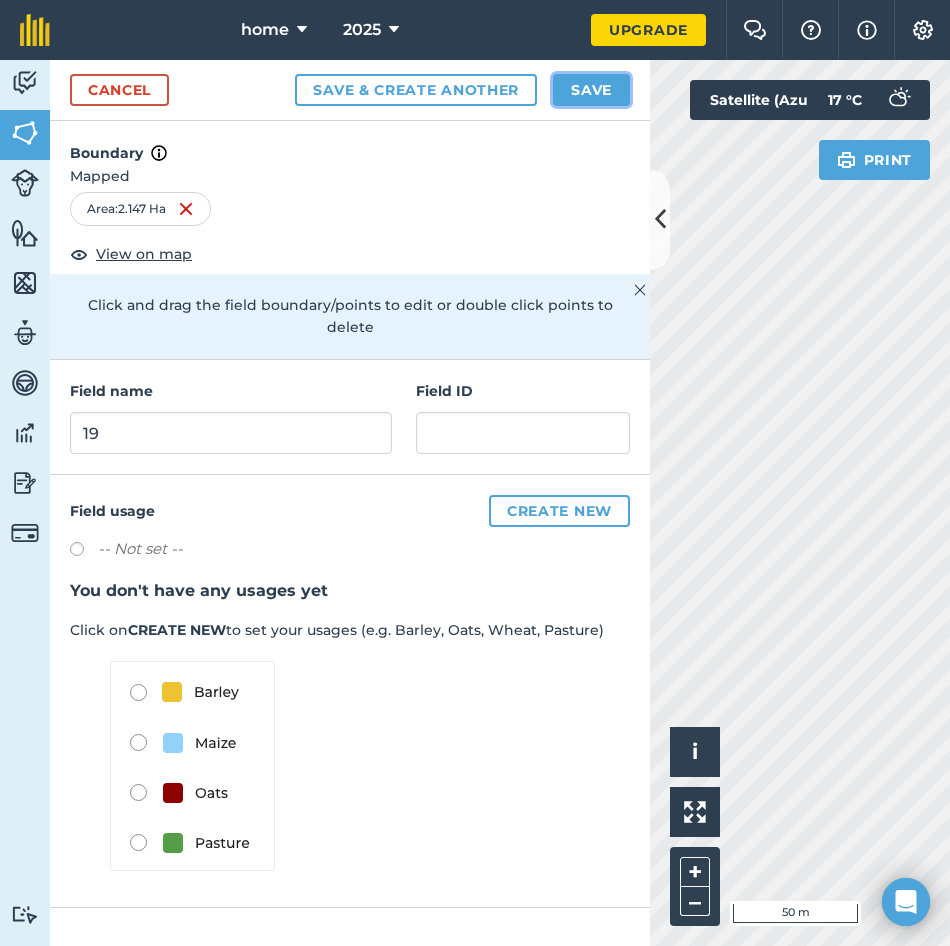 click on "Save" at bounding box center [591, 90] 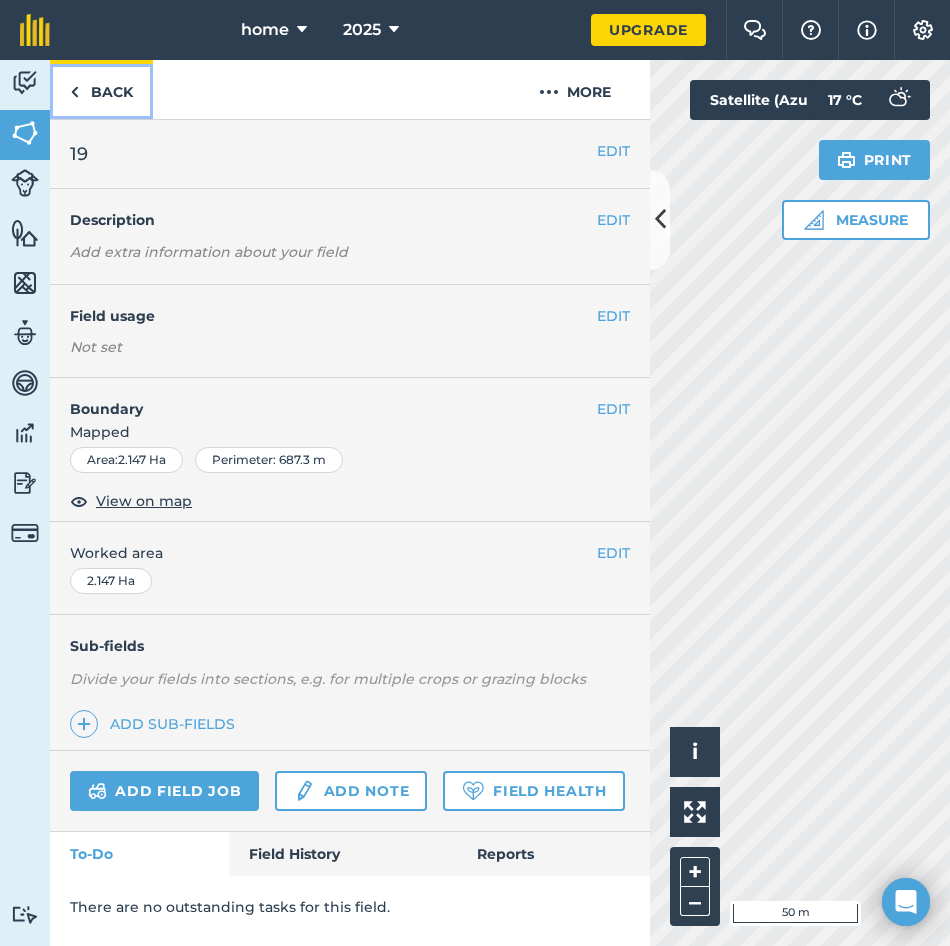 click on "Back" at bounding box center (101, 89) 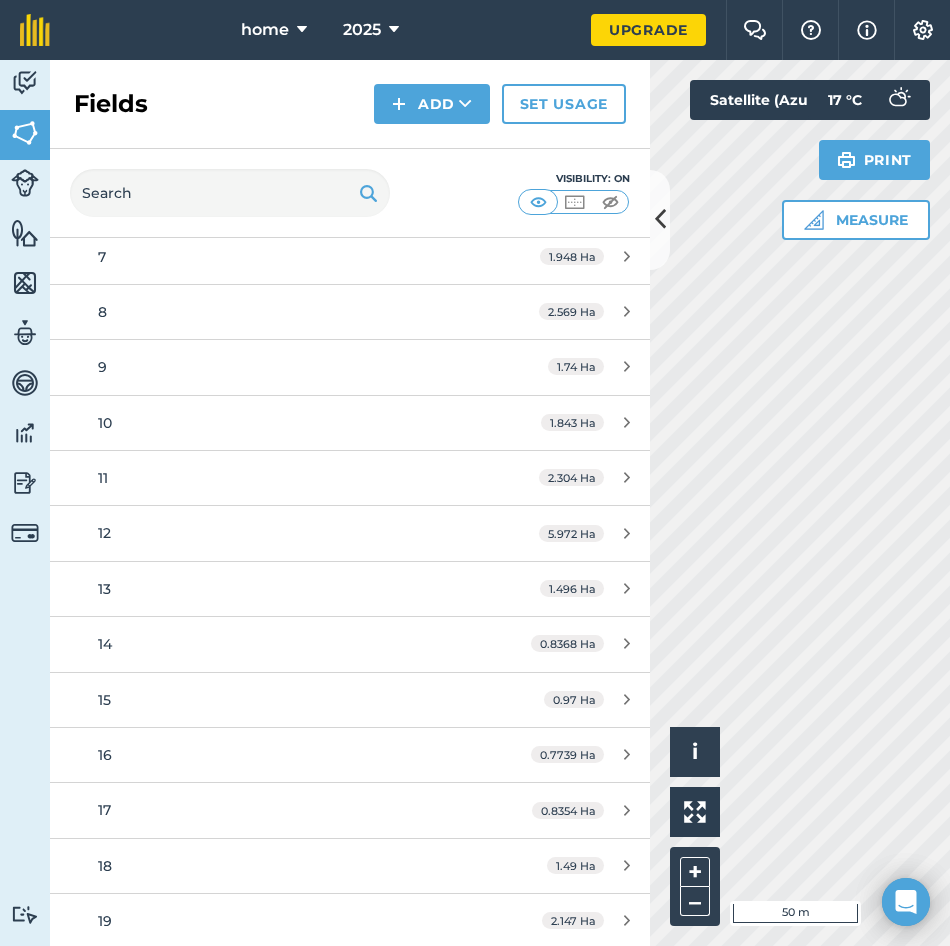 scroll, scrollTop: 493, scrollLeft: 0, axis: vertical 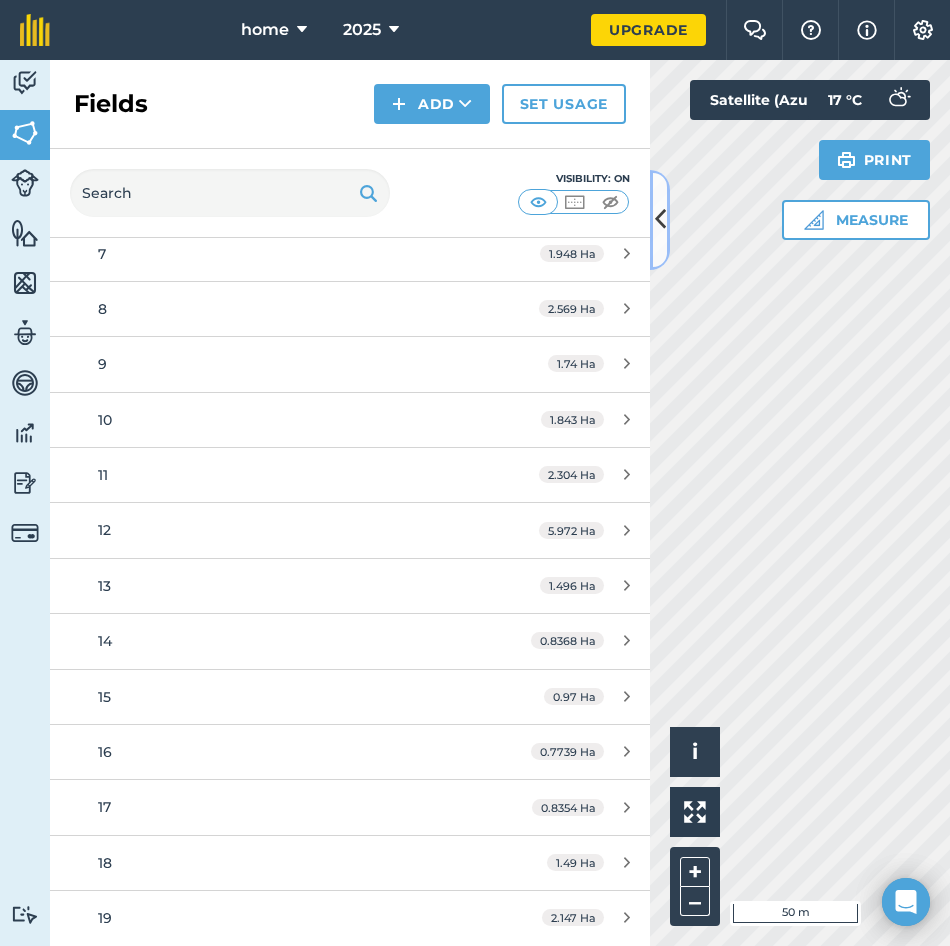 click at bounding box center (660, 219) 